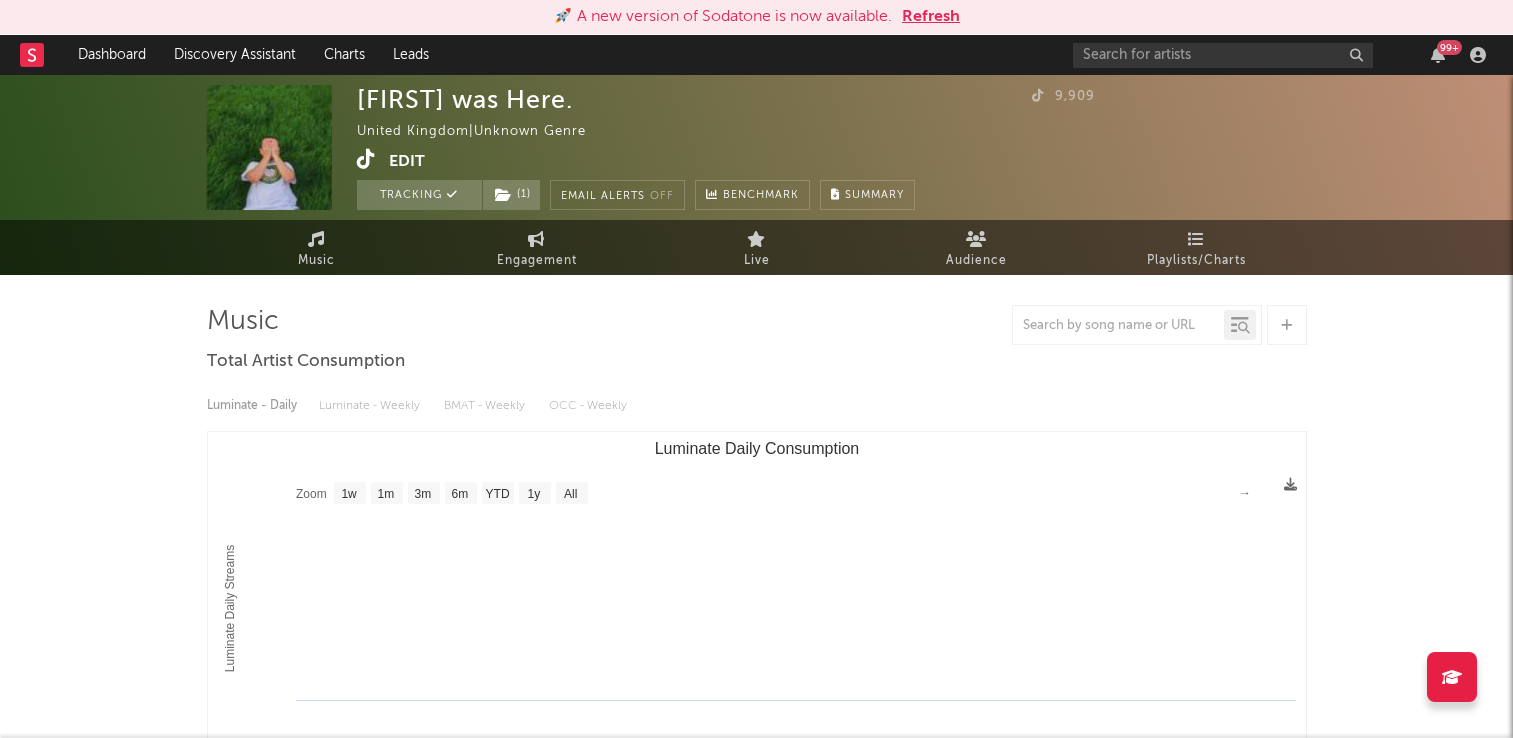 select on "1w" 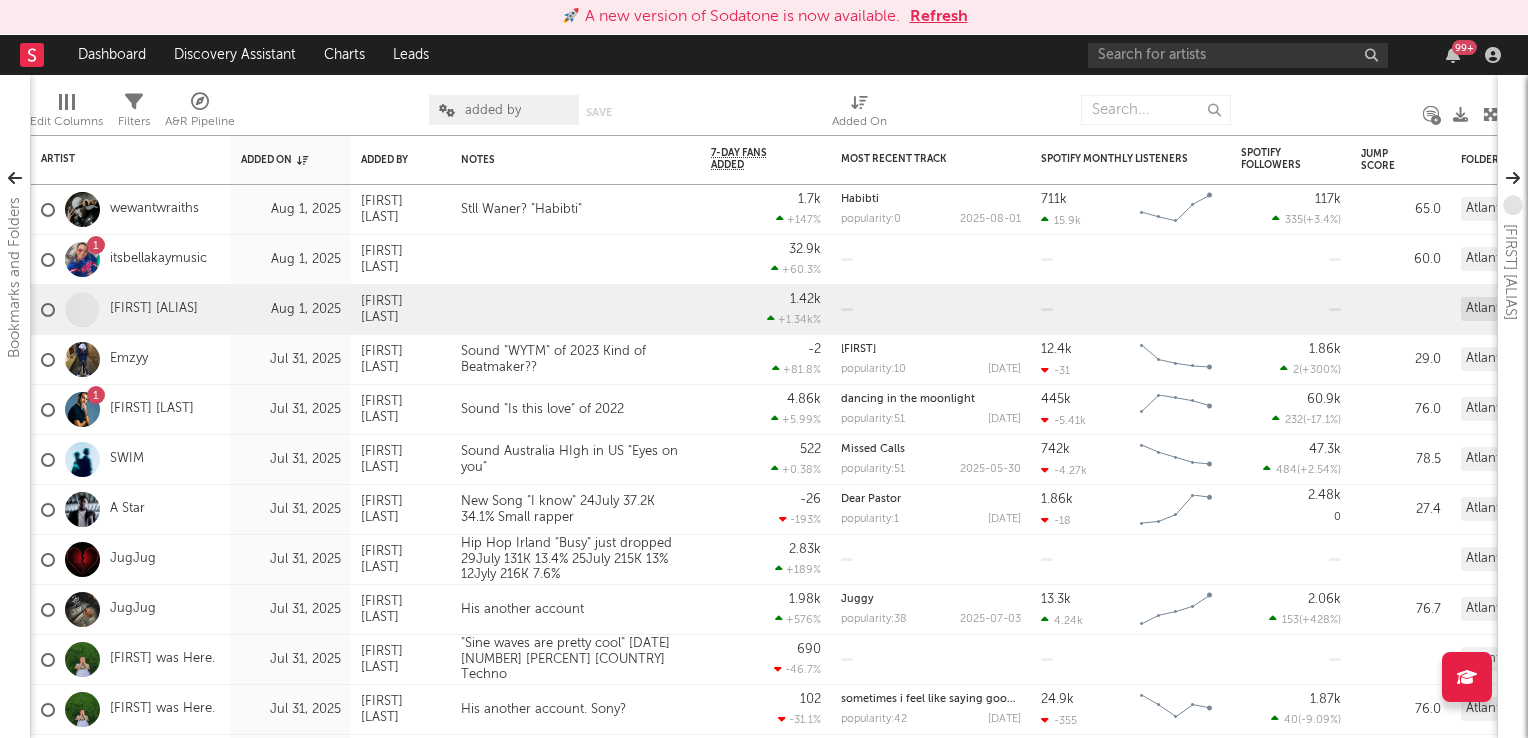 scroll, scrollTop: 0, scrollLeft: 0, axis: both 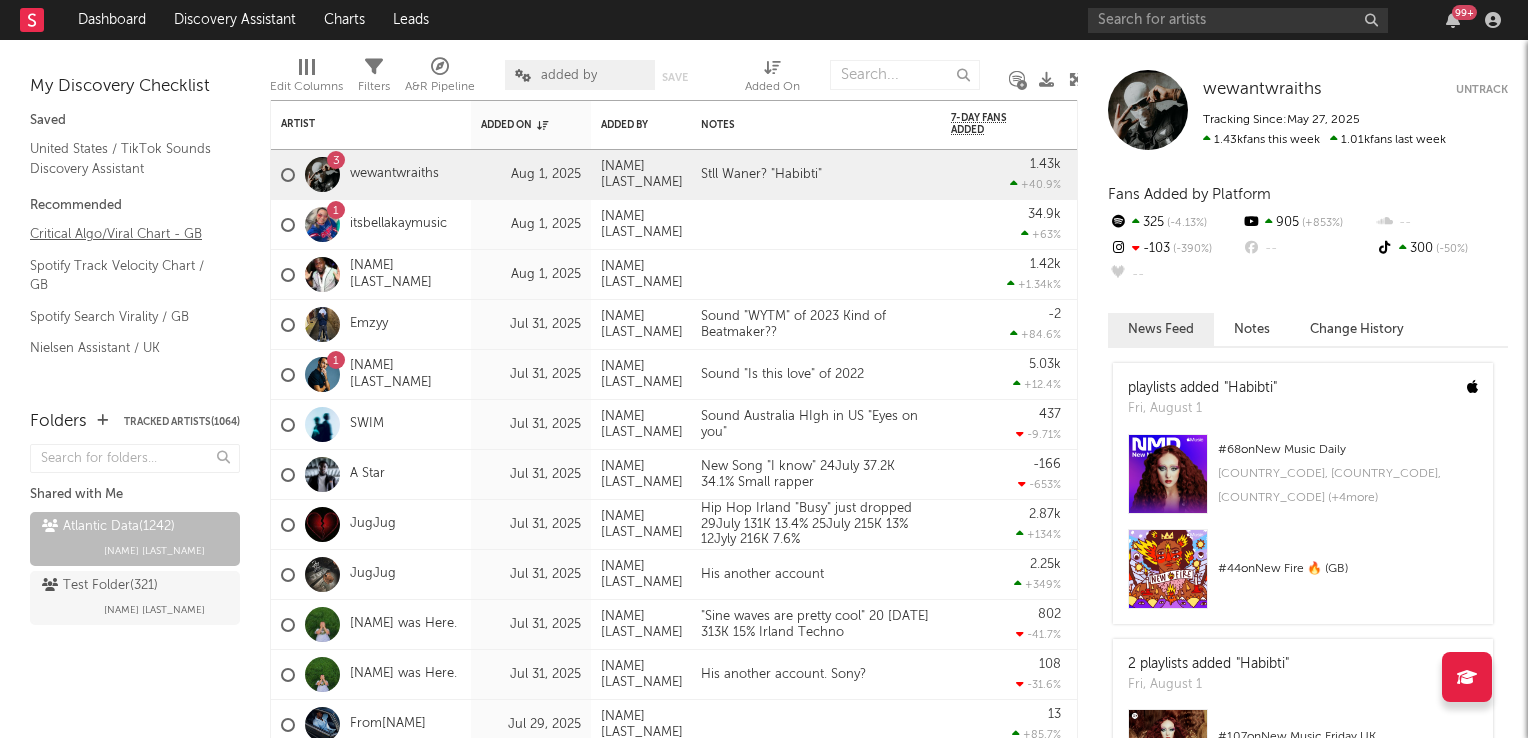 click on "Critical Algo/Viral Chart - GB" at bounding box center [125, 234] 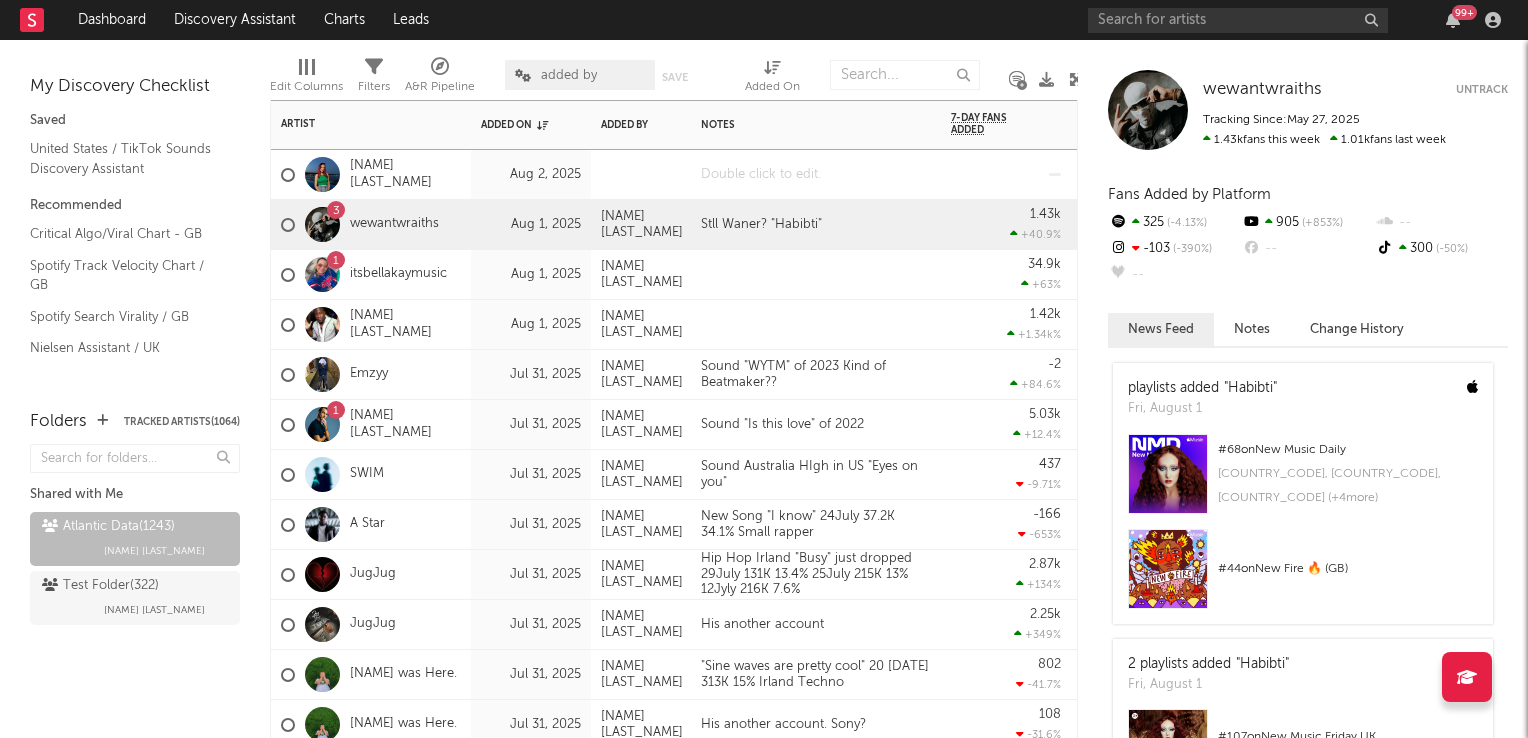 click at bounding box center (816, 174) 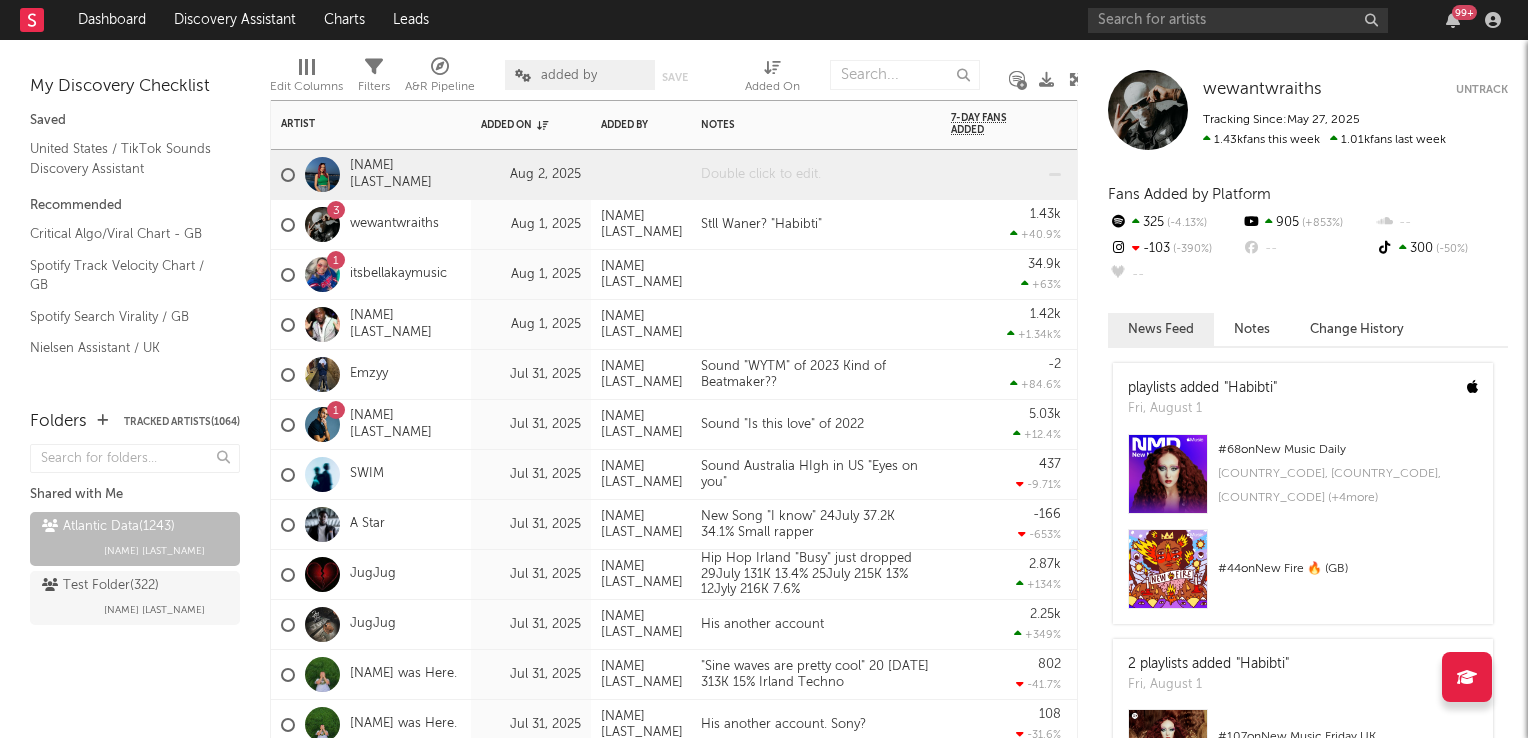 click at bounding box center (816, 174) 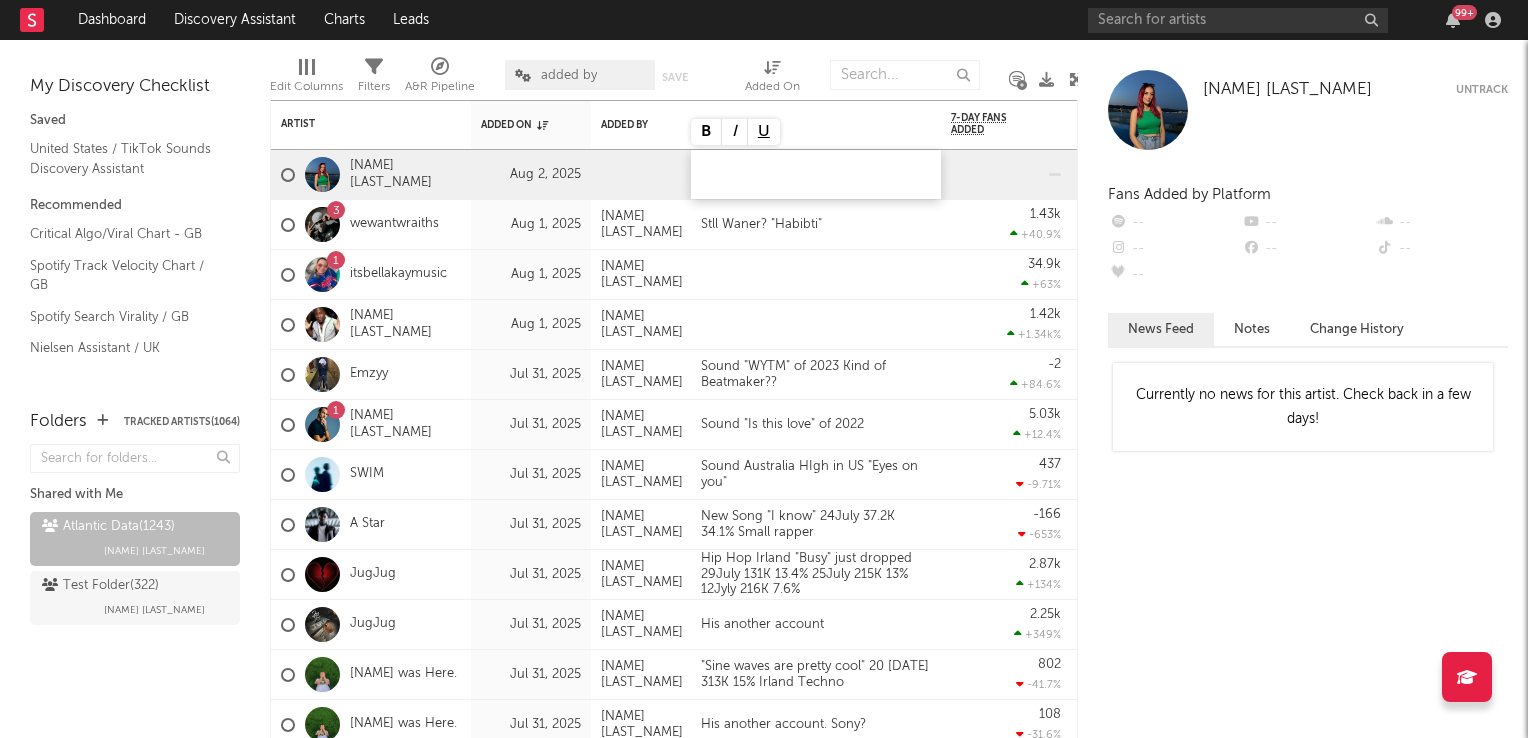 type 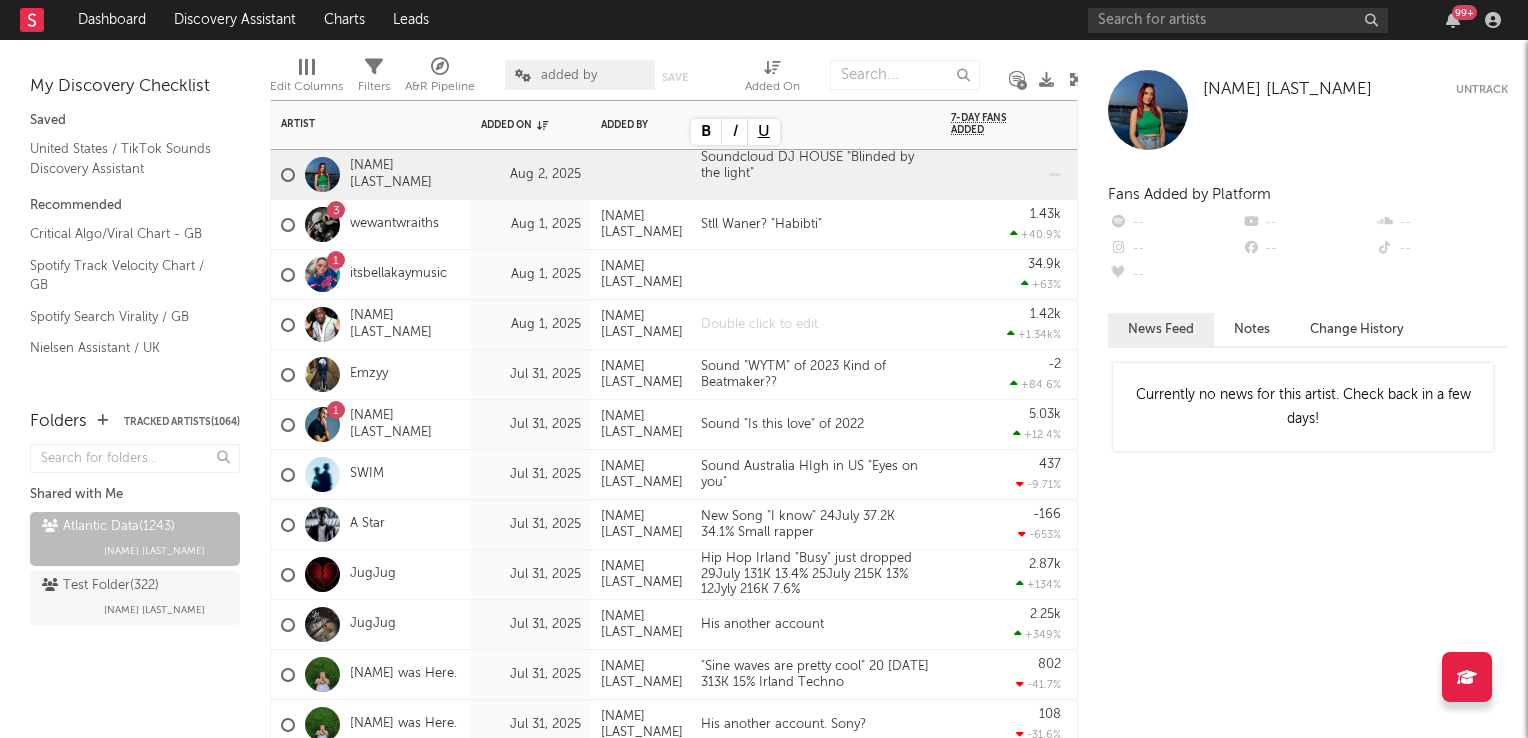 click at bounding box center [816, 324] 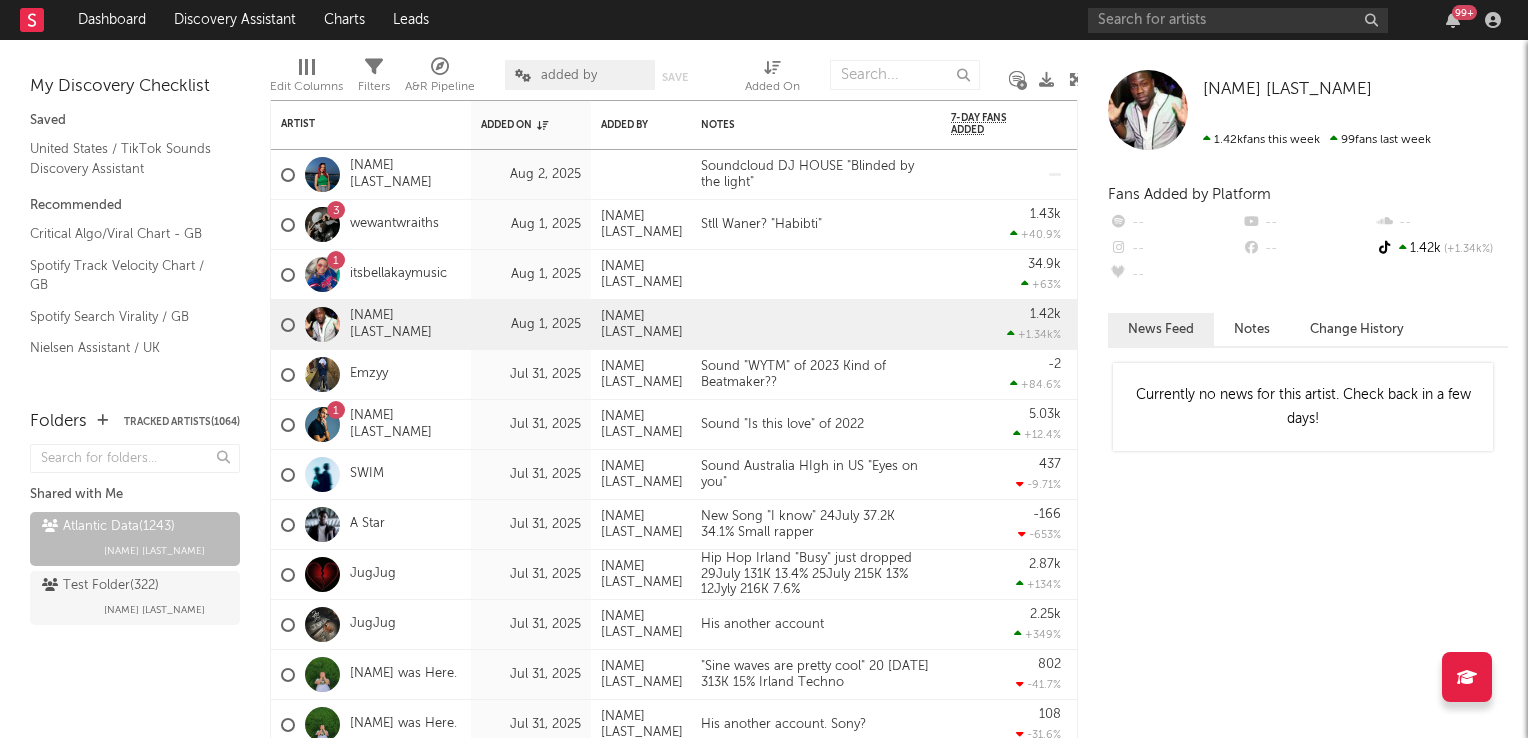 click at bounding box center [1076, 79] 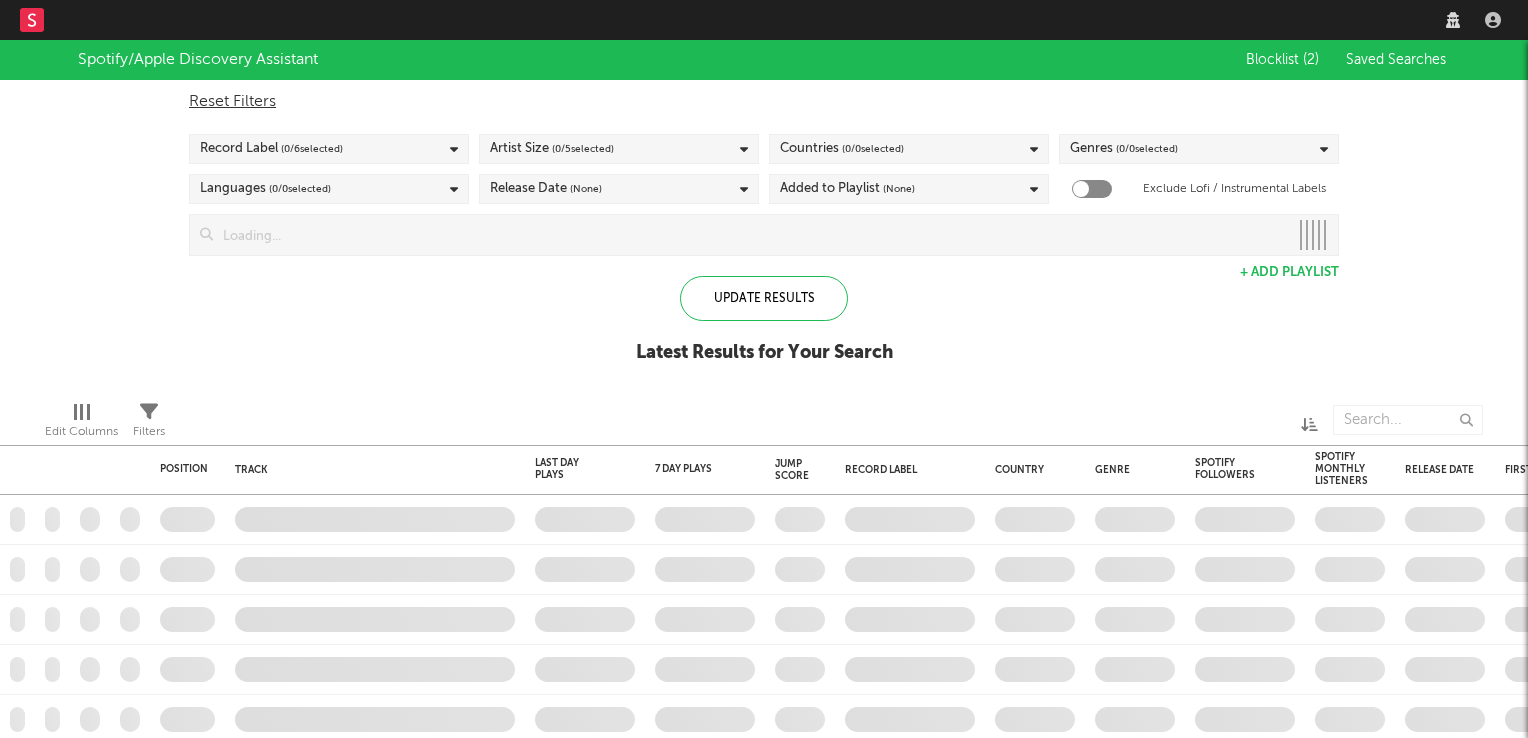 scroll, scrollTop: 0, scrollLeft: 0, axis: both 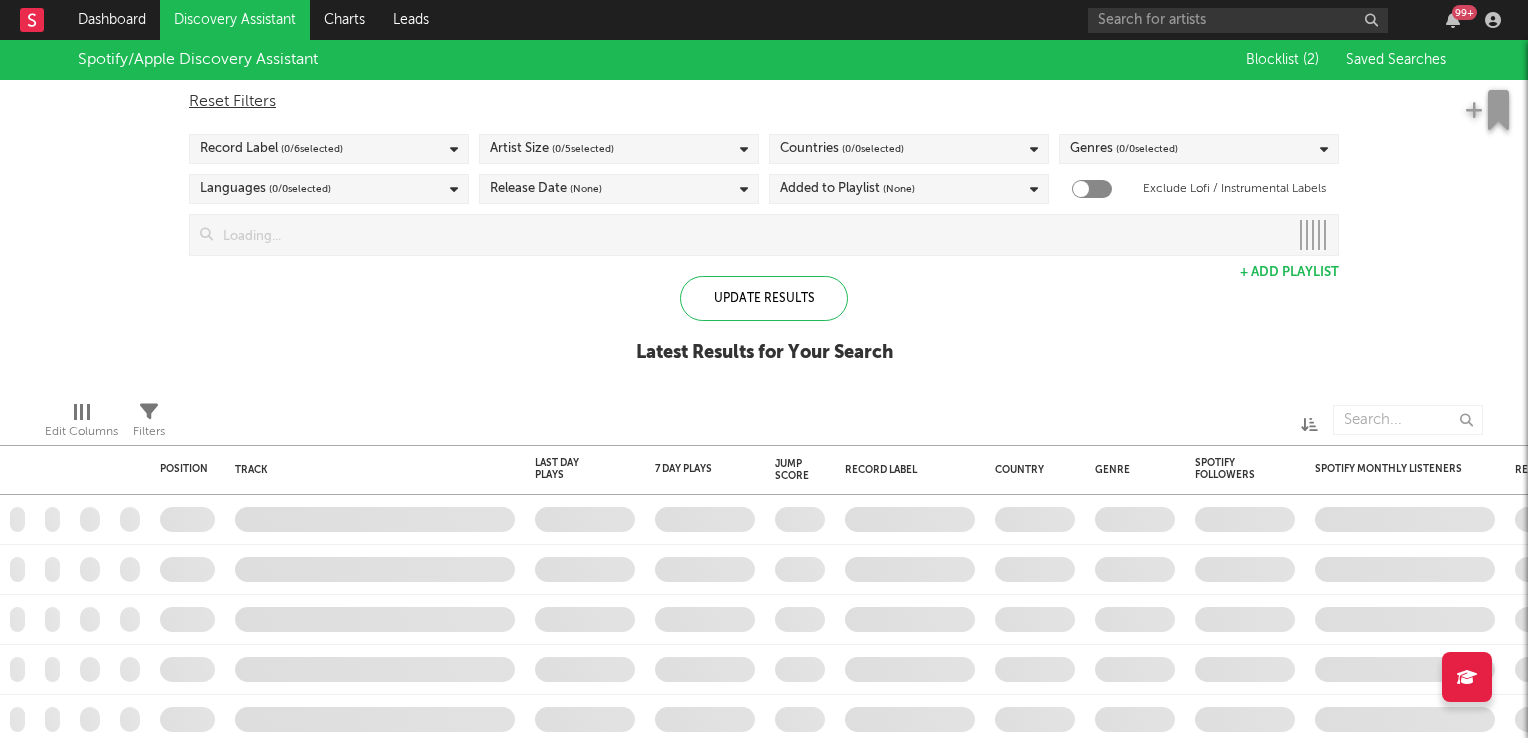 checkbox on "true" 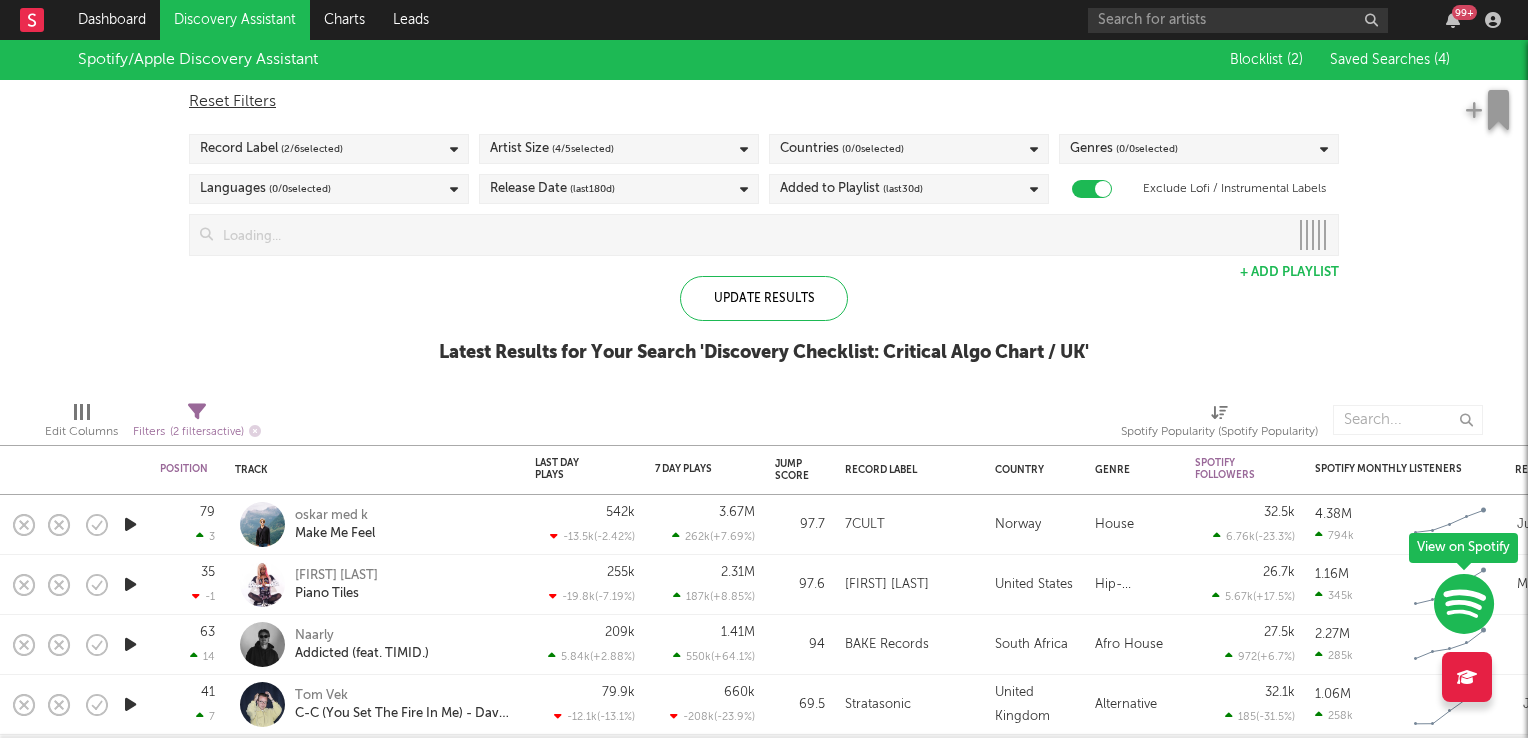 click on "Countries ( 0 / 0  selected)" at bounding box center (909, 149) 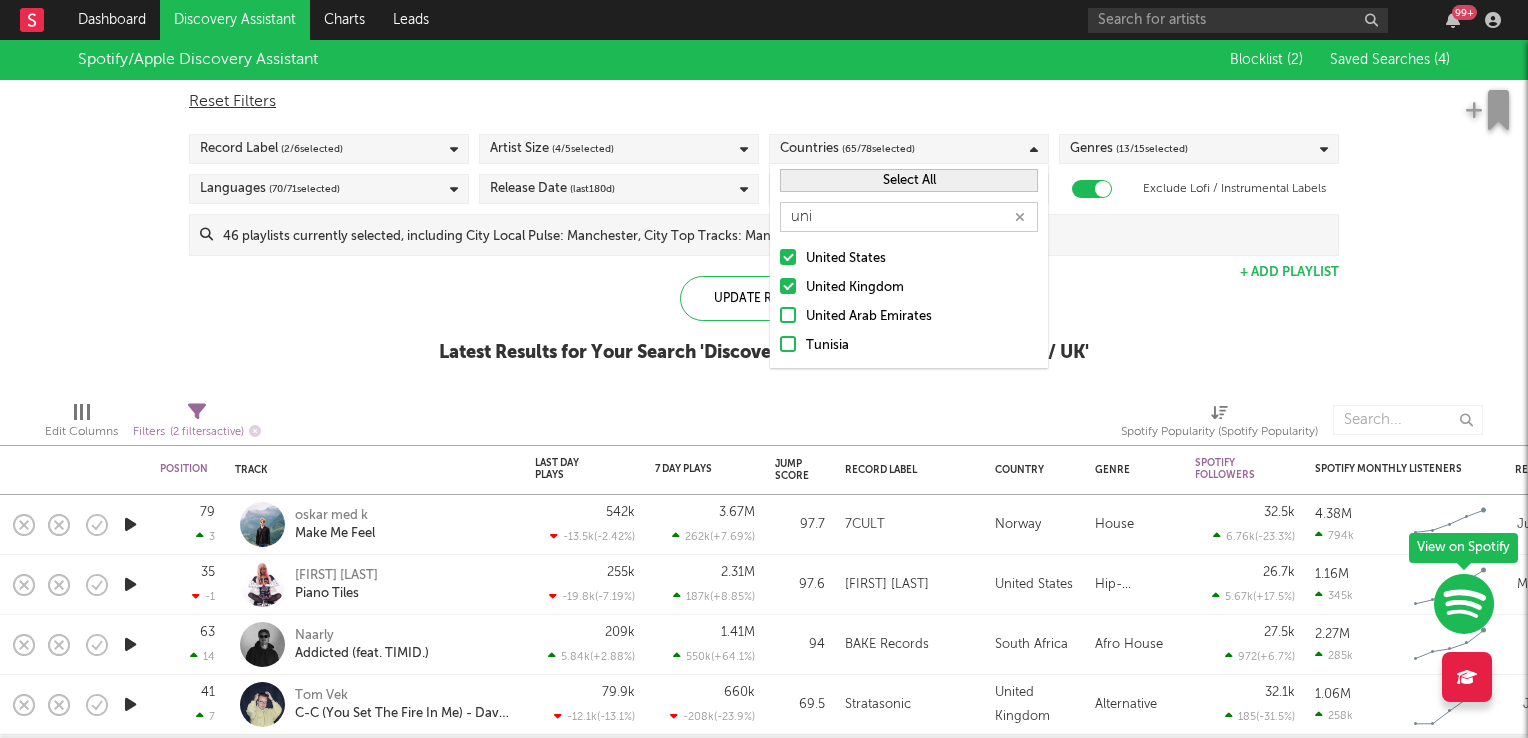 type on "uni" 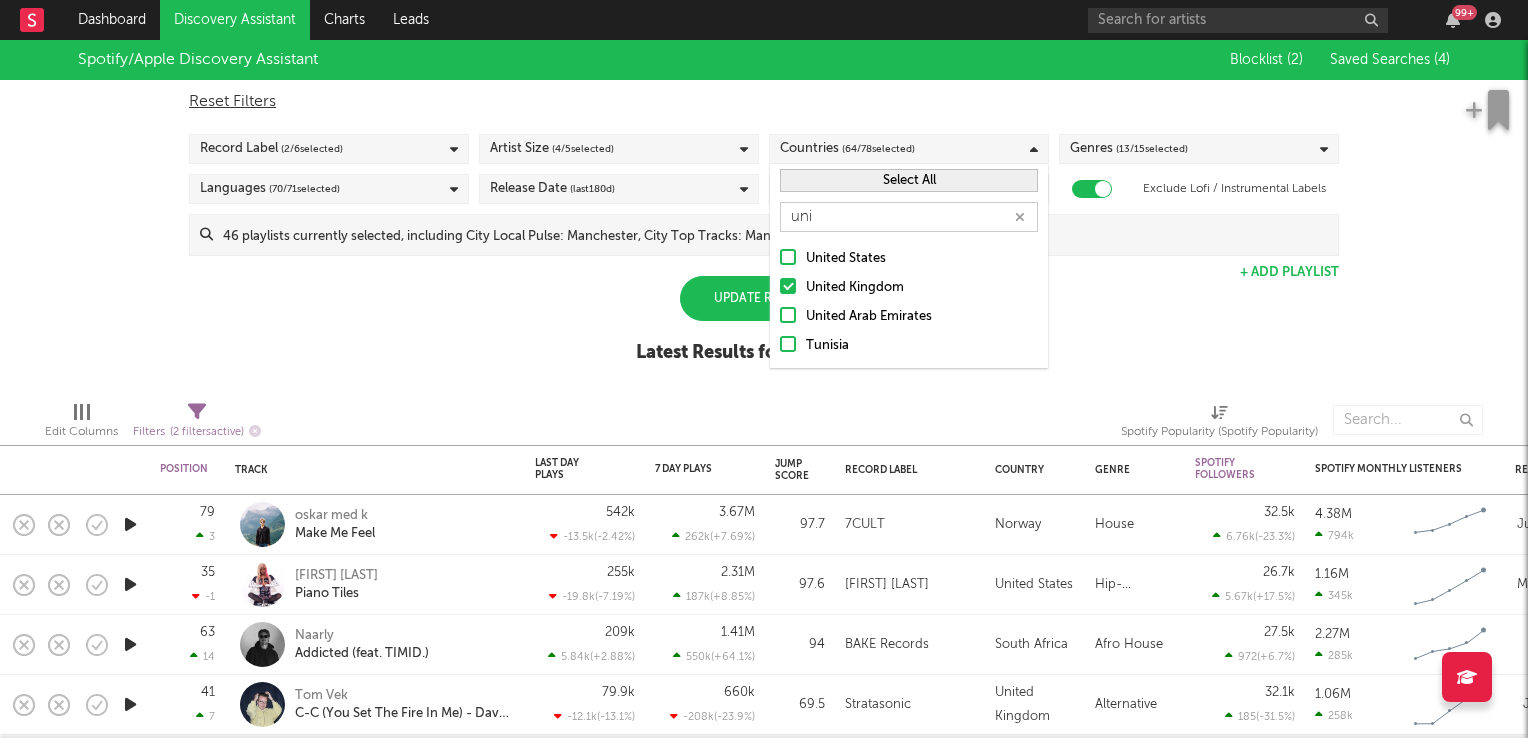 click on "Spotify/Apple Discovery Assistant Blocklist   ( 2 ) Saved Searches   ( 4 ) Reset Filters Record Label ( 2 / 6  selected) Artist Size ( 4 / 5  selected) Countries ( 64 / 78  selected) Genres ( 13 / 15  selected) Languages ( 70 / 71  selected) Release Date (last  180 d) Added to Playlist (last  30 d) Exclude Lofi / Instrumental Labels Update Results + Add Playlist Update Results Latest Results for Your Search" at bounding box center [764, 212] 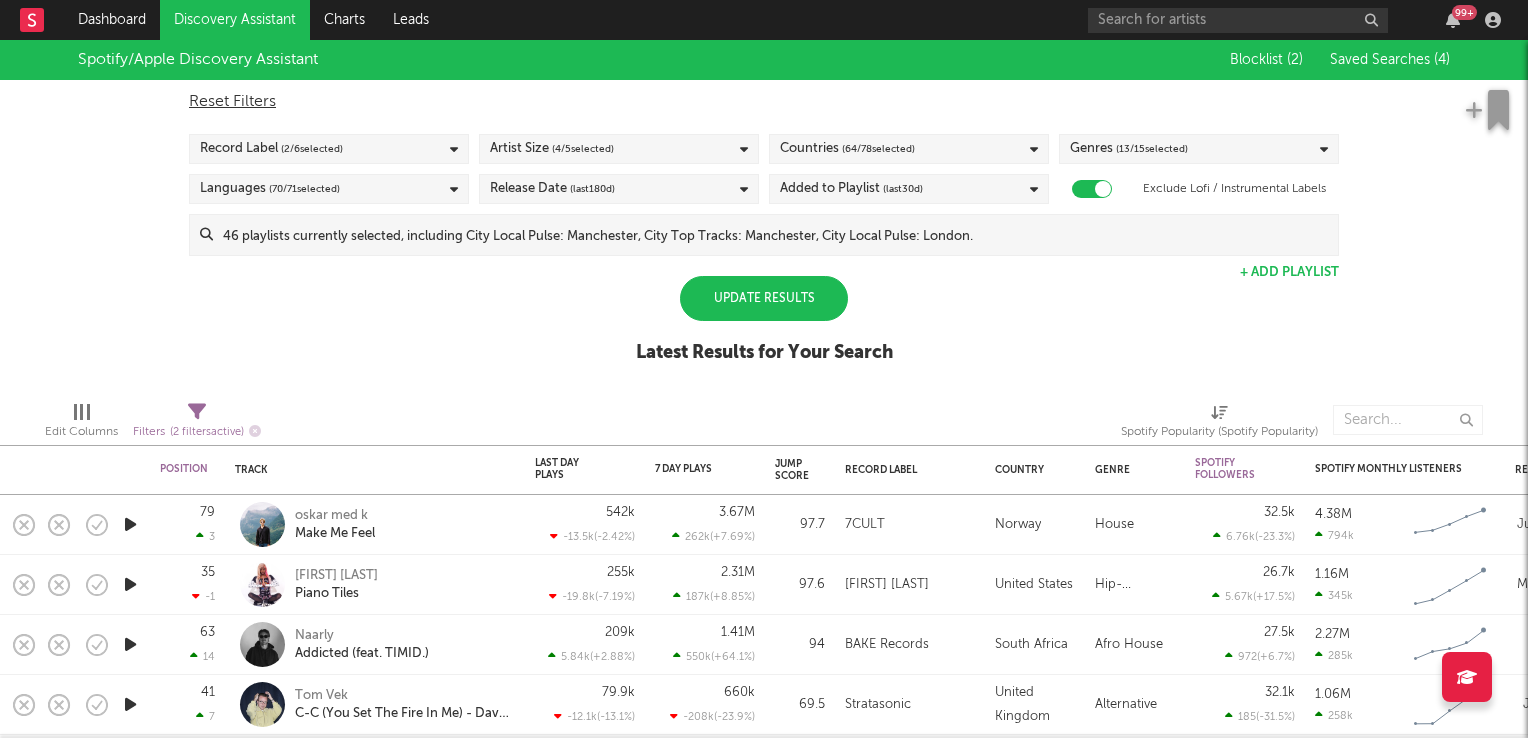 click on "Countries ( 64 / 78  selected)" at bounding box center [909, 149] 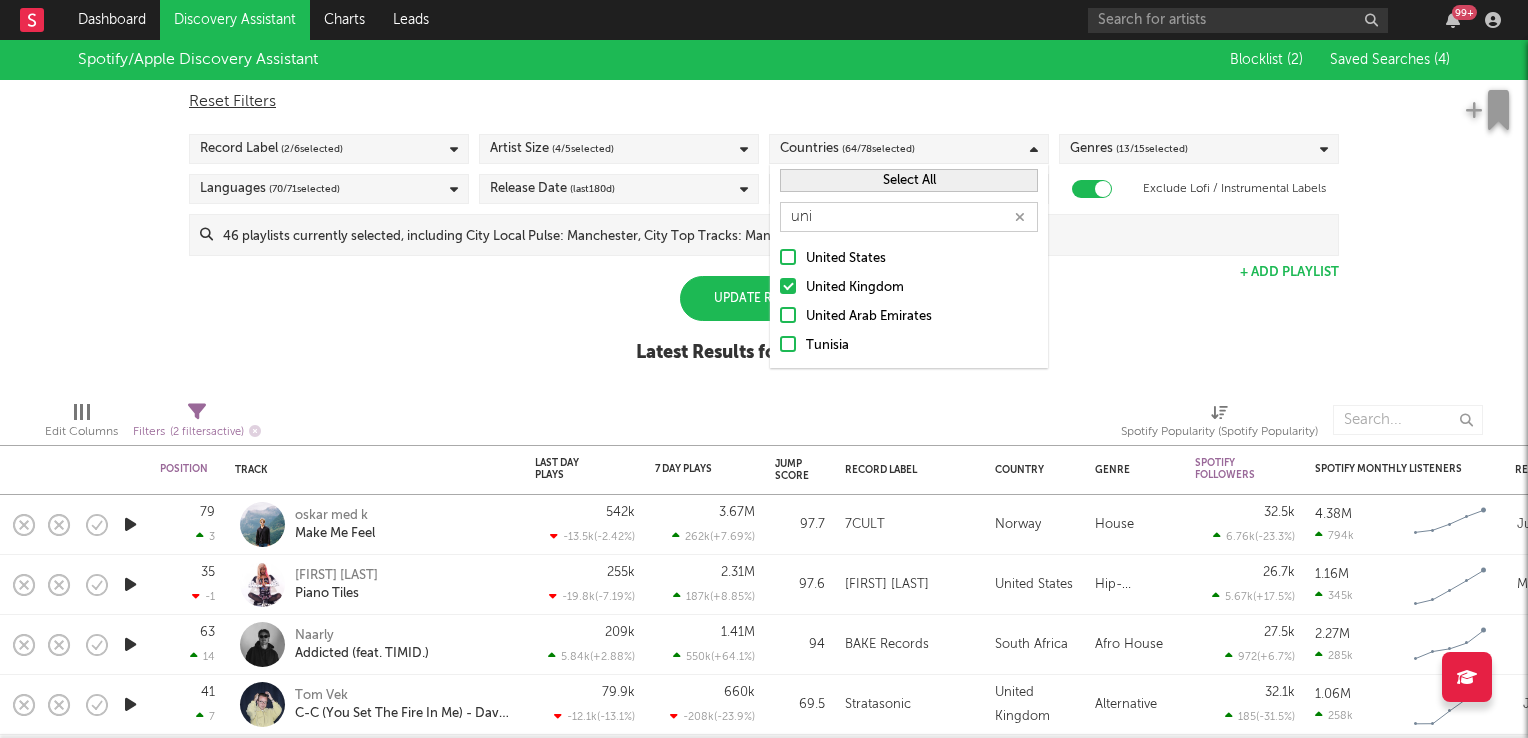 click on "Select All" at bounding box center (909, 180) 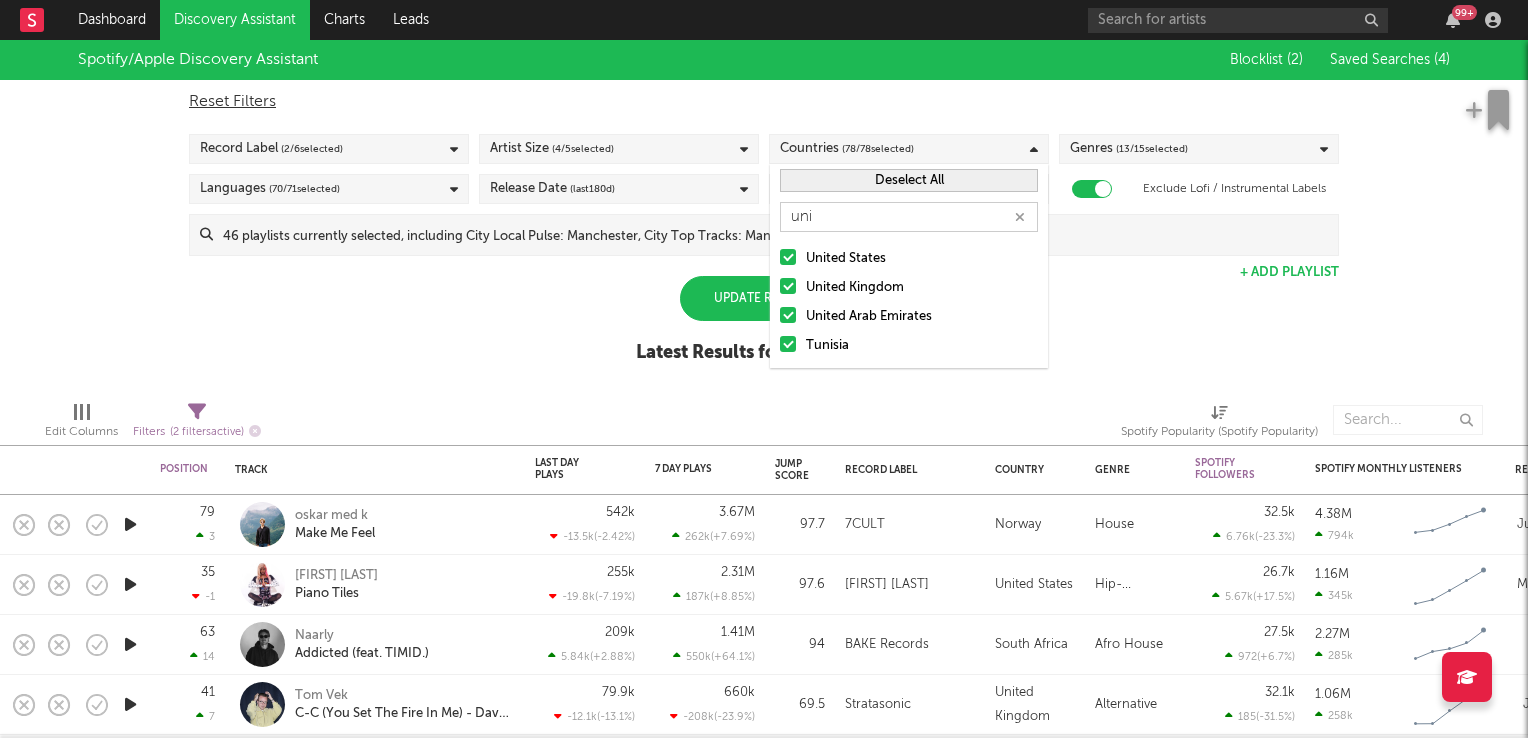 click on "Deselect All" at bounding box center (909, 180) 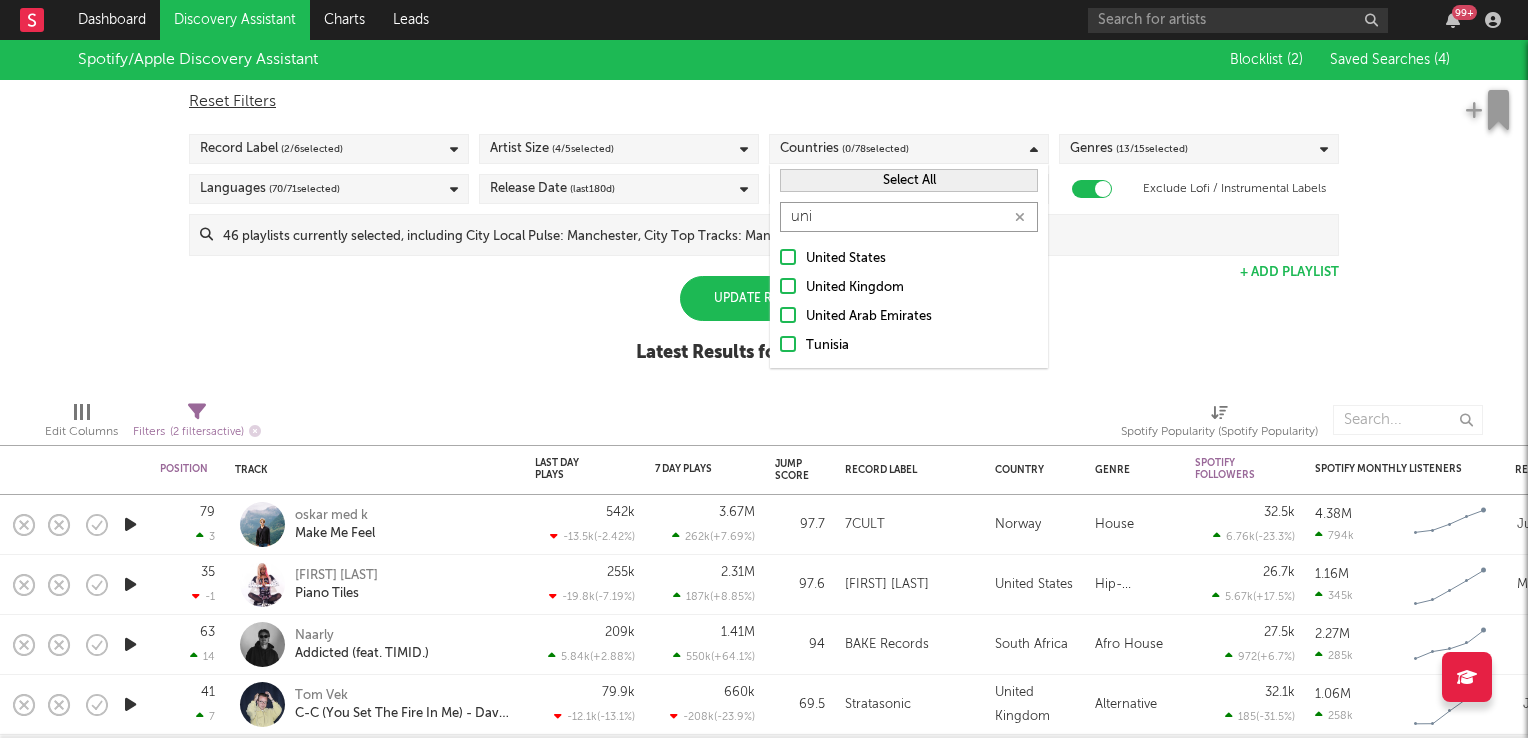 click on "uni" at bounding box center (909, 217) 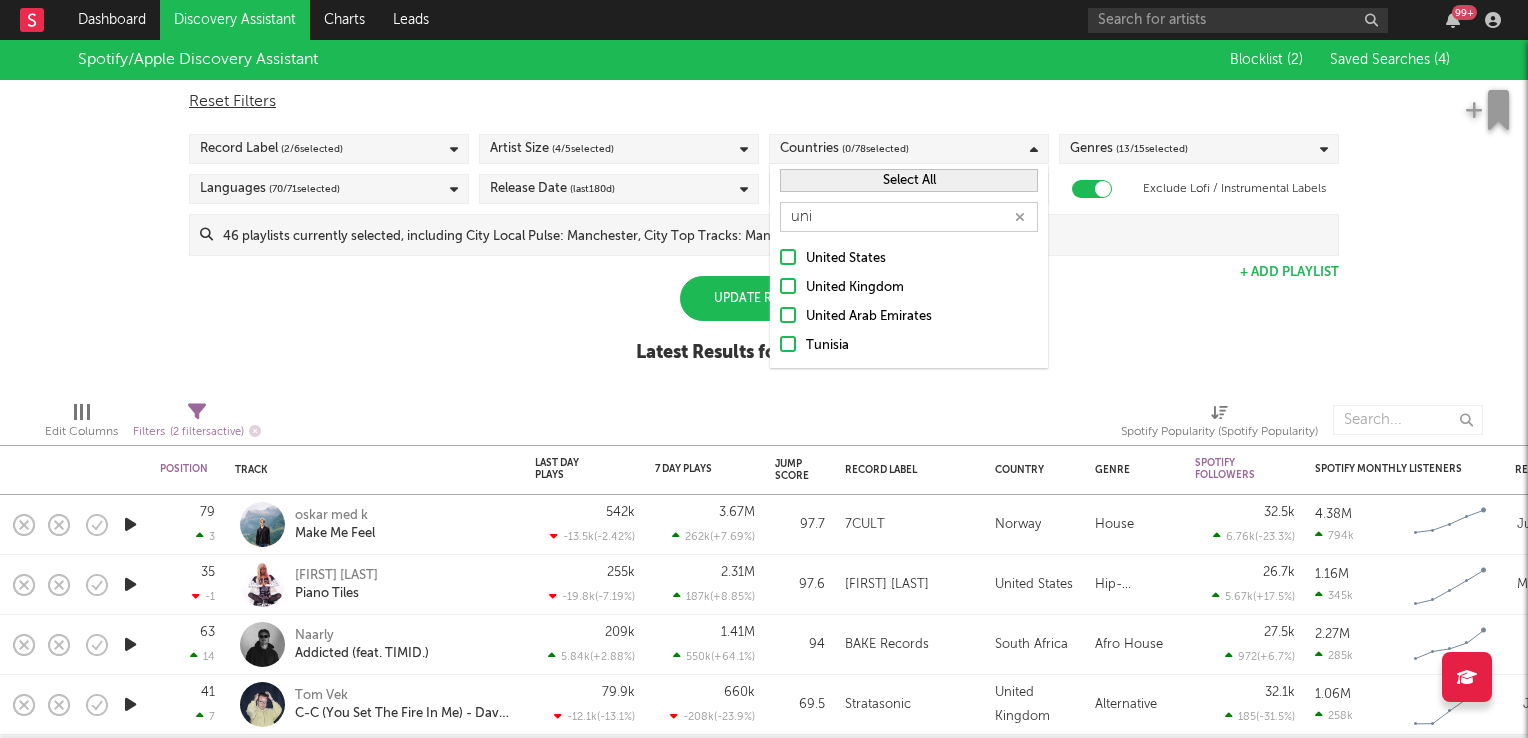 click at bounding box center [788, 286] 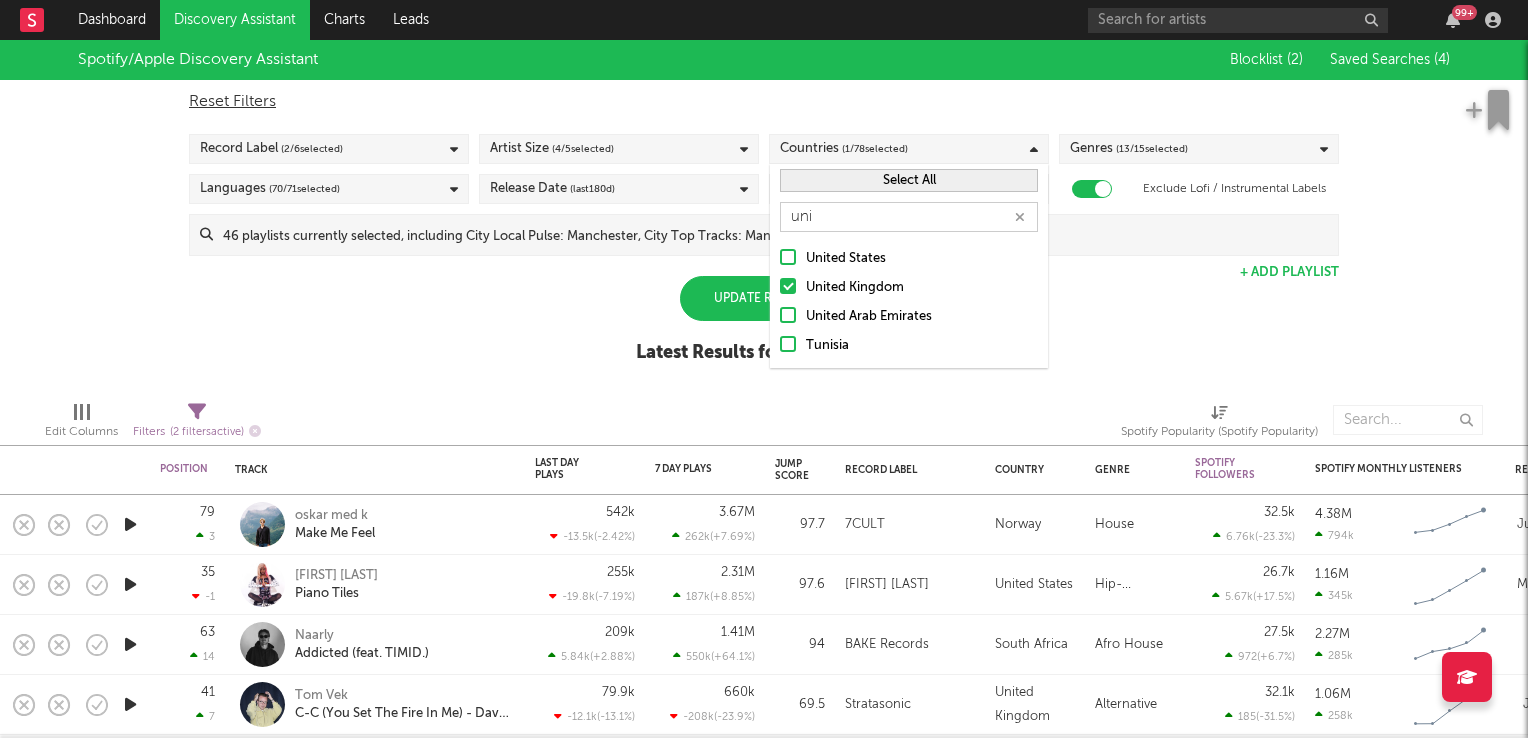 click on "Spotify/Apple Discovery Assistant Blocklist   ( 2 ) Saved Searches   ( 4 ) Reset Filters Record Label ( 2 / 6  selected) Artist Size ( 4 / 5  selected) Countries ( 1 / 78  selected) Genres ( 13 / 15  selected) Languages ( 70 / 71  selected) Release Date (last  180 d) Added to Playlist (last  30 d) Exclude Lofi / Instrumental Labels Update Results + Add Playlist Update Results Latest Results for Your Search" at bounding box center (764, 212) 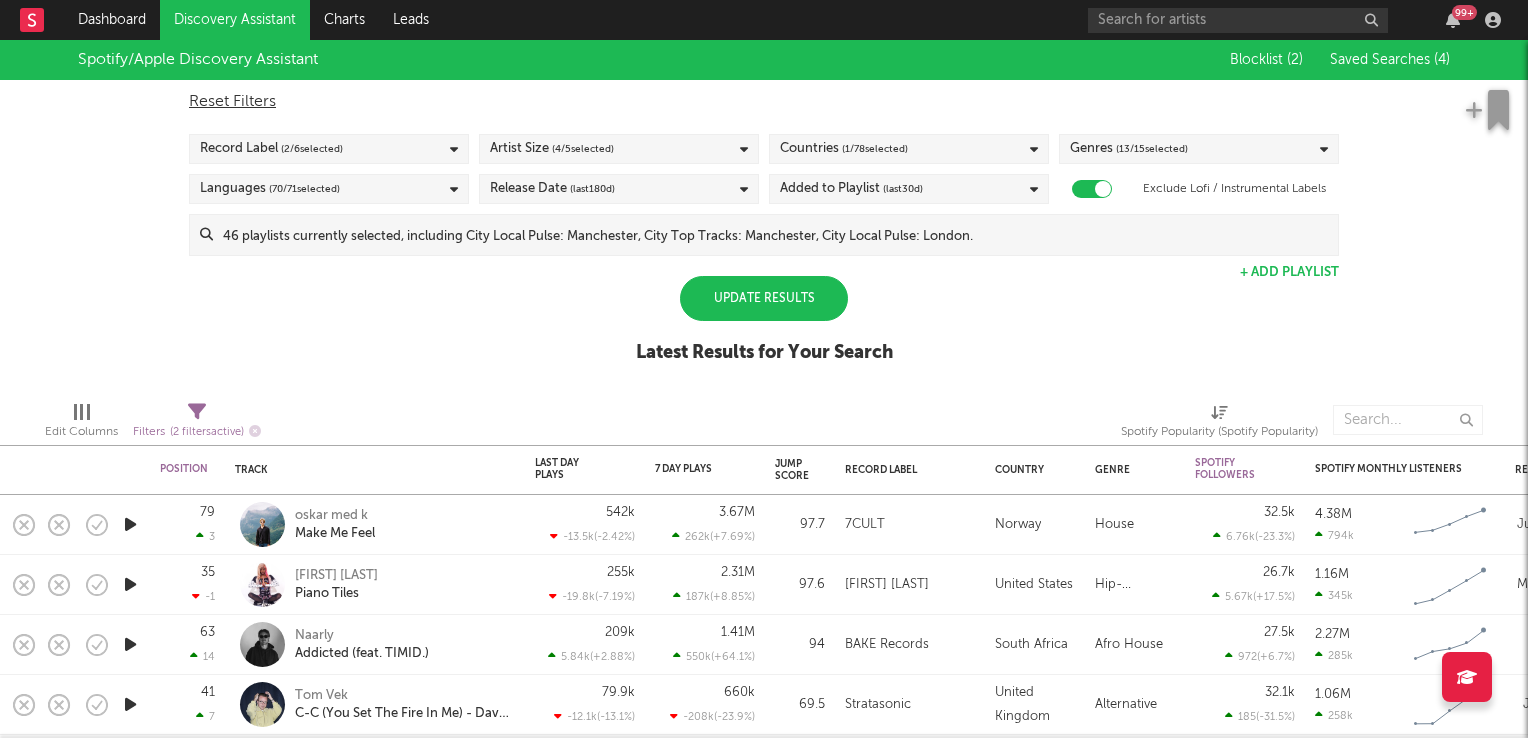 click on "( 1 / 78  selected)" at bounding box center [875, 149] 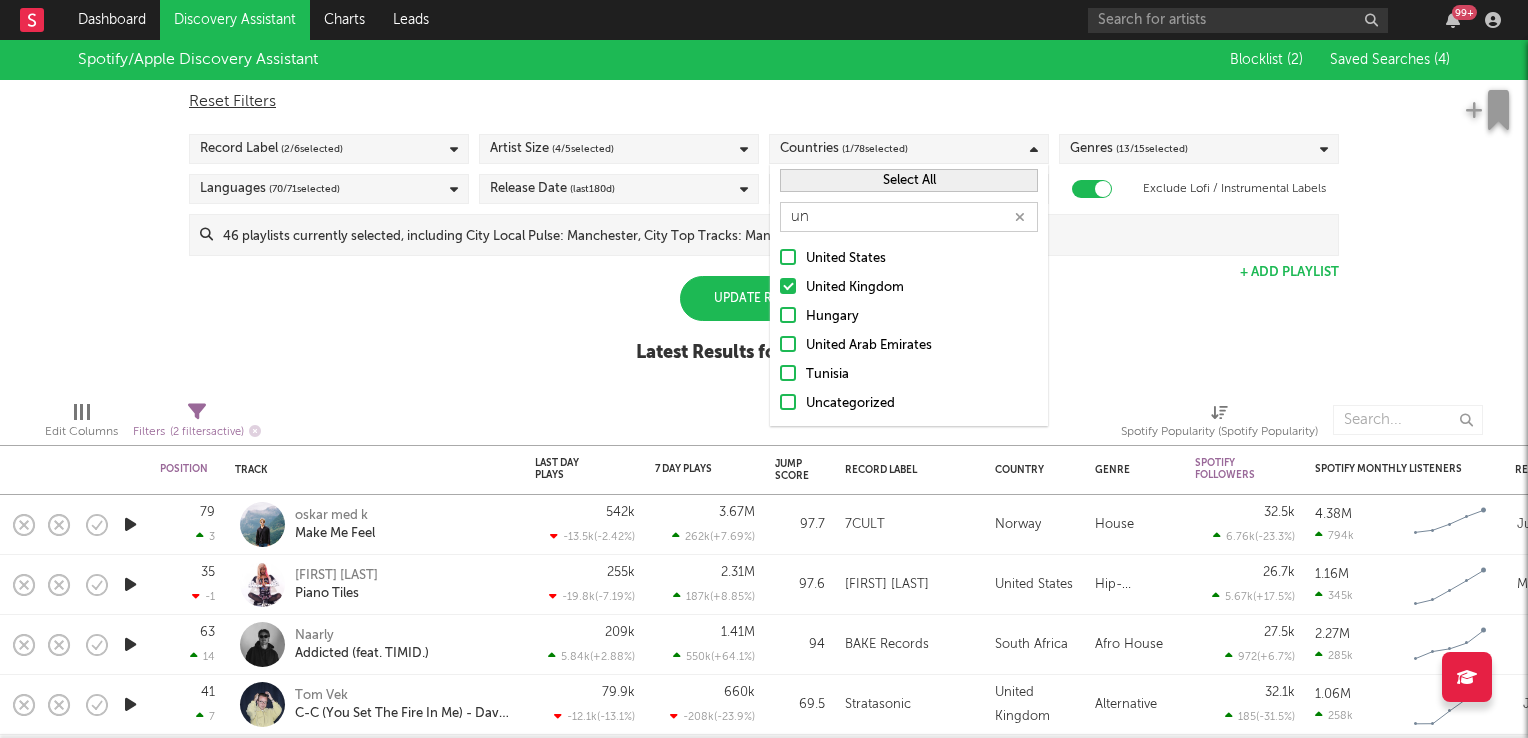 type on "u" 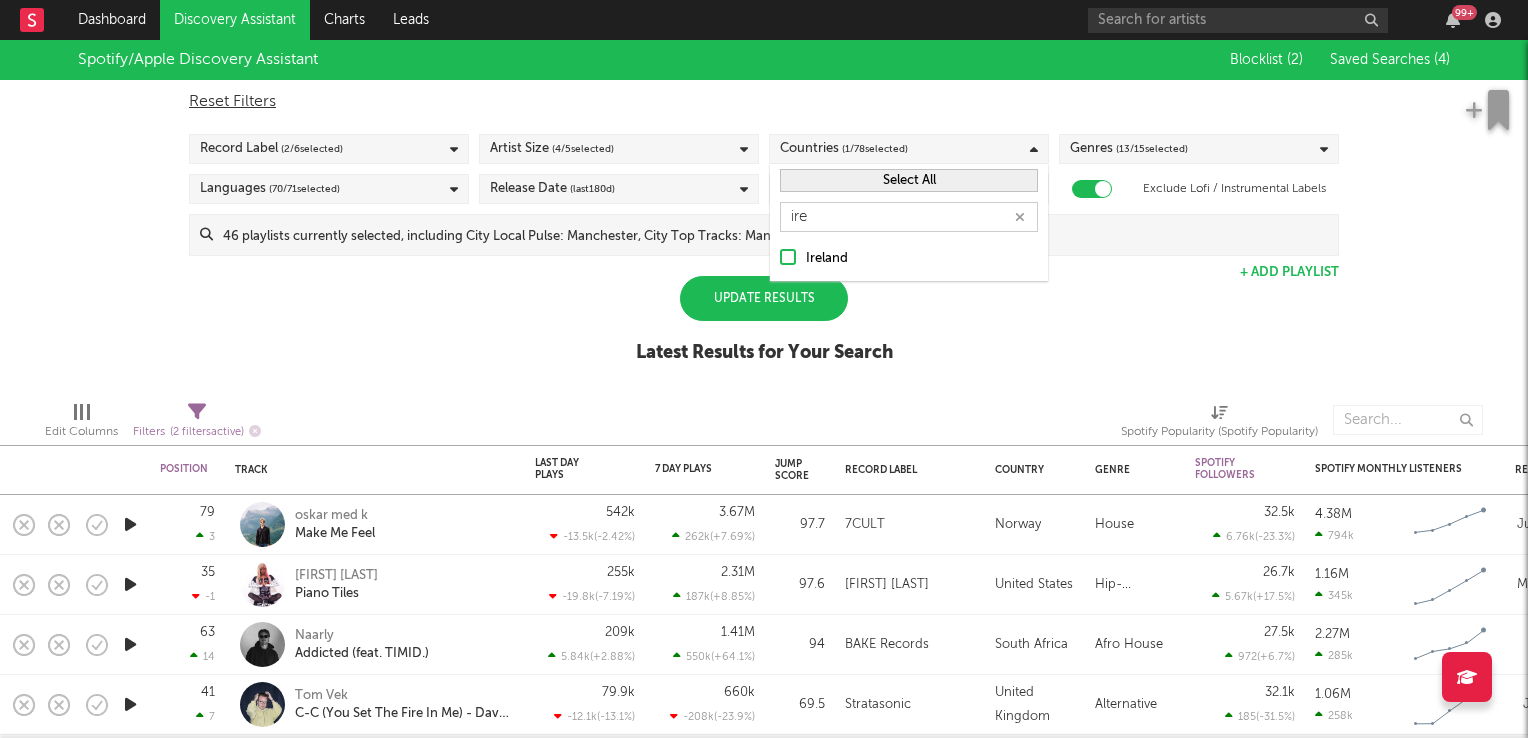 type on "ire" 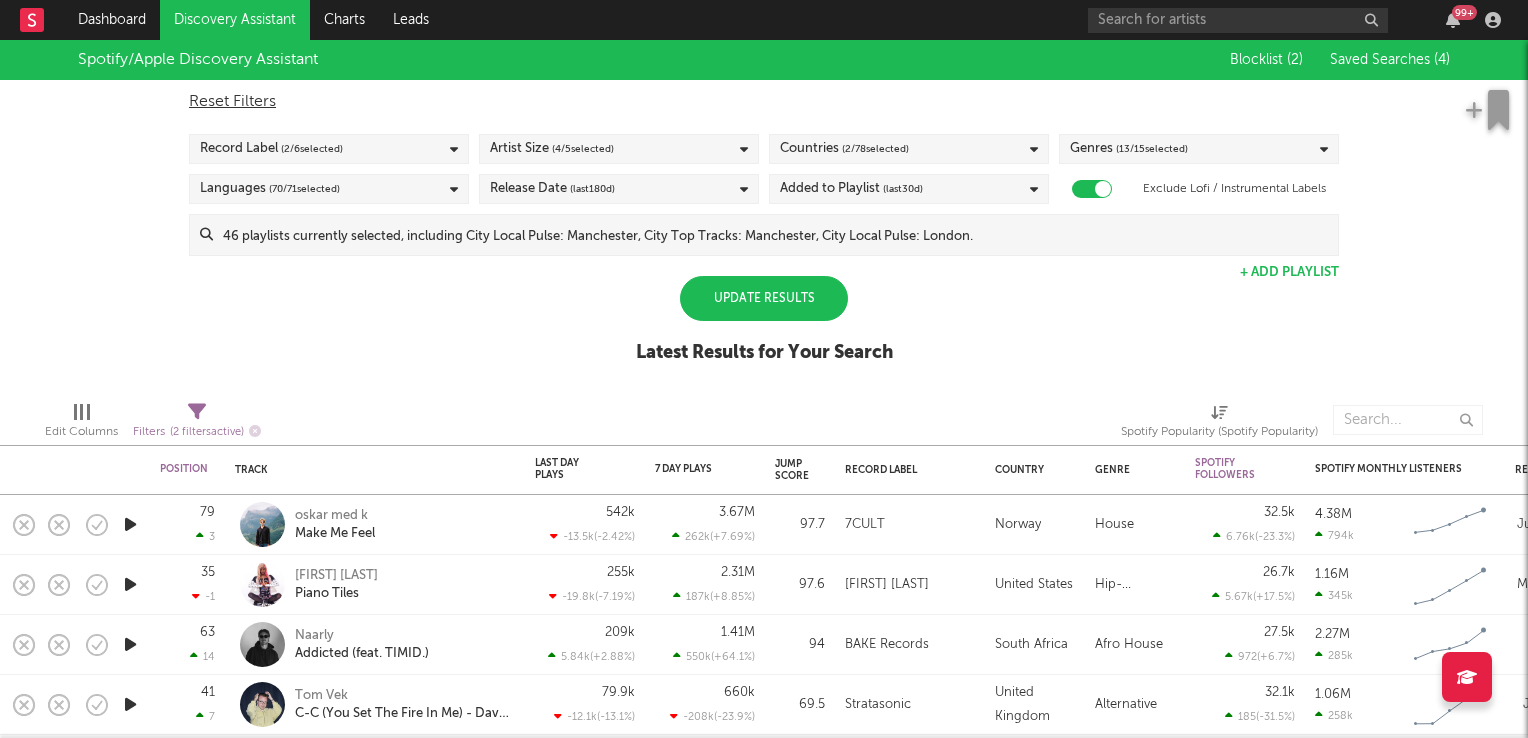 click on "Spotify/Apple Discovery Assistant Blocklist   ( 2 ) Saved Searches   ( 4 ) Reset Filters Record Label ( 2 / 6  selected) Artist Size ( 4 / 5  selected) Countries ( 2 / 78  selected) Genres ( 13 / 15  selected) Languages ( 70 / 71  selected) Release Date (last  180 d) Added to Playlist (last  30 d) Exclude Lofi / Instrumental Labels Update Results + Add Playlist Update Results Latest Results for Your Search" at bounding box center (764, 212) 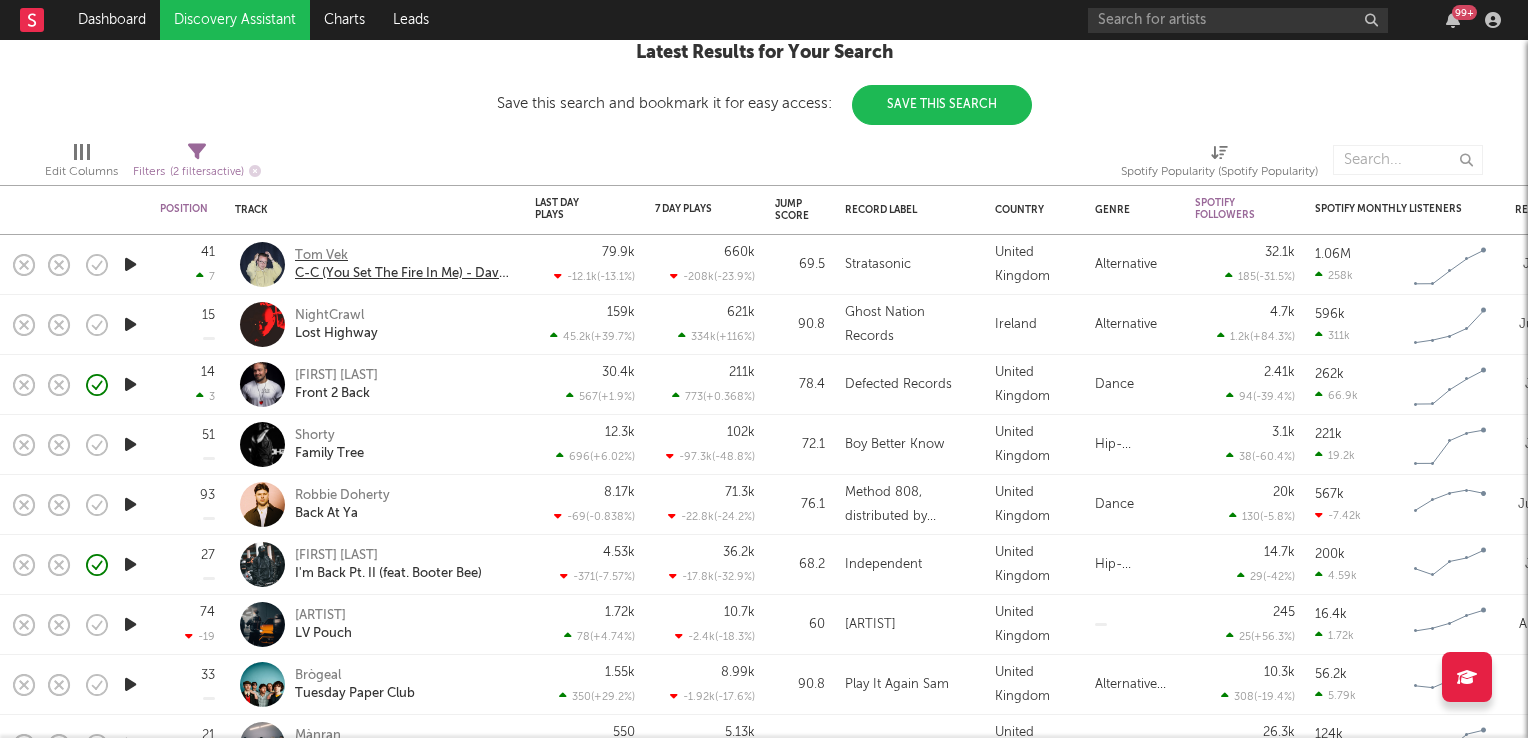 click on "Tom Vek" at bounding box center [402, 256] 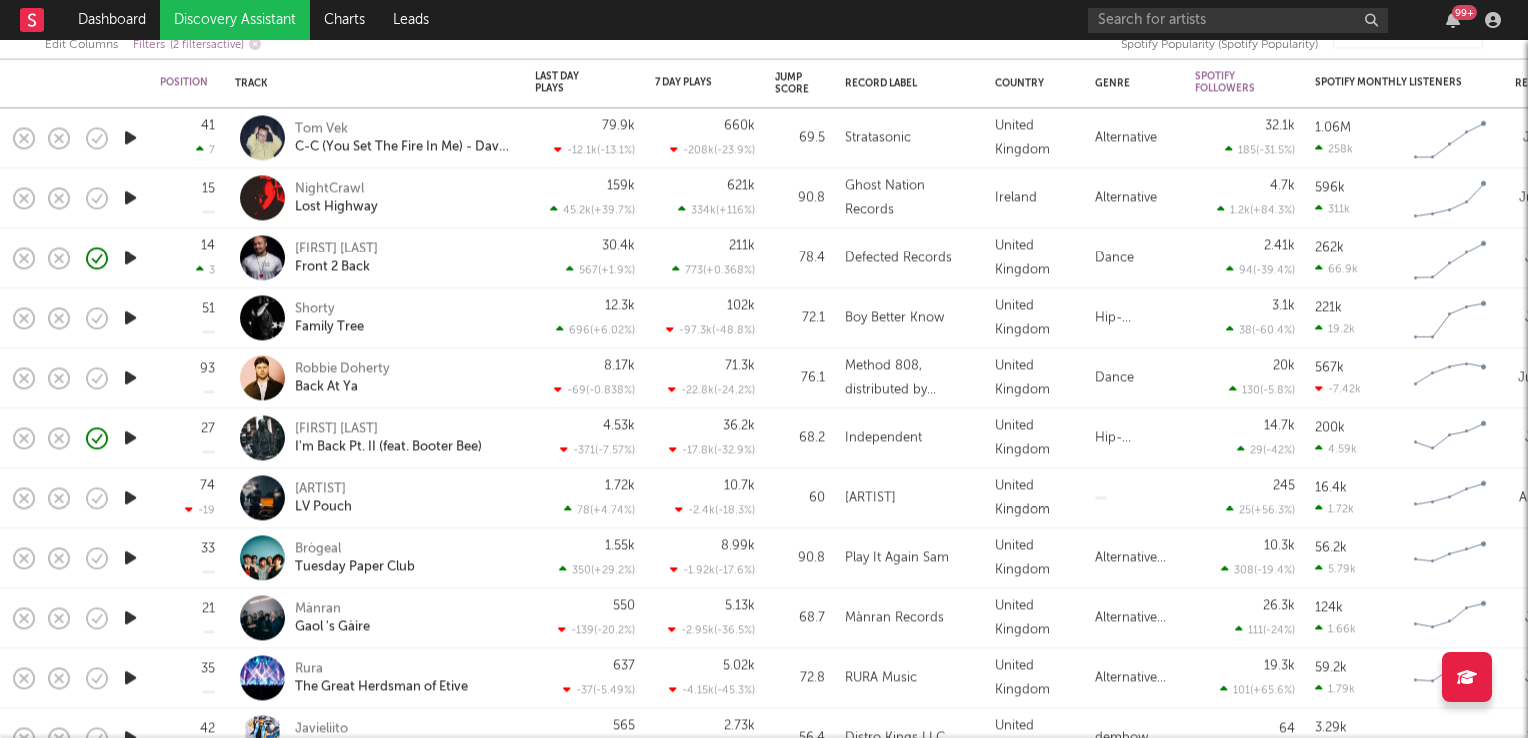 click at bounding box center (130, 197) 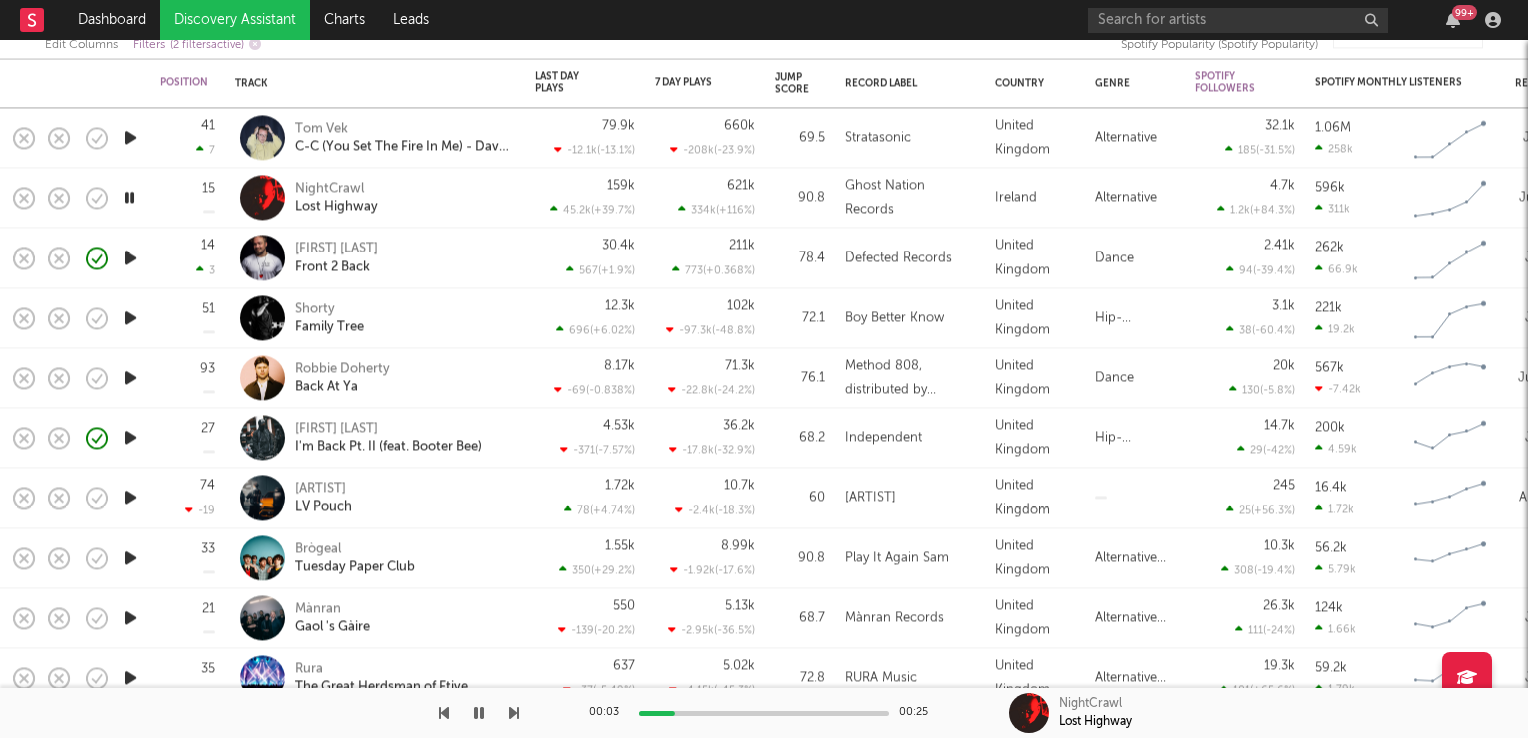 click at bounding box center [129, 197] 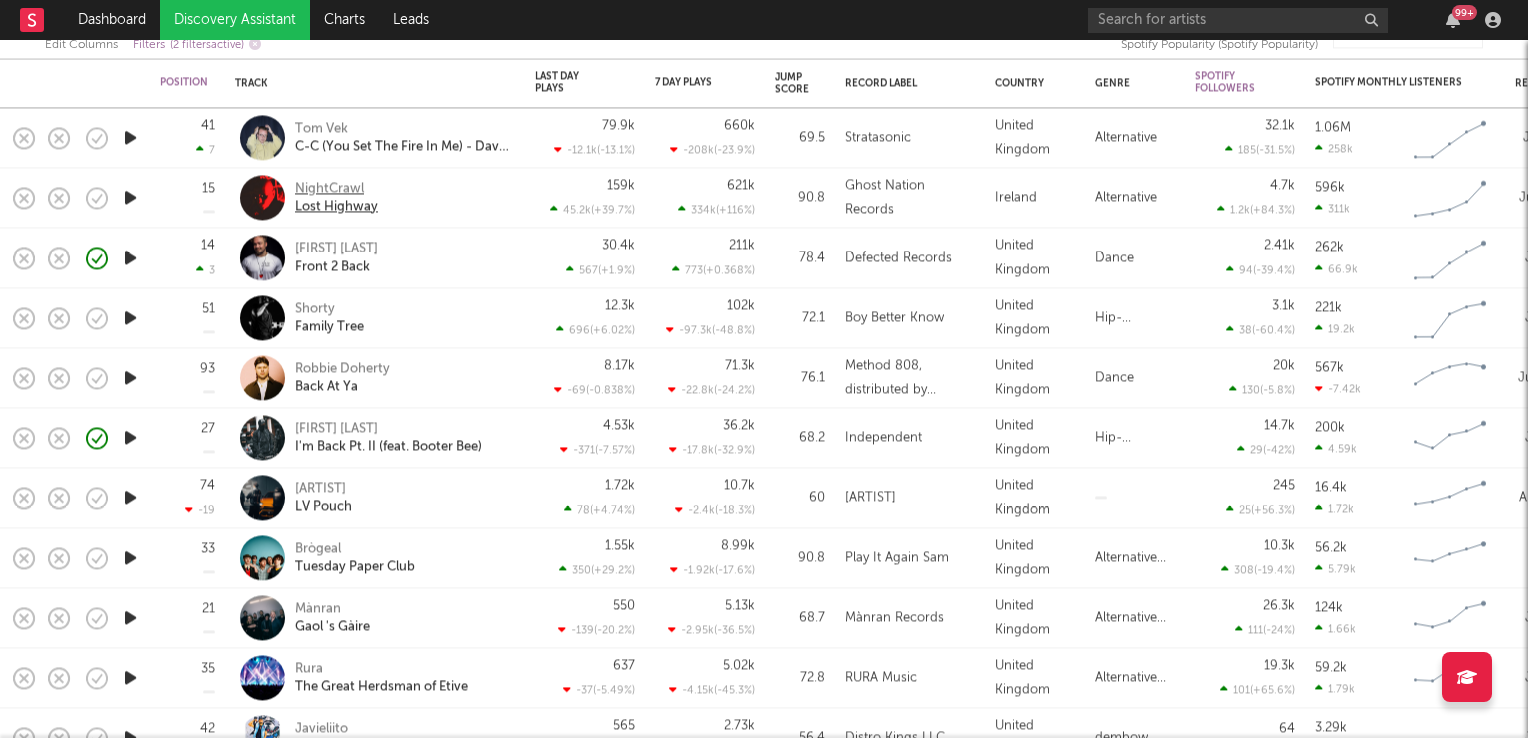 click on "NightCrawl" at bounding box center [336, 189] 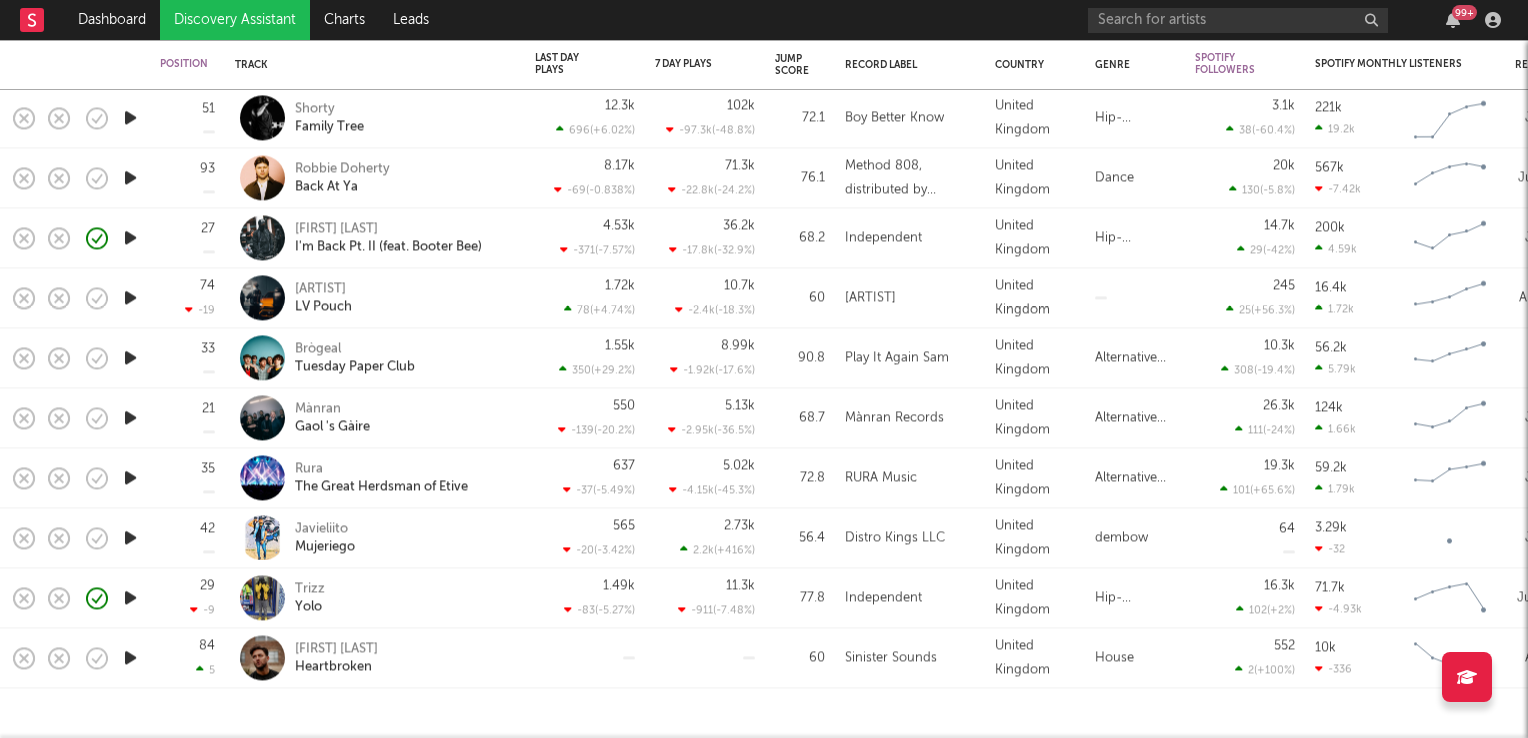 click at bounding box center [130, 357] 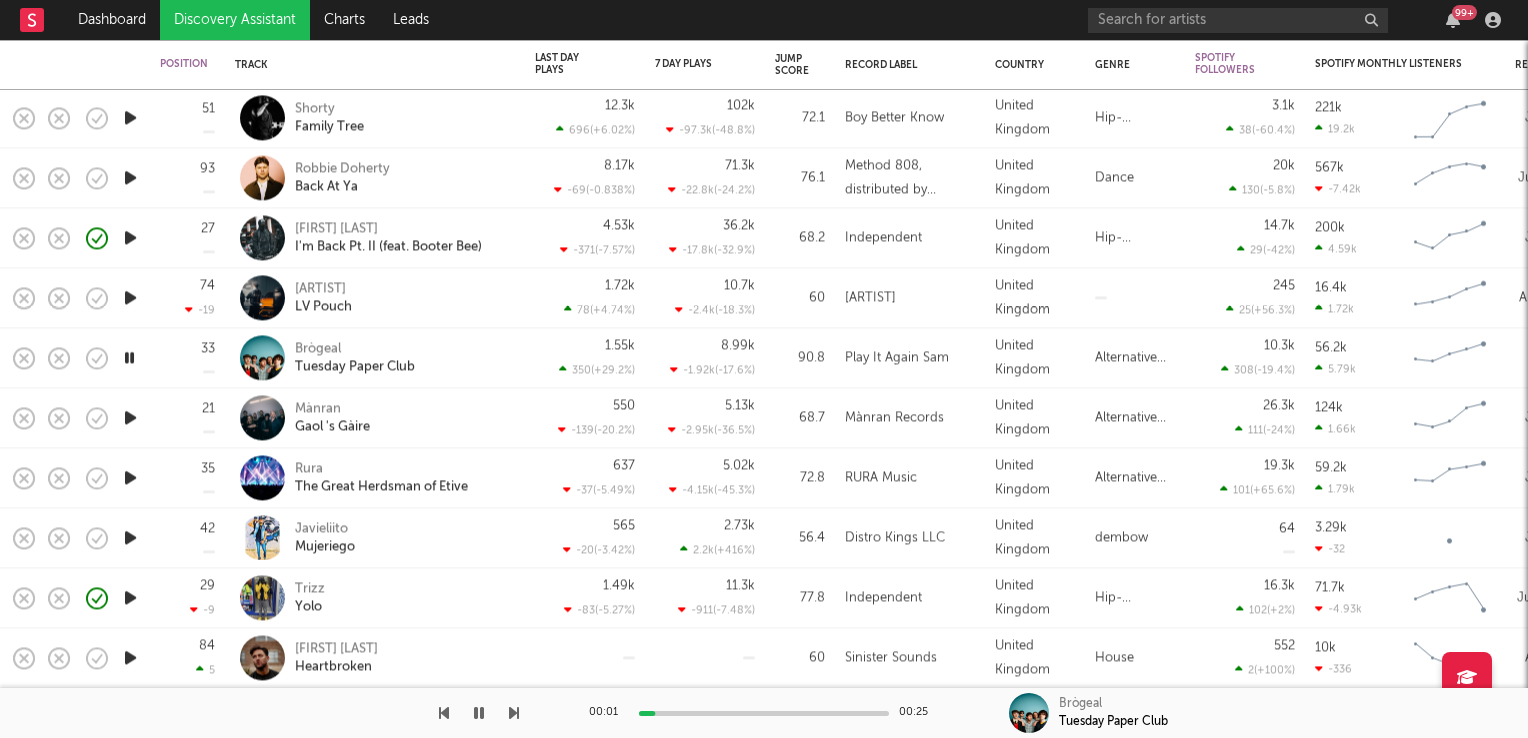 click at bounding box center (129, 357) 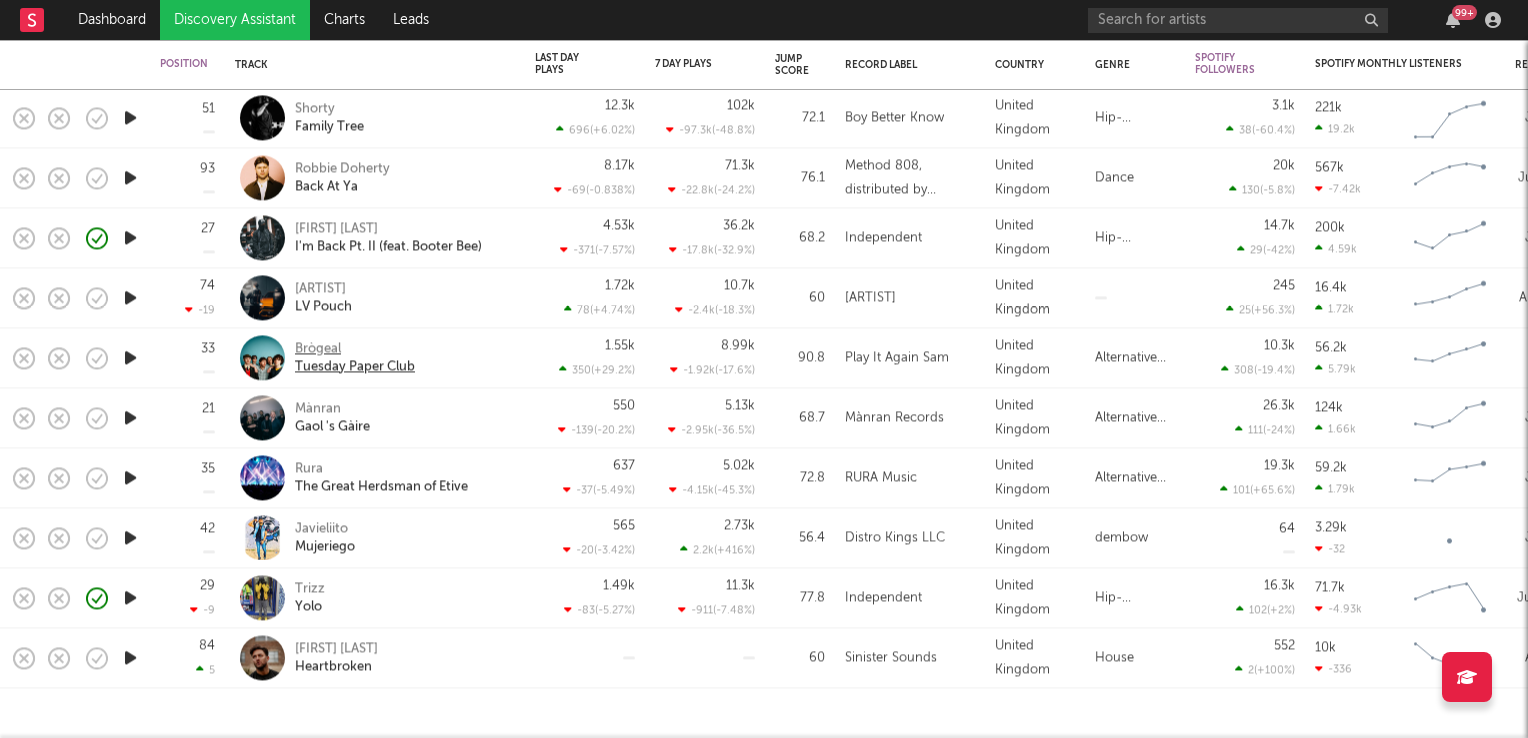click on "Brògeal" at bounding box center [355, 349] 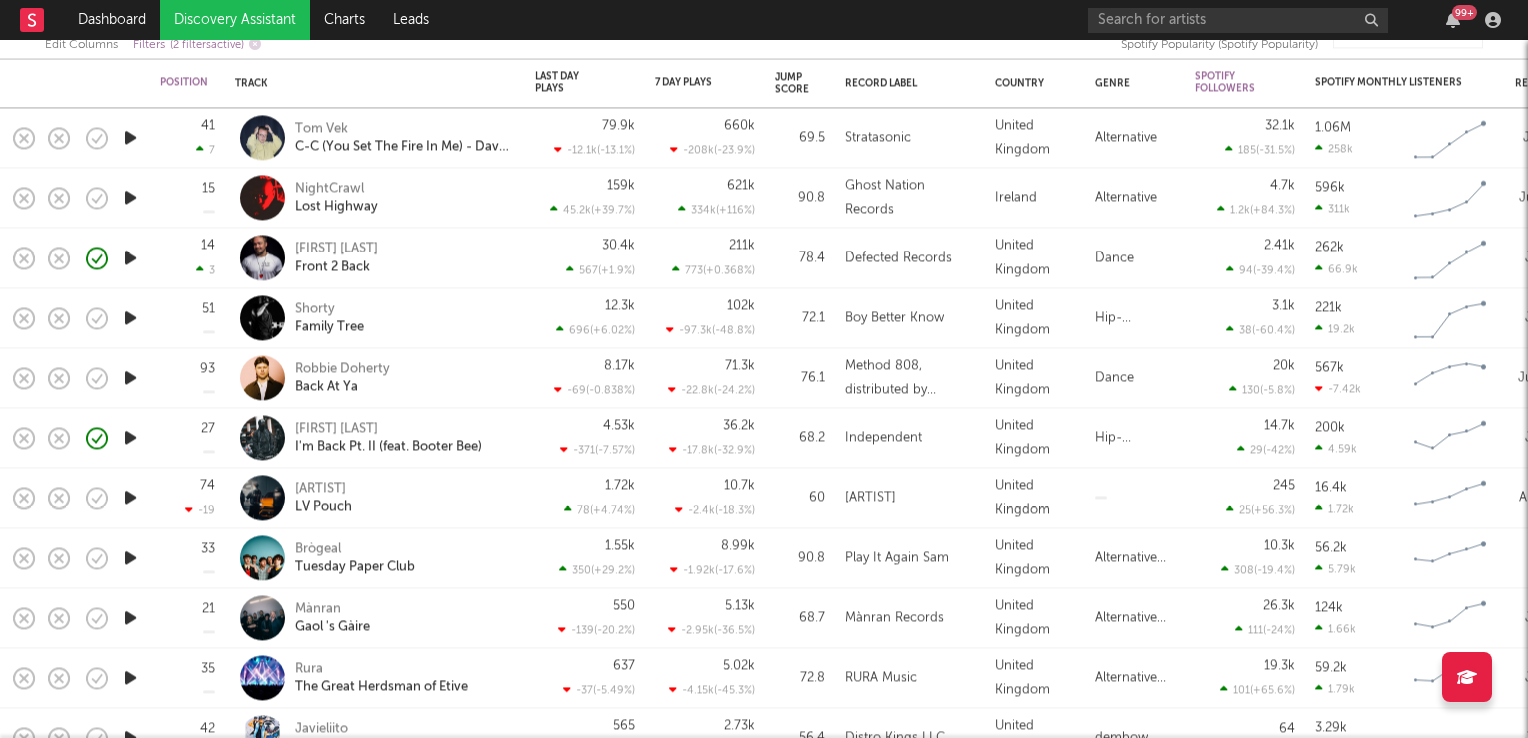 click at bounding box center (130, 137) 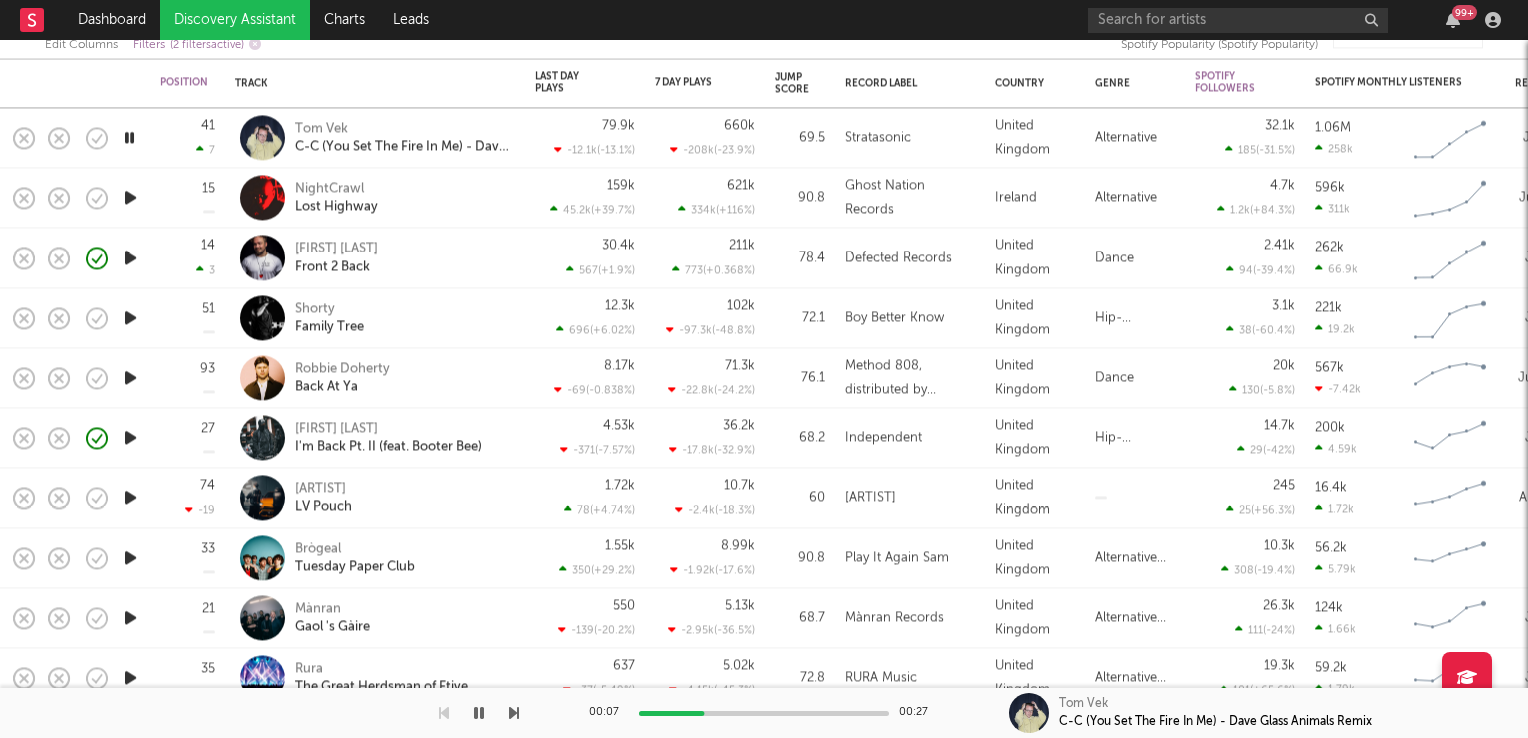 click at bounding box center [129, 137] 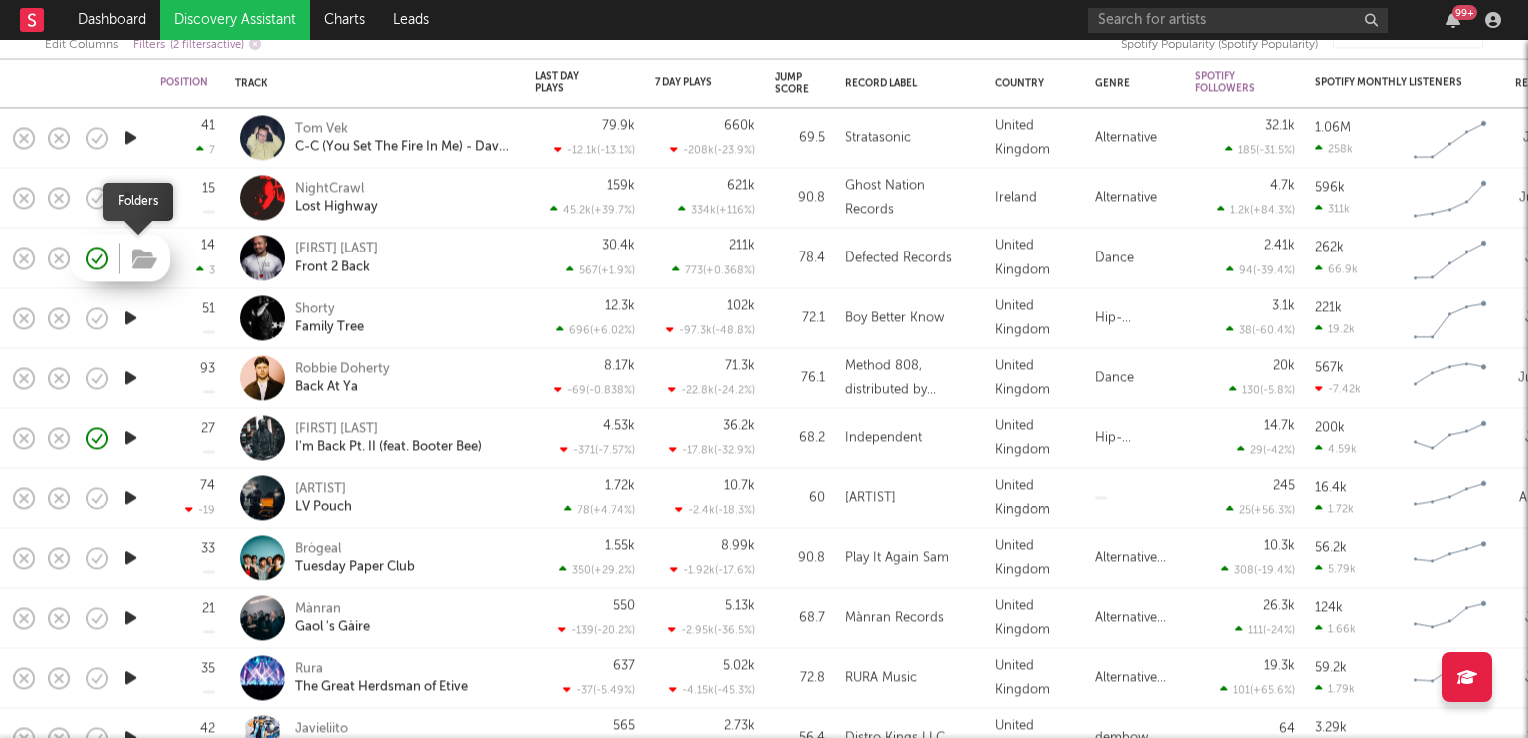 click at bounding box center (144, 259) 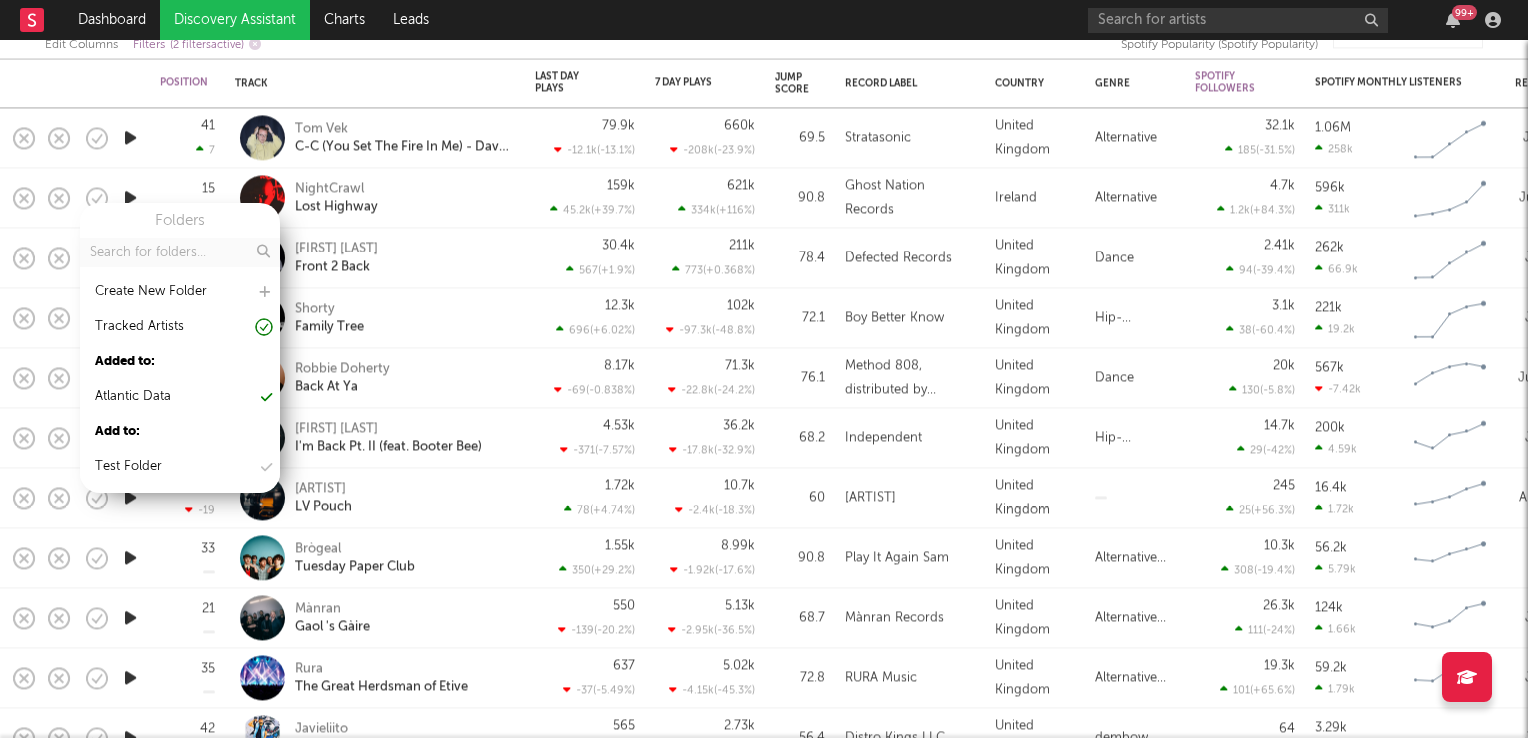 scroll, scrollTop: 0, scrollLeft: 0, axis: both 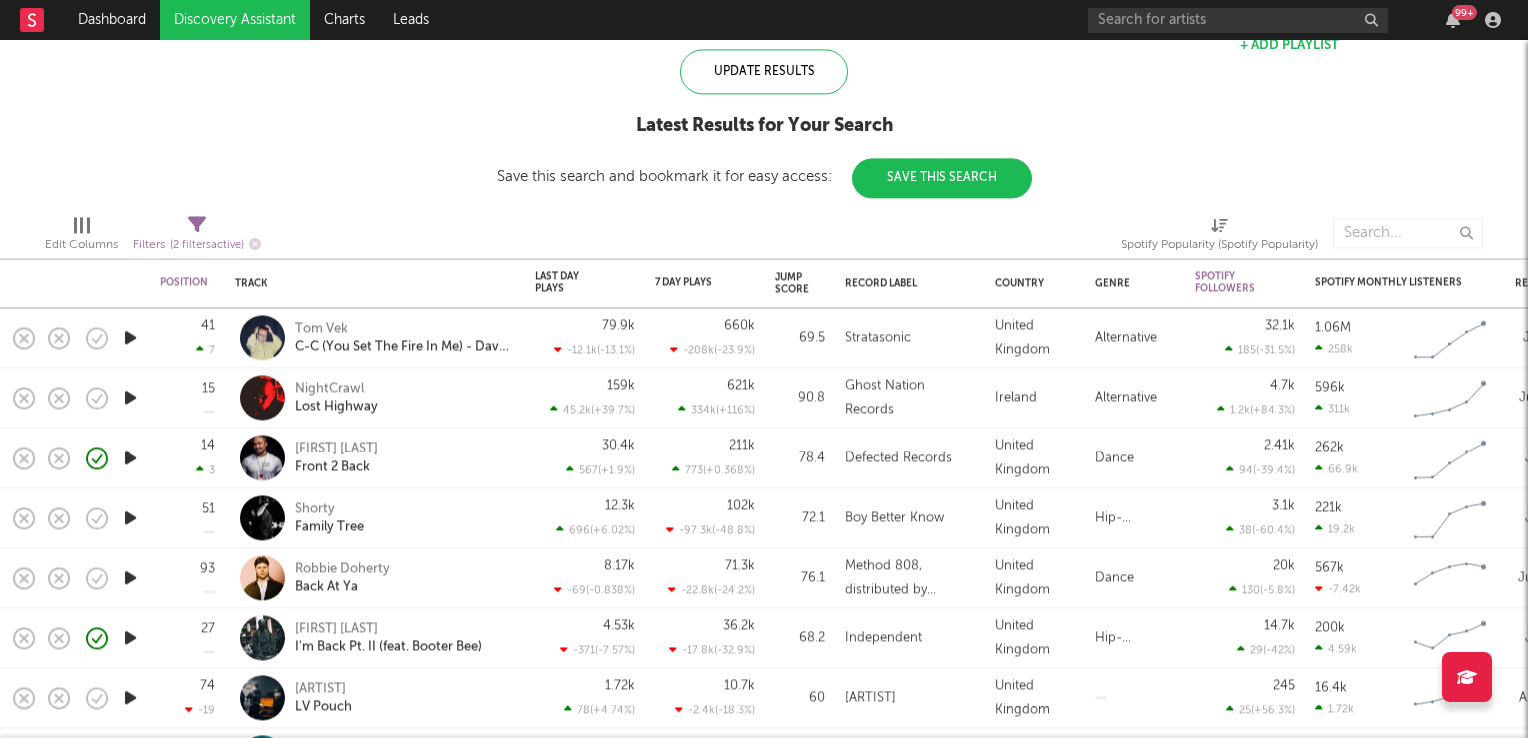 click on "Save This Search" at bounding box center (942, 178) 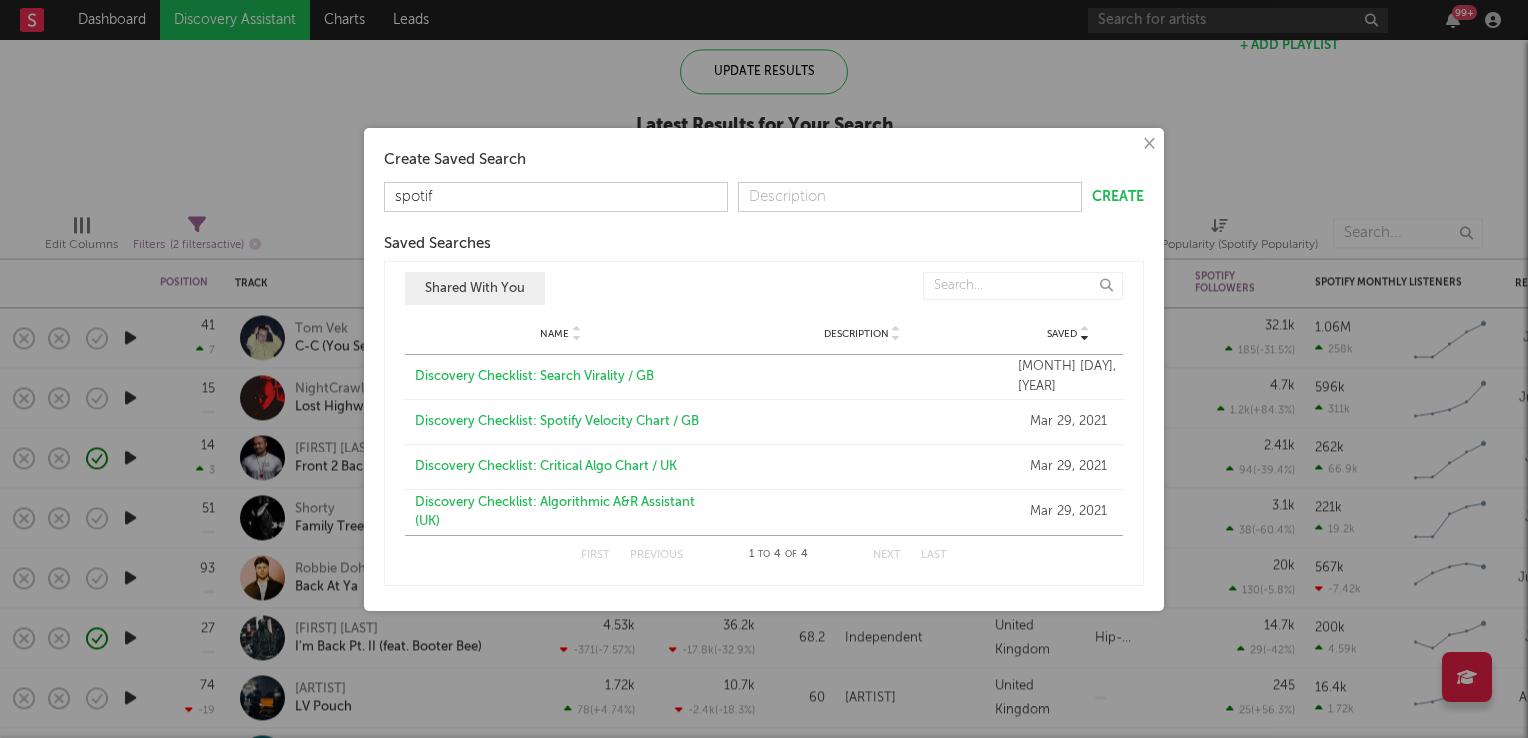 type on "spotify" 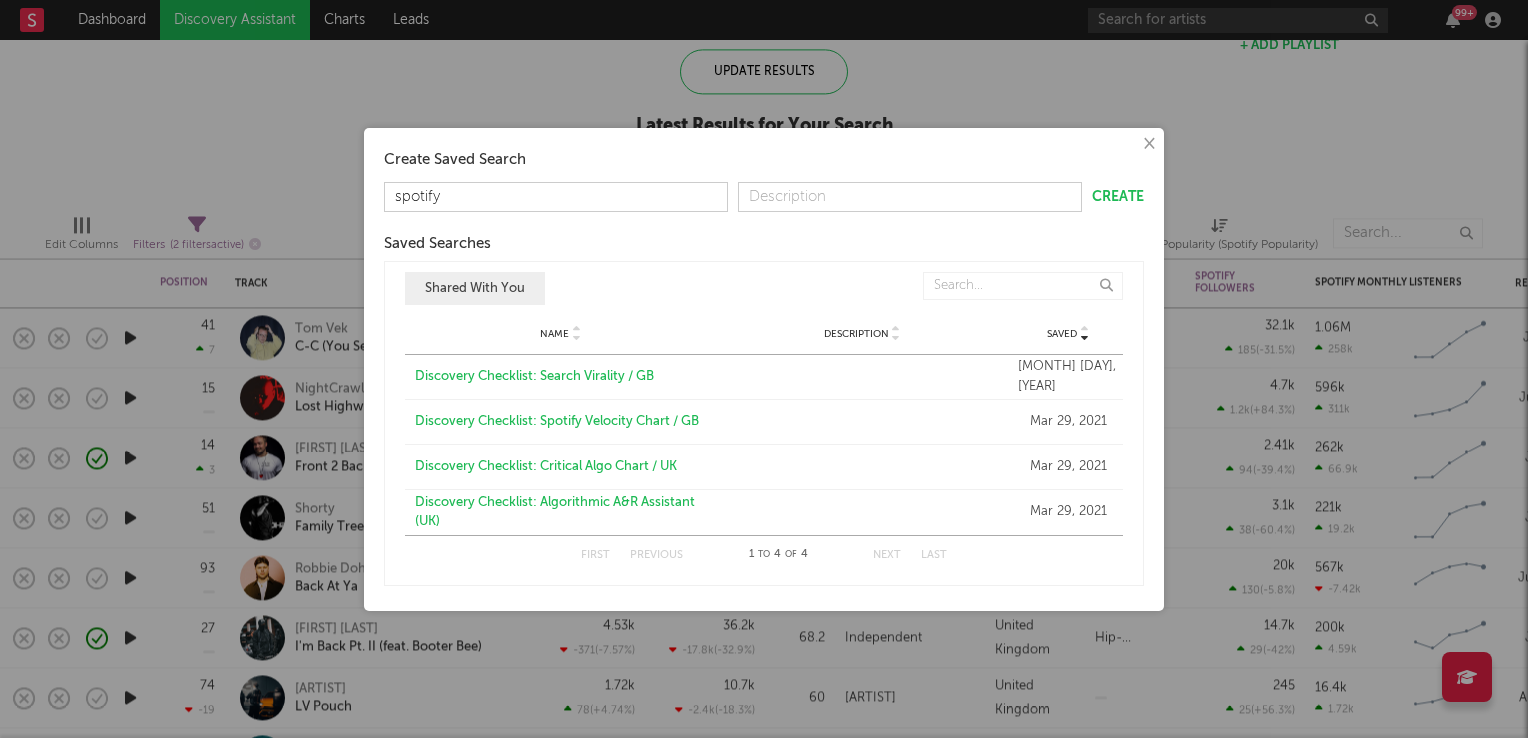click on "Create" at bounding box center [1118, 197] 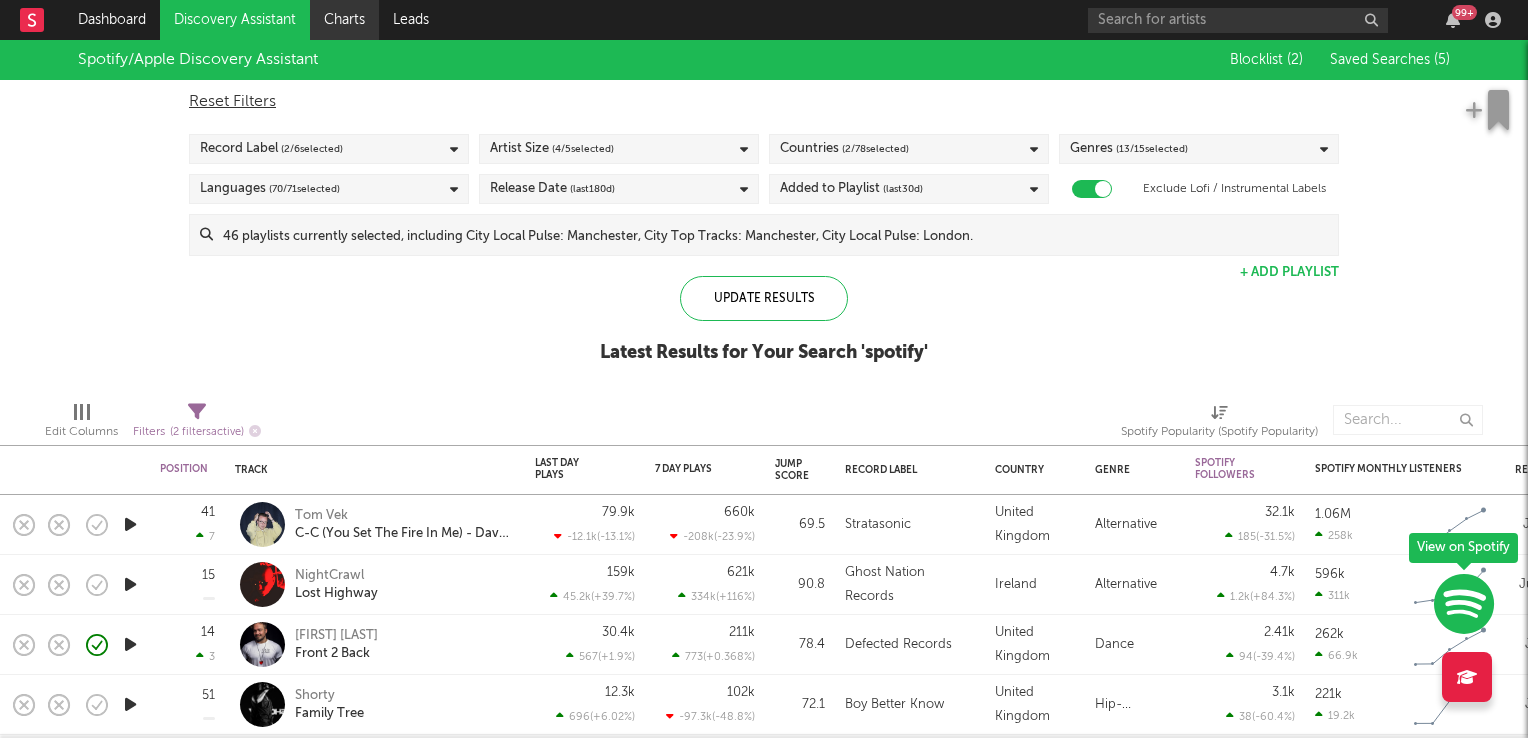 click on "Charts" at bounding box center (344, 20) 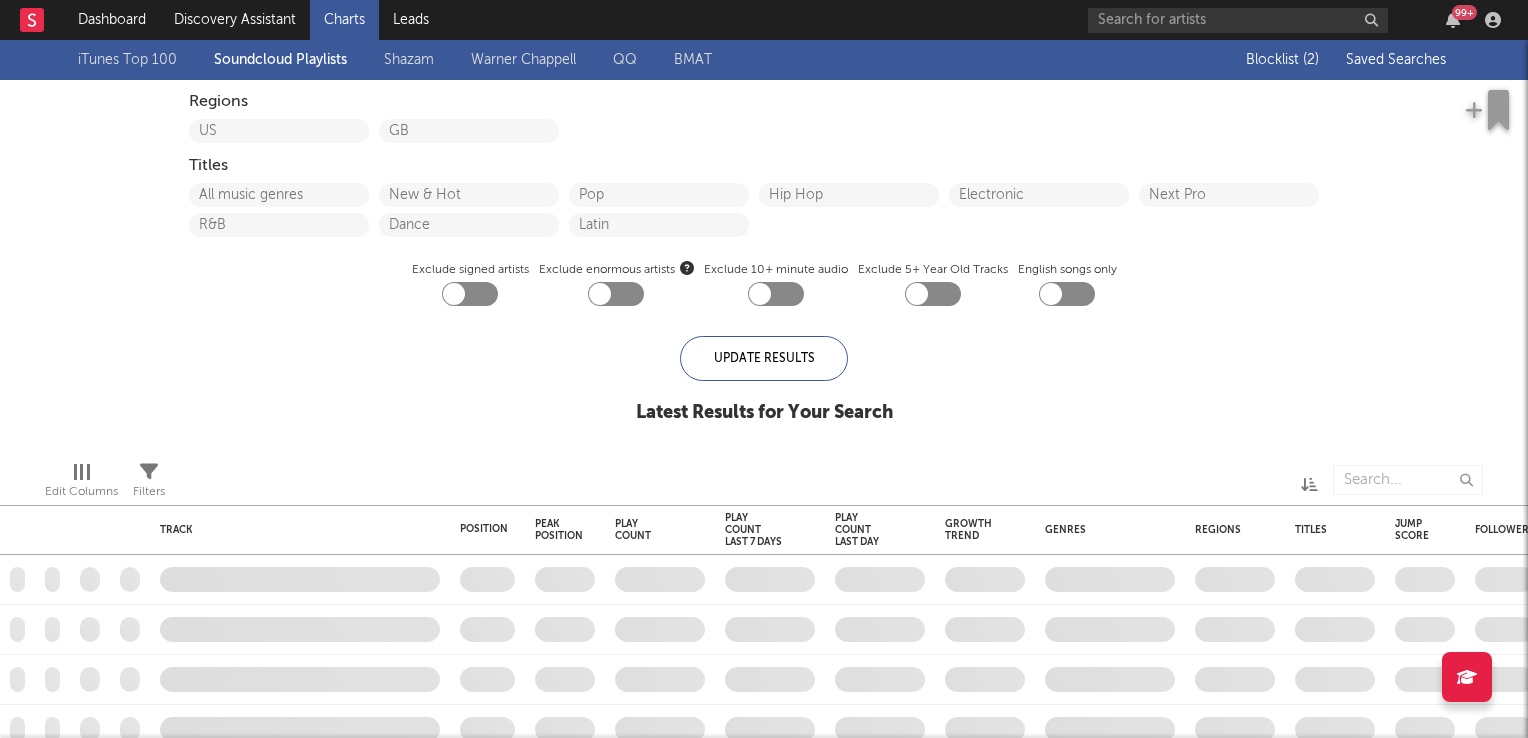 checkbox on "true" 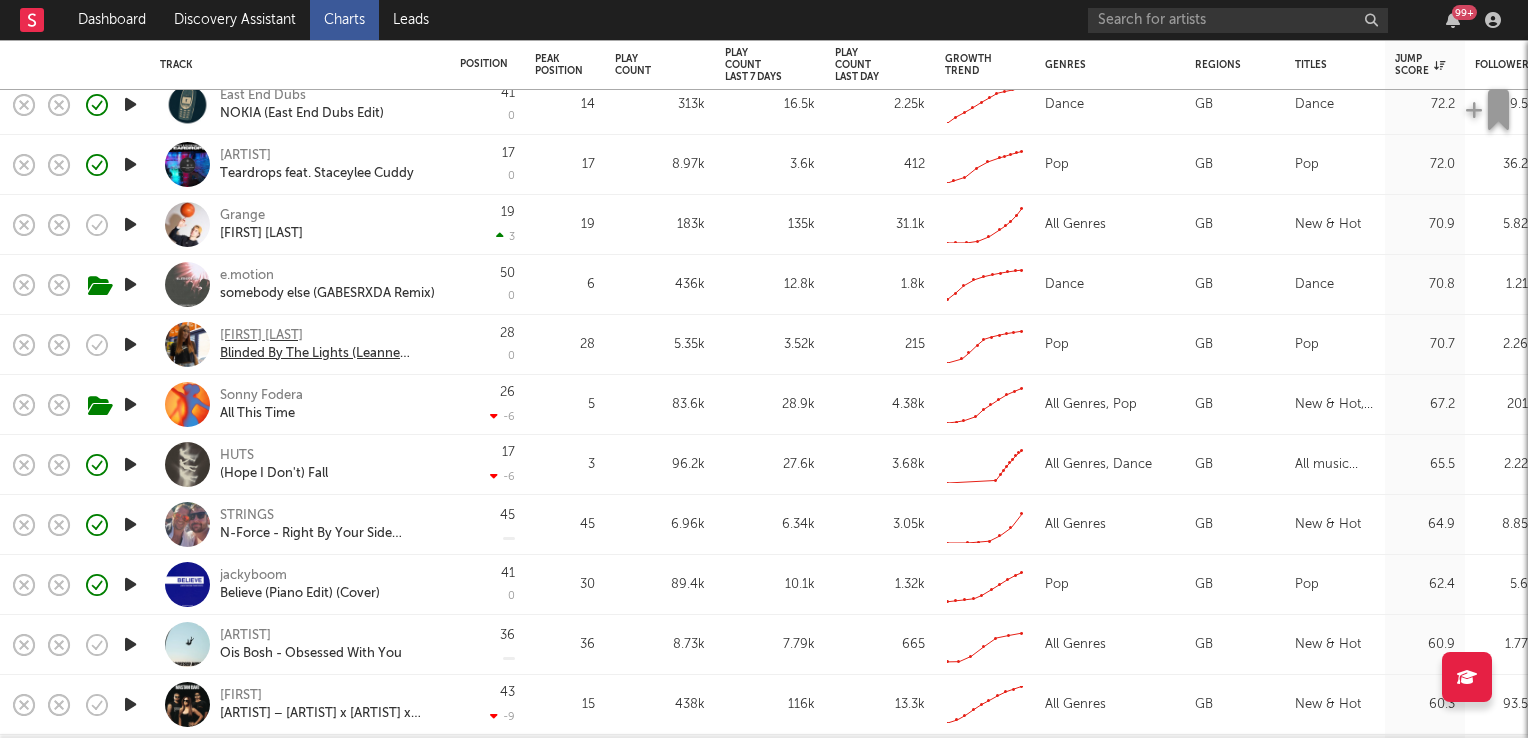 click on "Leanne Louise" at bounding box center [327, 336] 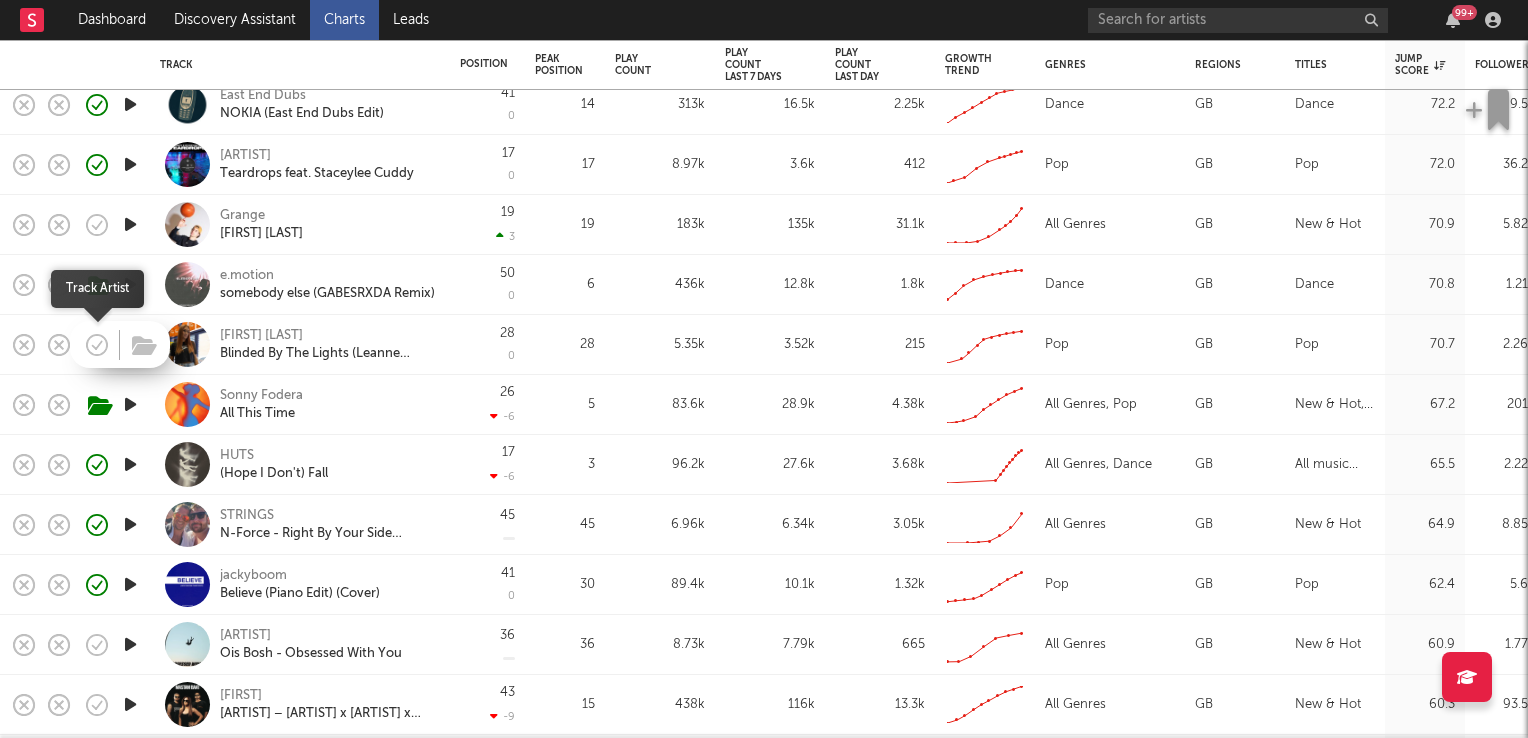 click 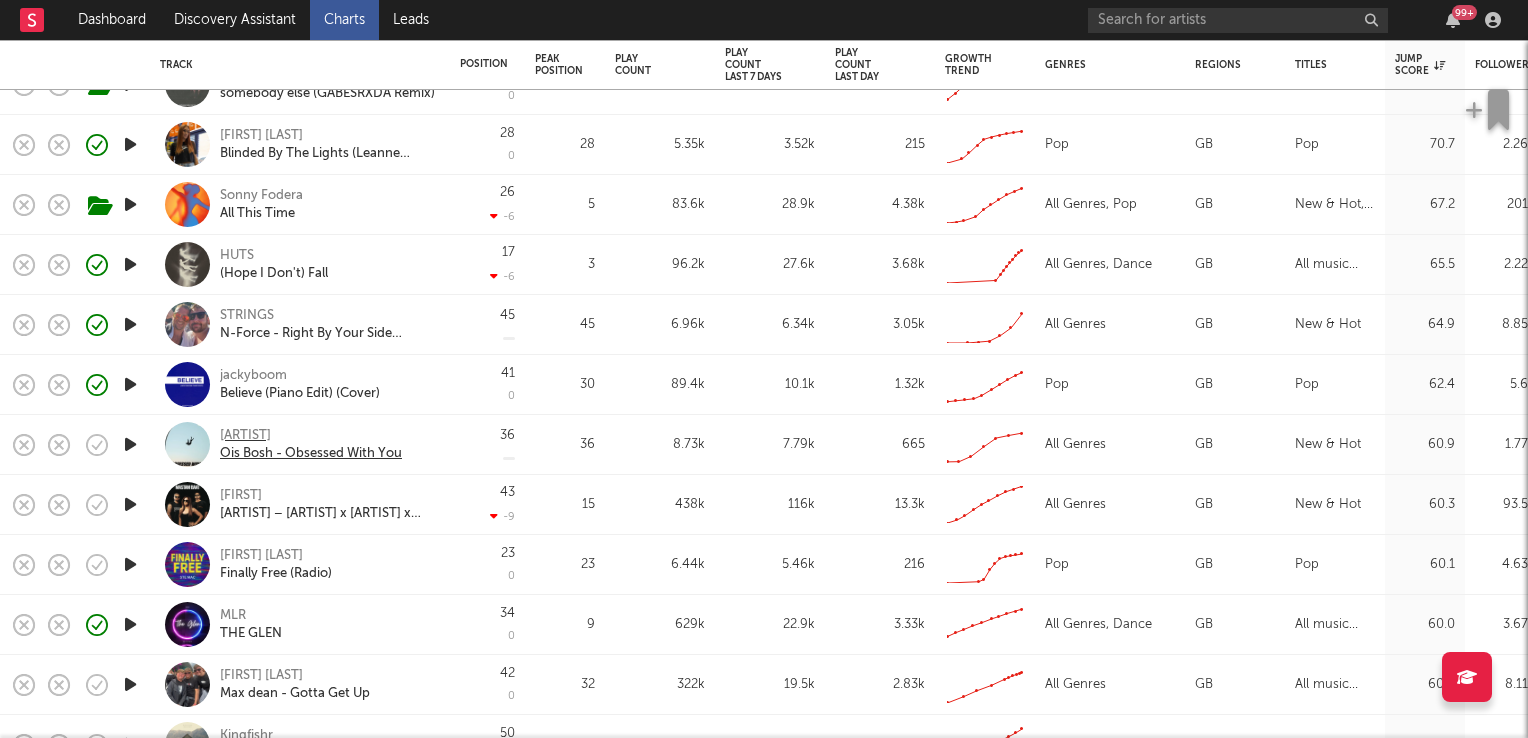 click on "Ois Bosh" at bounding box center (311, 436) 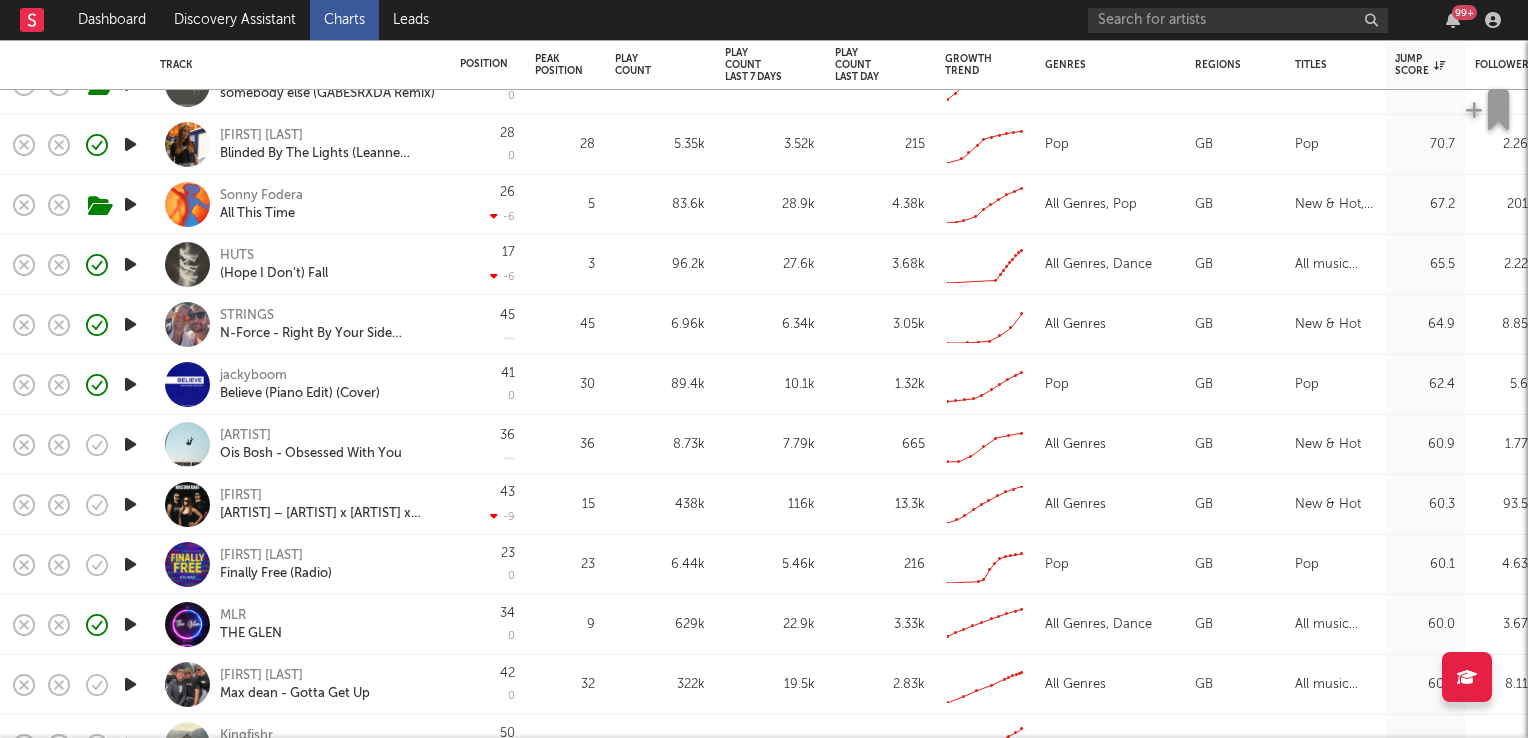 click at bounding box center [130, 444] 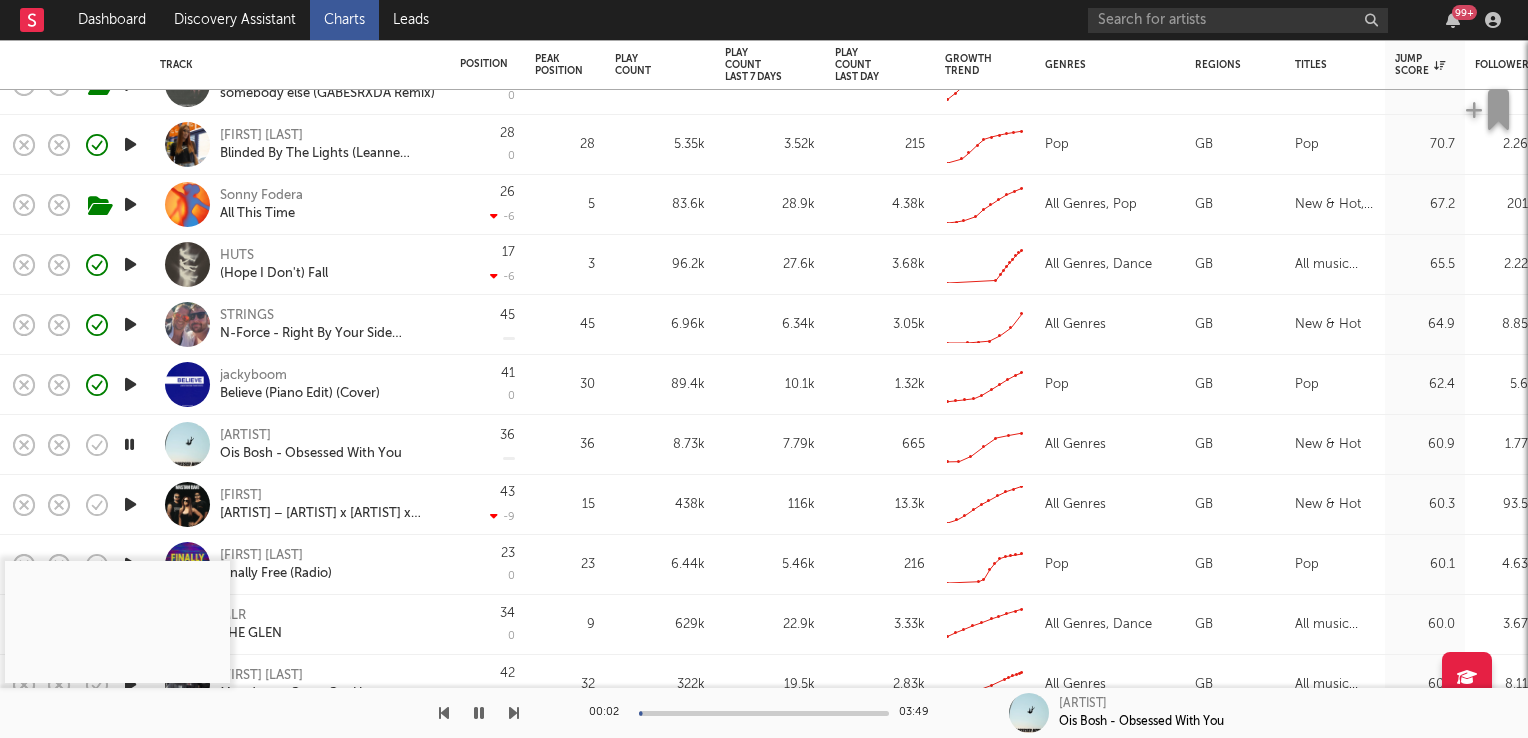 click at bounding box center [129, 444] 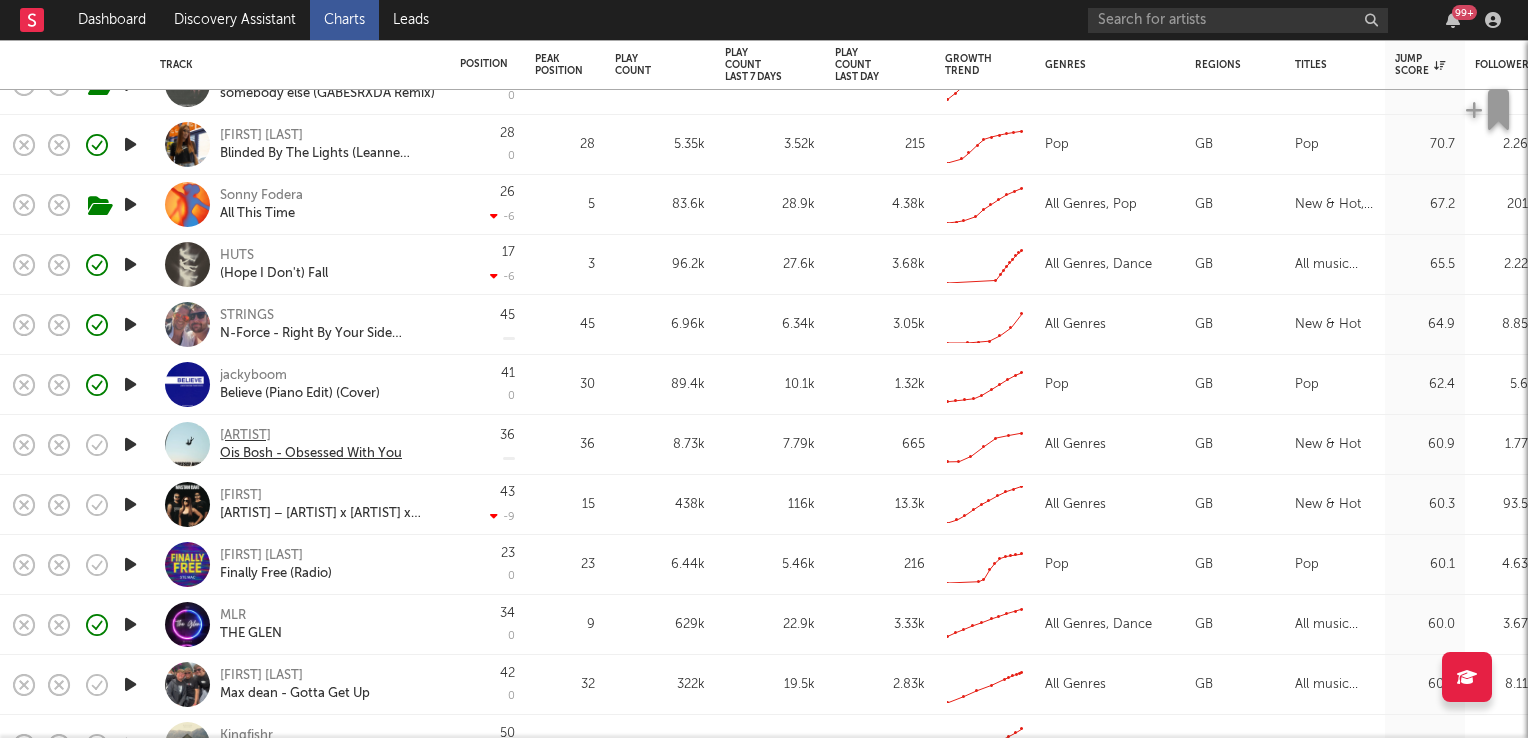 click on "Ois Bosh - Obsessed With You" at bounding box center [311, 454] 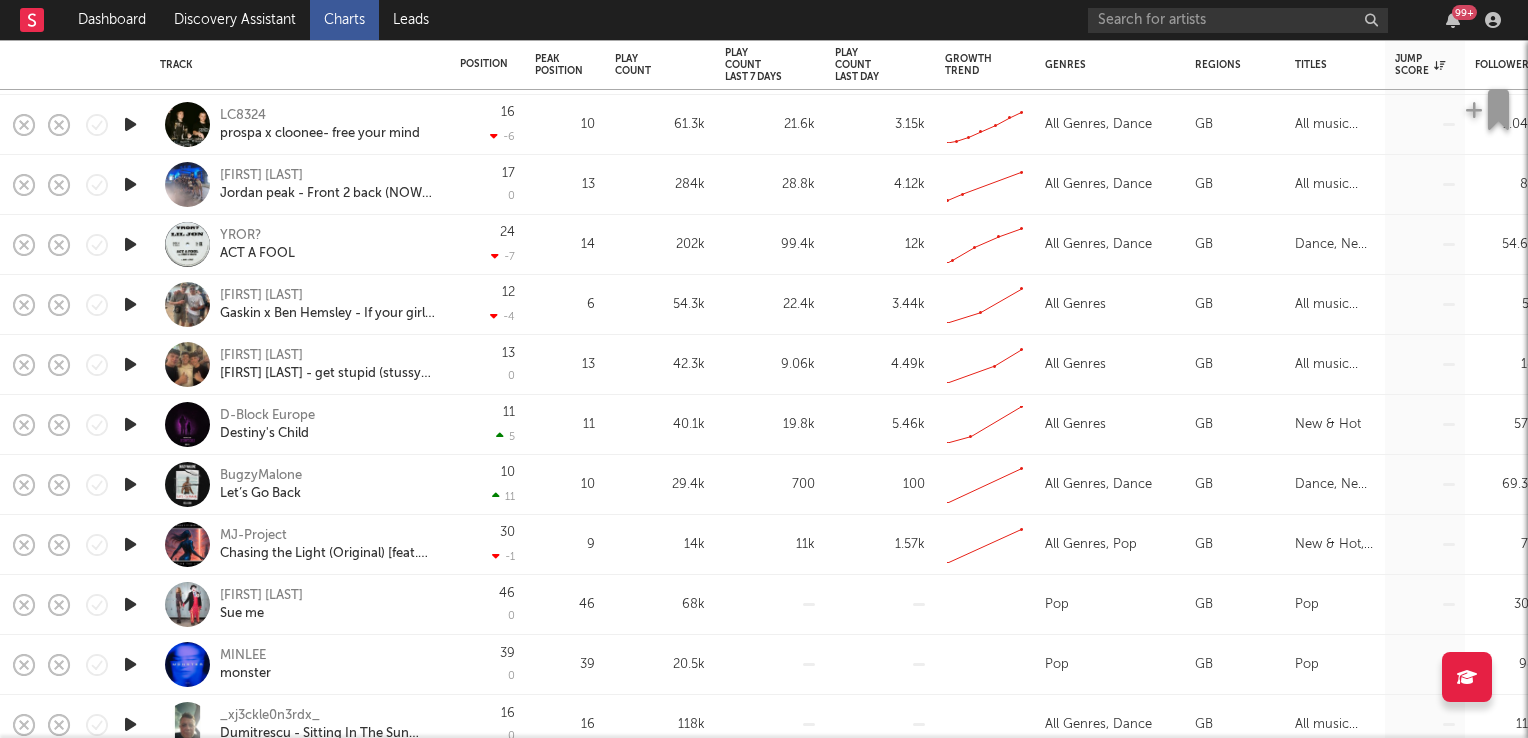 click on "Audrey Hobert" at bounding box center [261, 596] 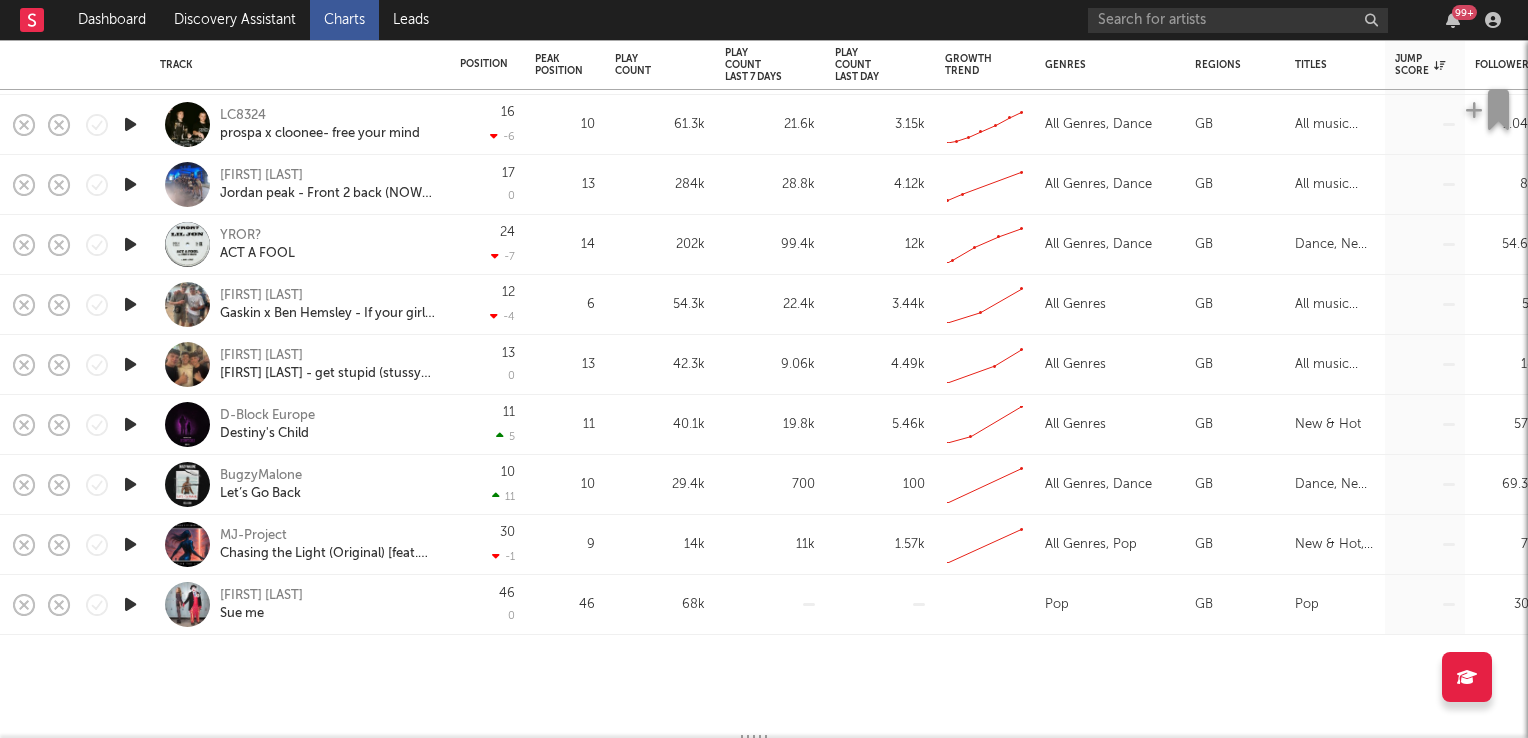 select on "1w" 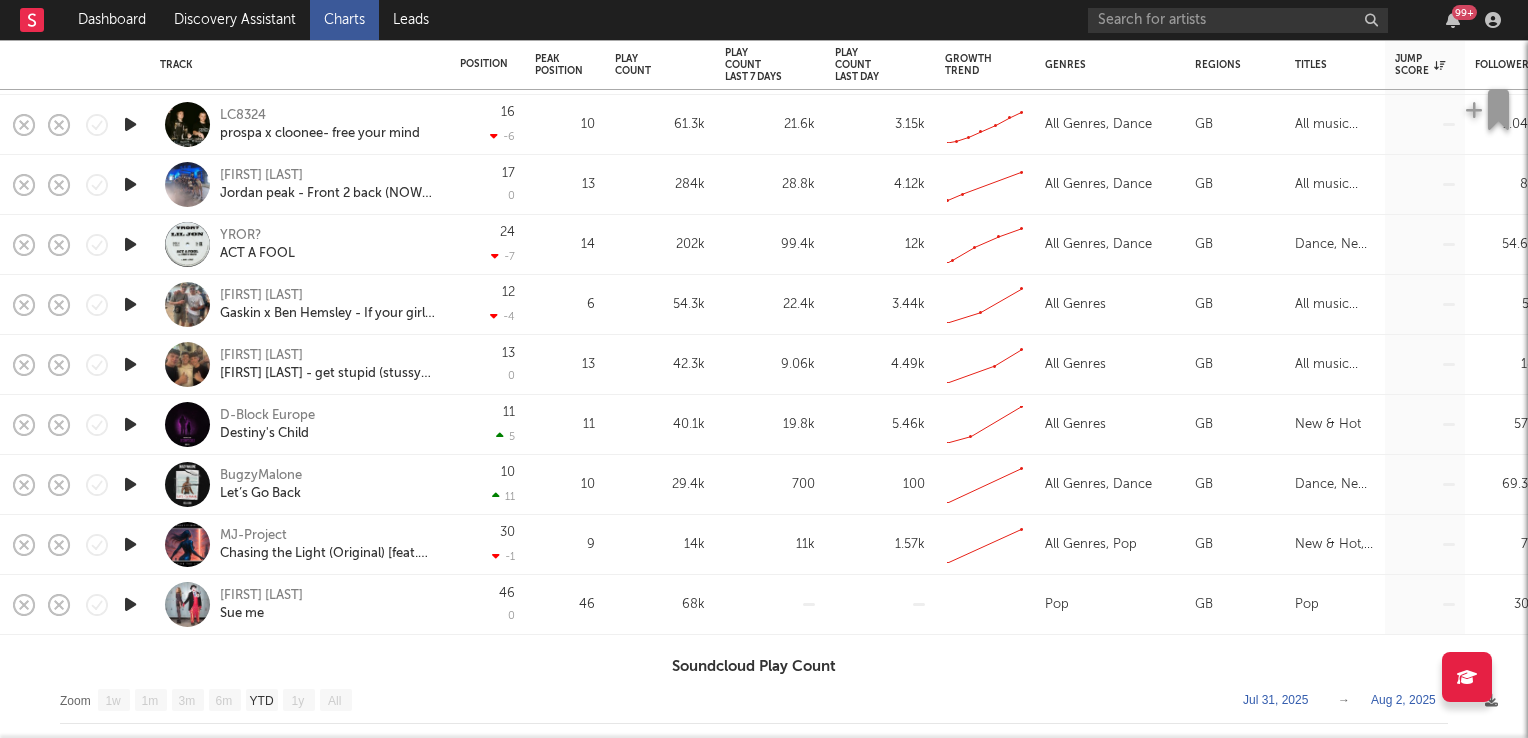click on "Audrey Hobert" at bounding box center (261, 596) 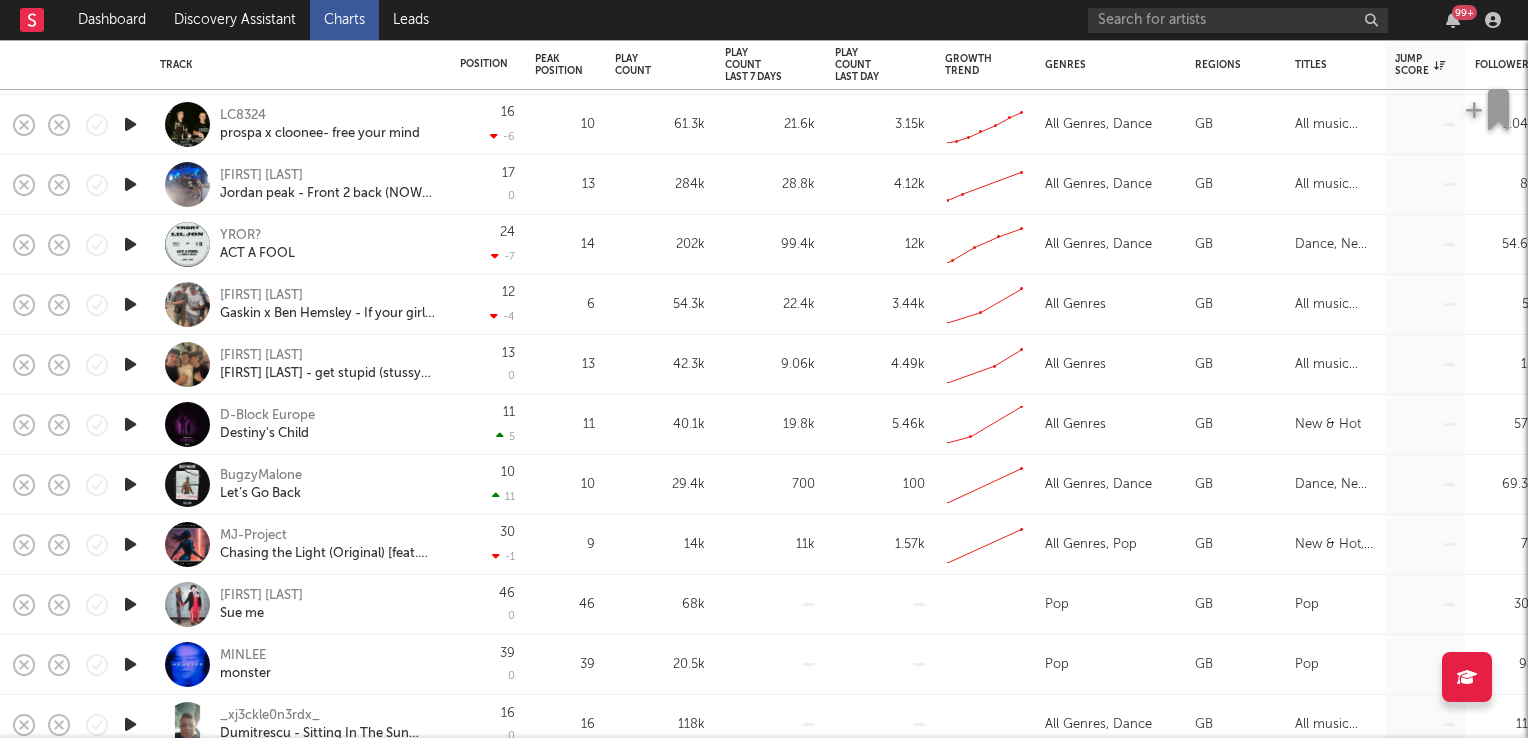 click at bounding box center [130, 604] 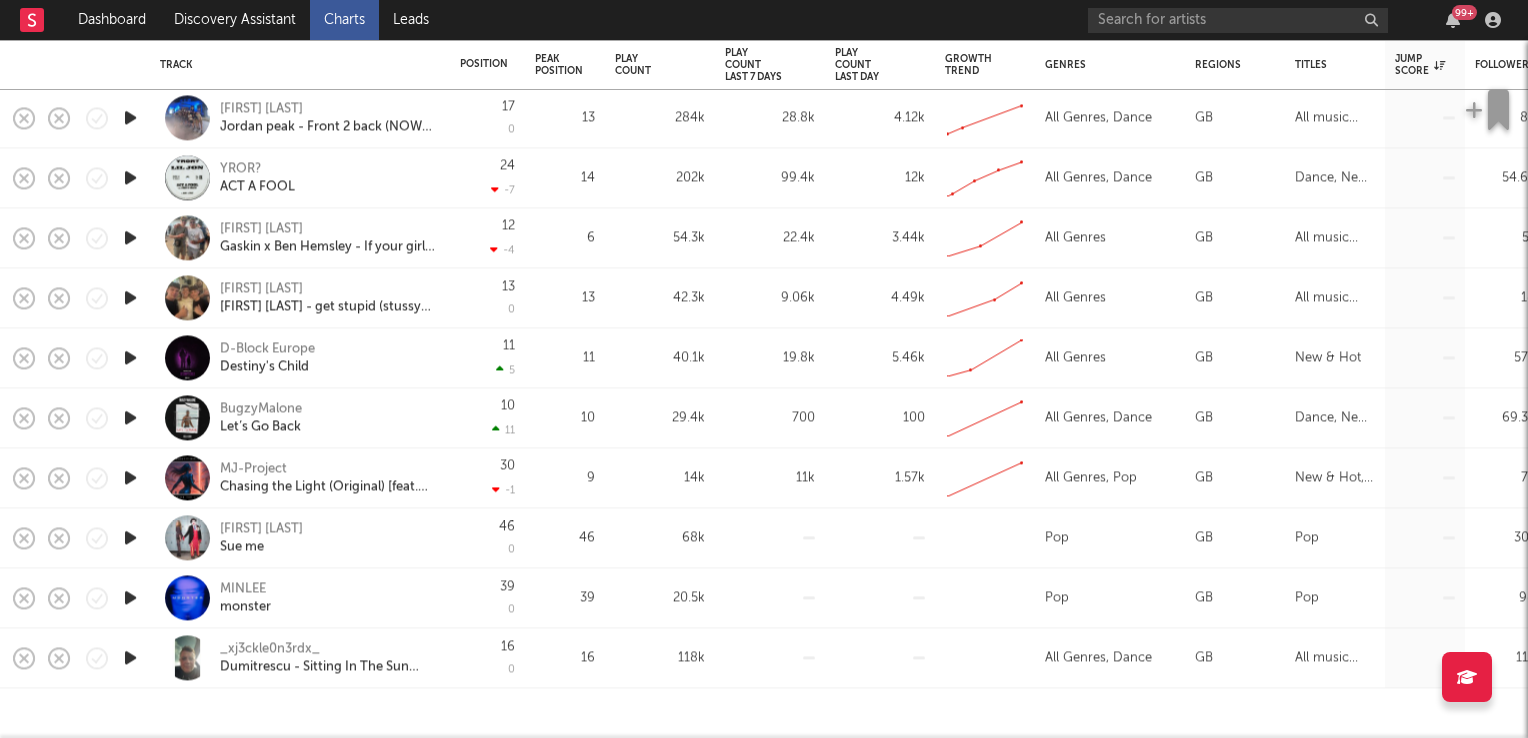 click on "MINLEE" at bounding box center (243, 589) 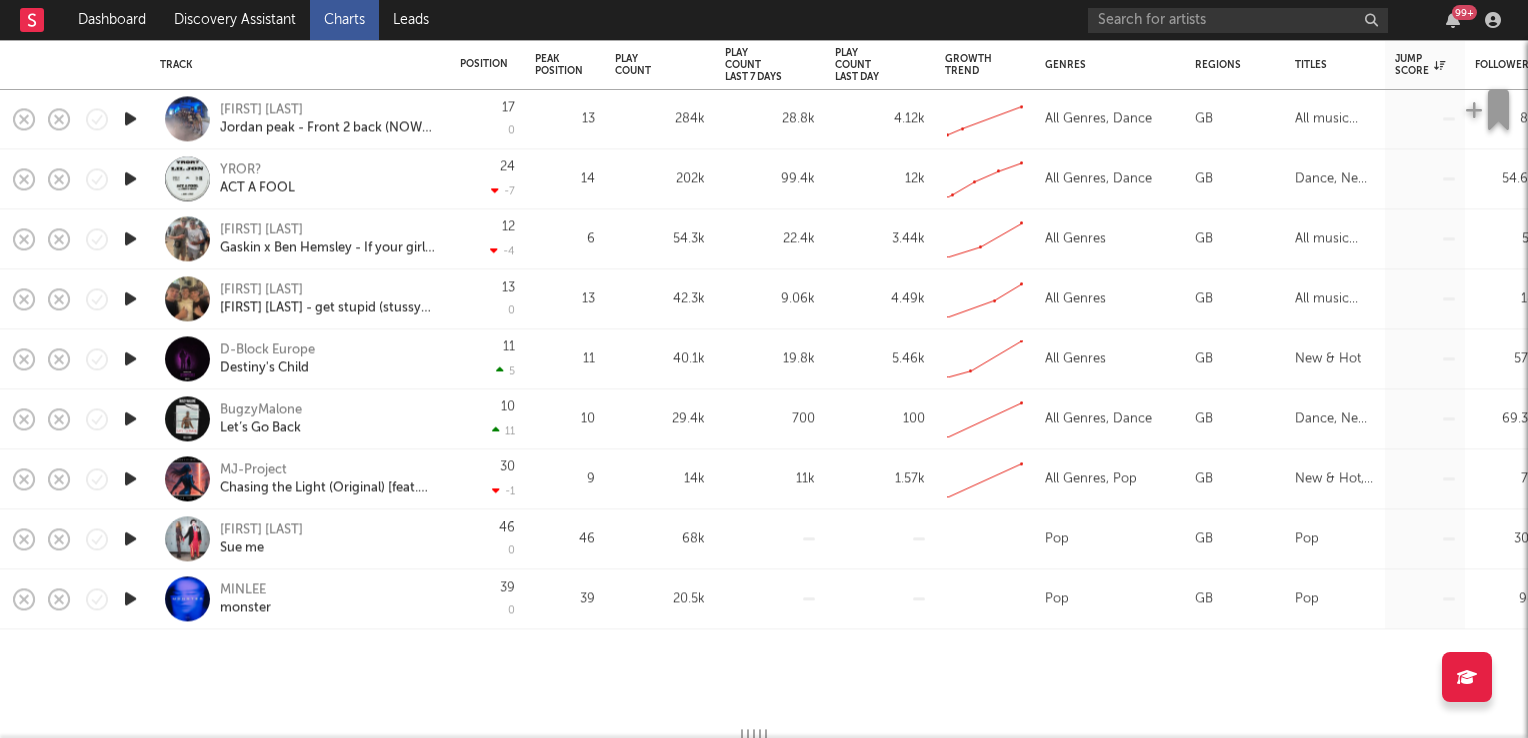 select on "1w" 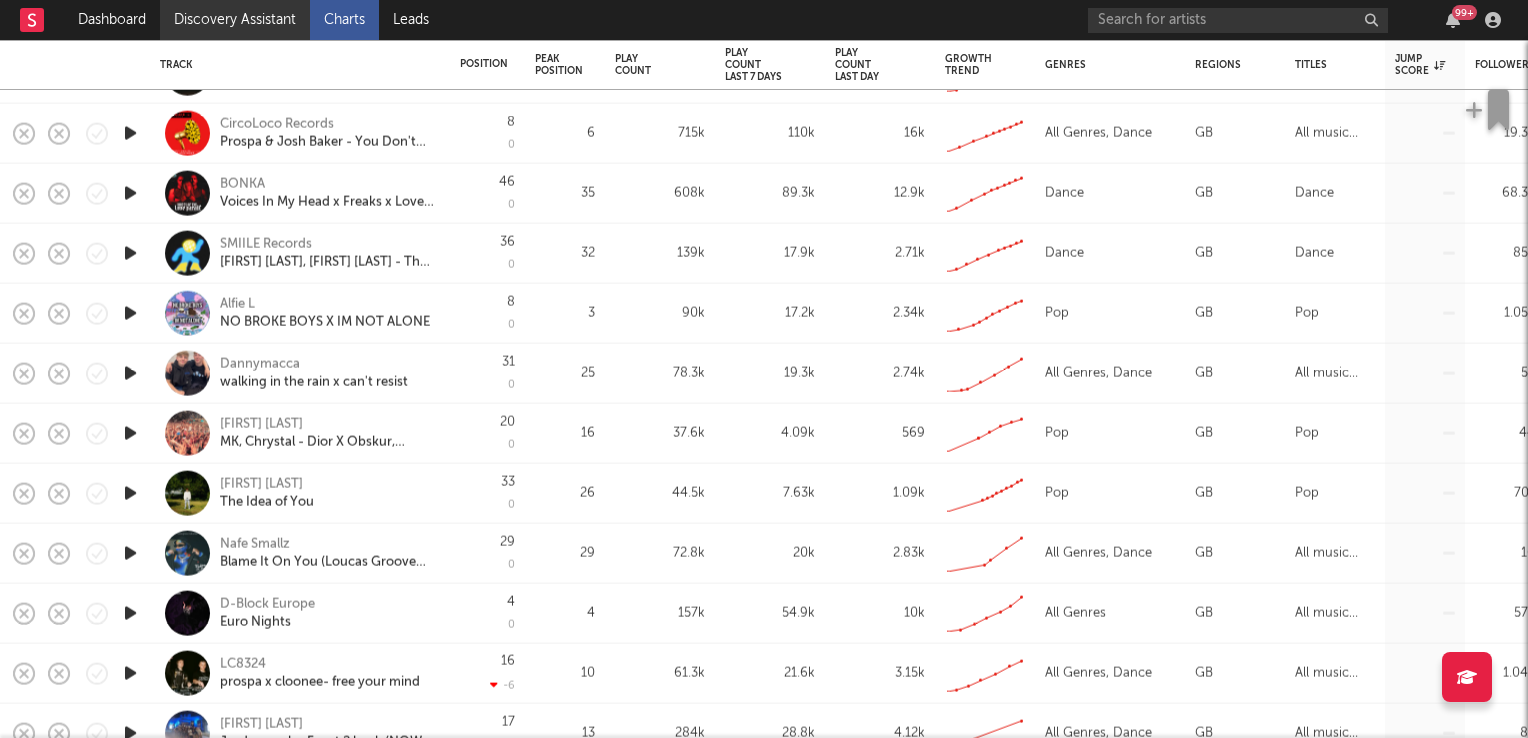 click on "Discovery Assistant" at bounding box center (235, 20) 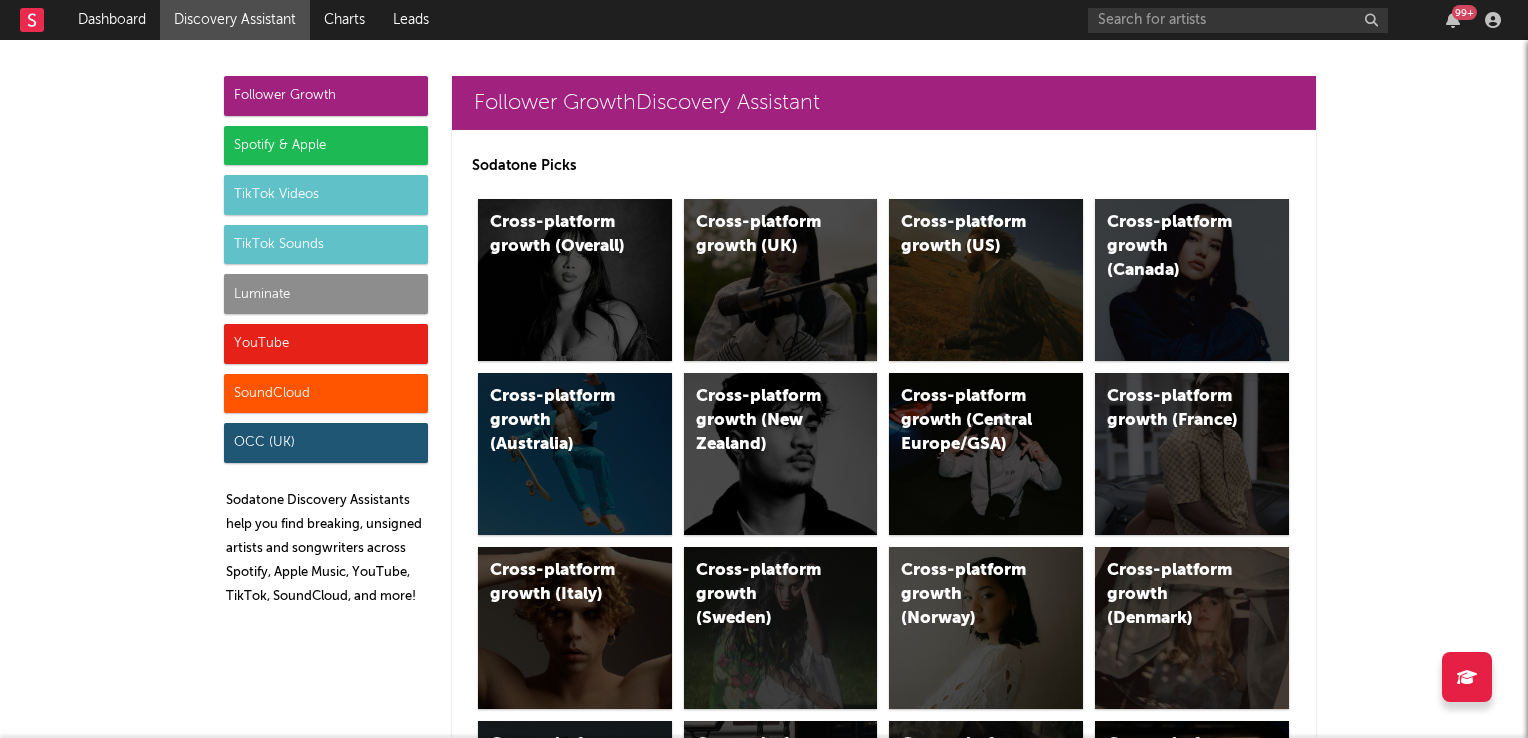 click on "TikTok Videos" at bounding box center (326, 195) 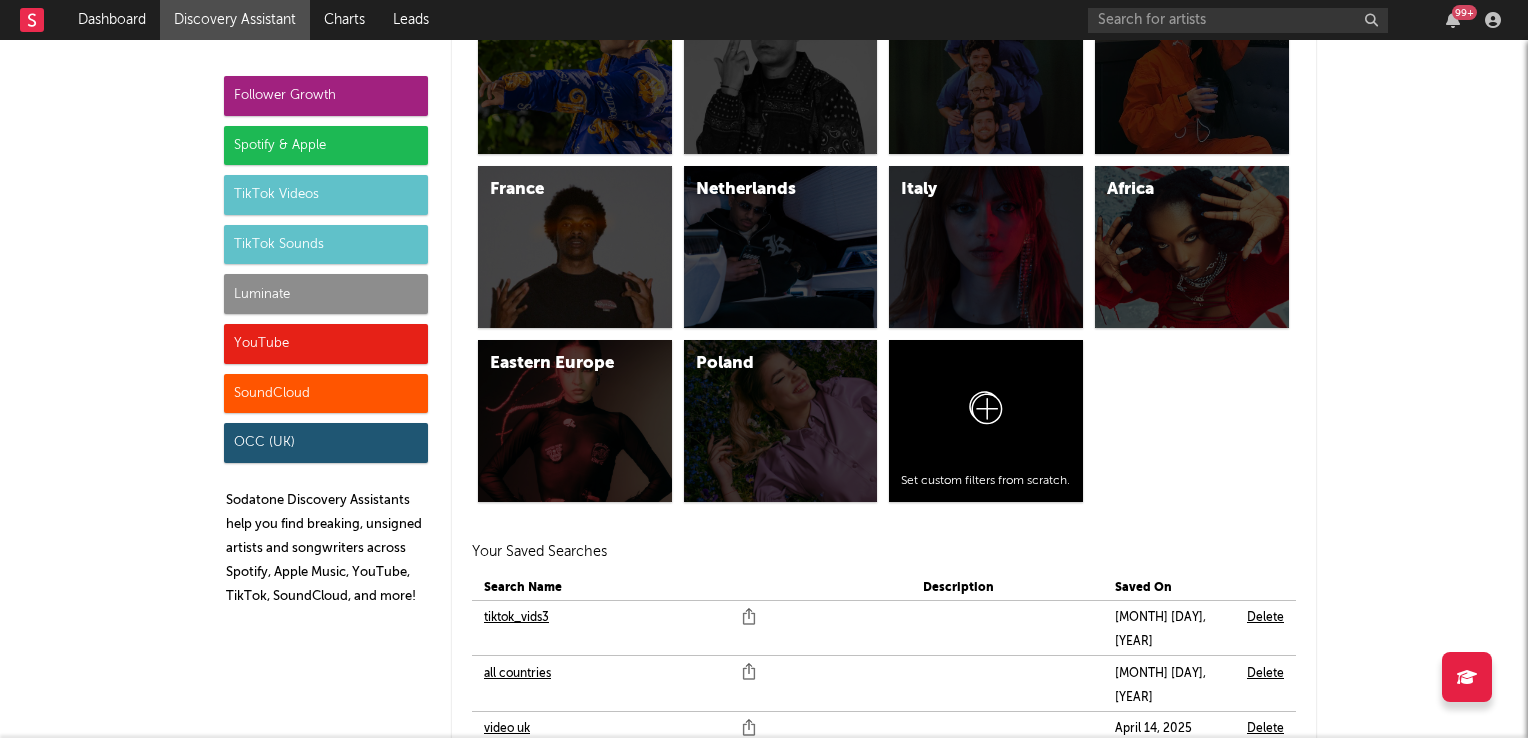 scroll, scrollTop: 6608, scrollLeft: 0, axis: vertical 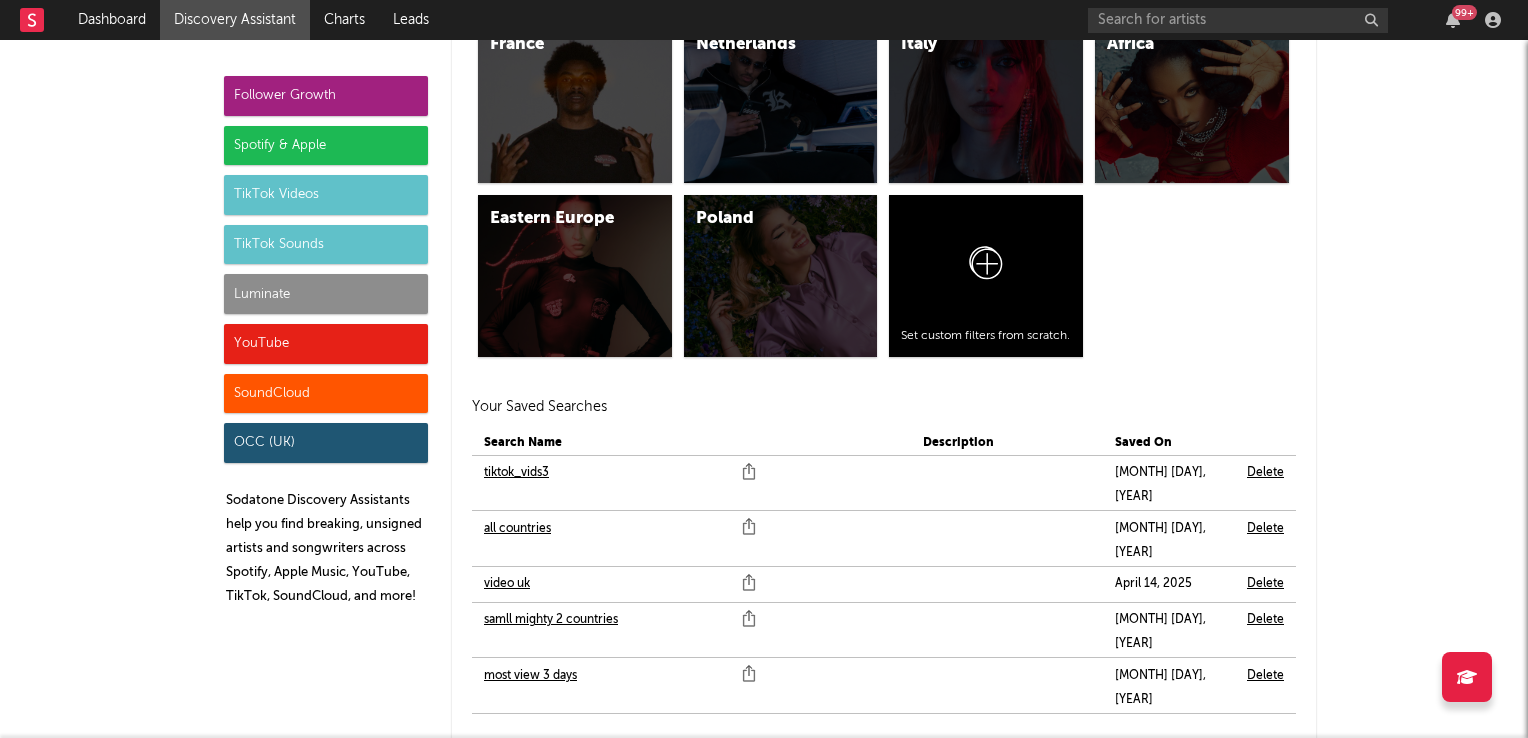 click on "samll mighty 2 countries" at bounding box center [551, 620] 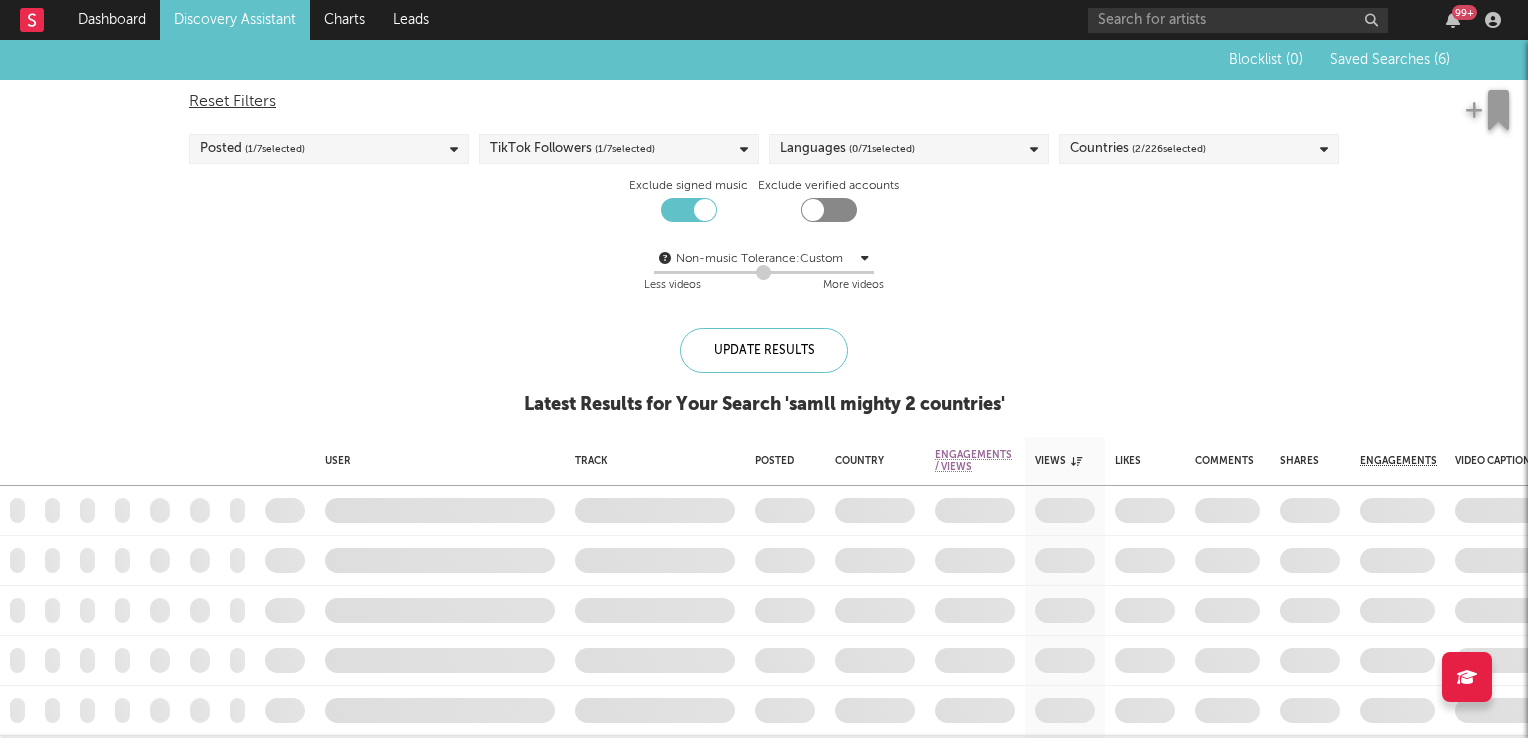 checkbox on "true" 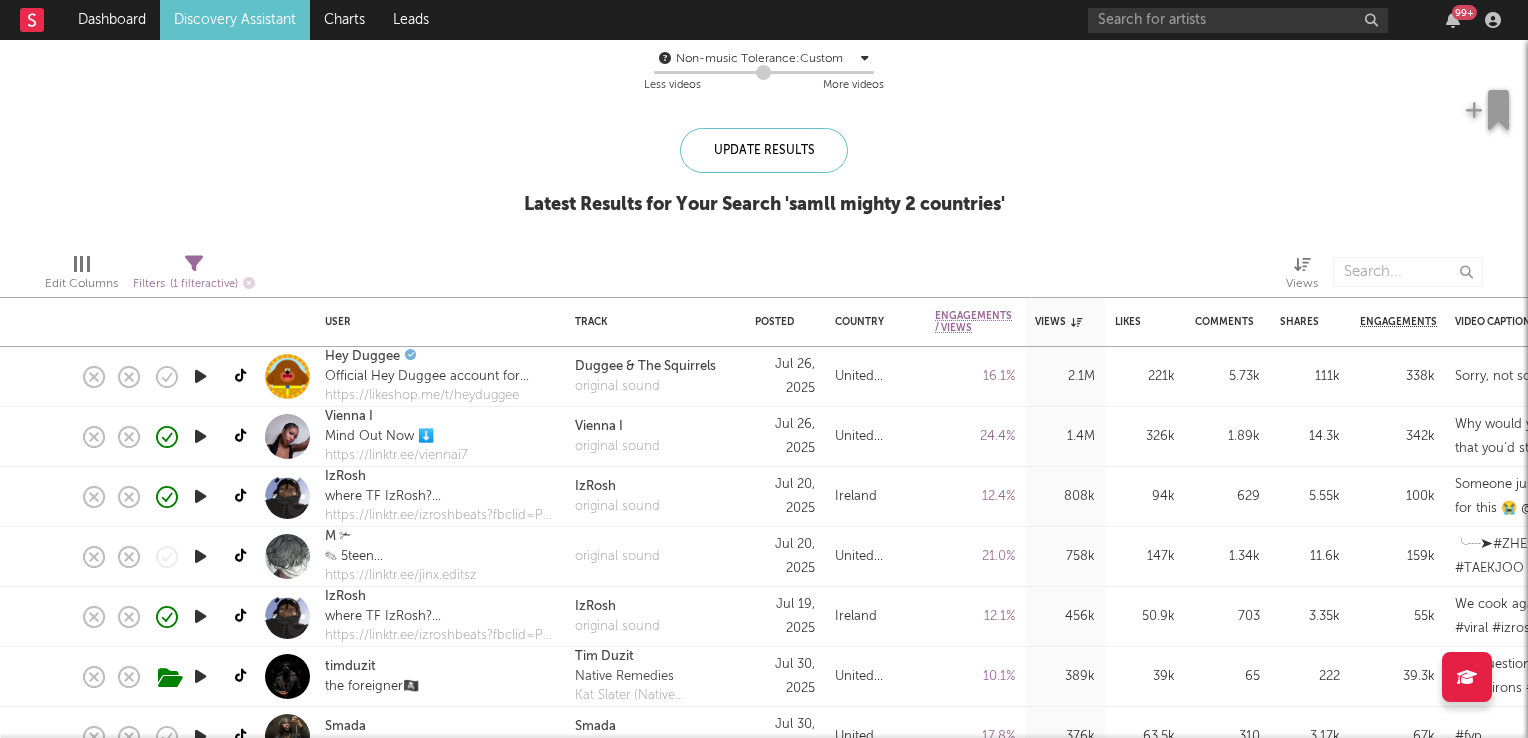 click at bounding box center [200, 436] 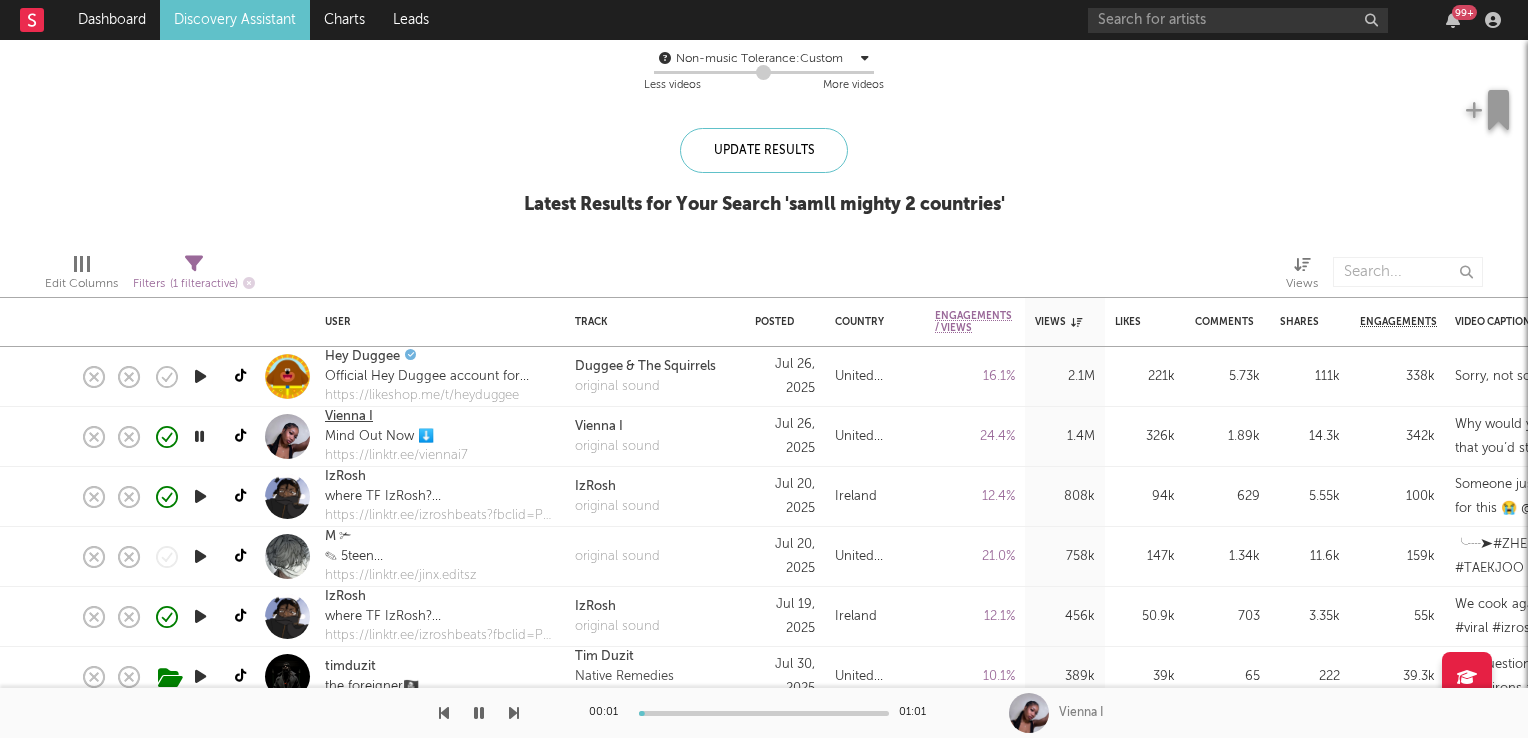 click on "Vienna I" at bounding box center [349, 417] 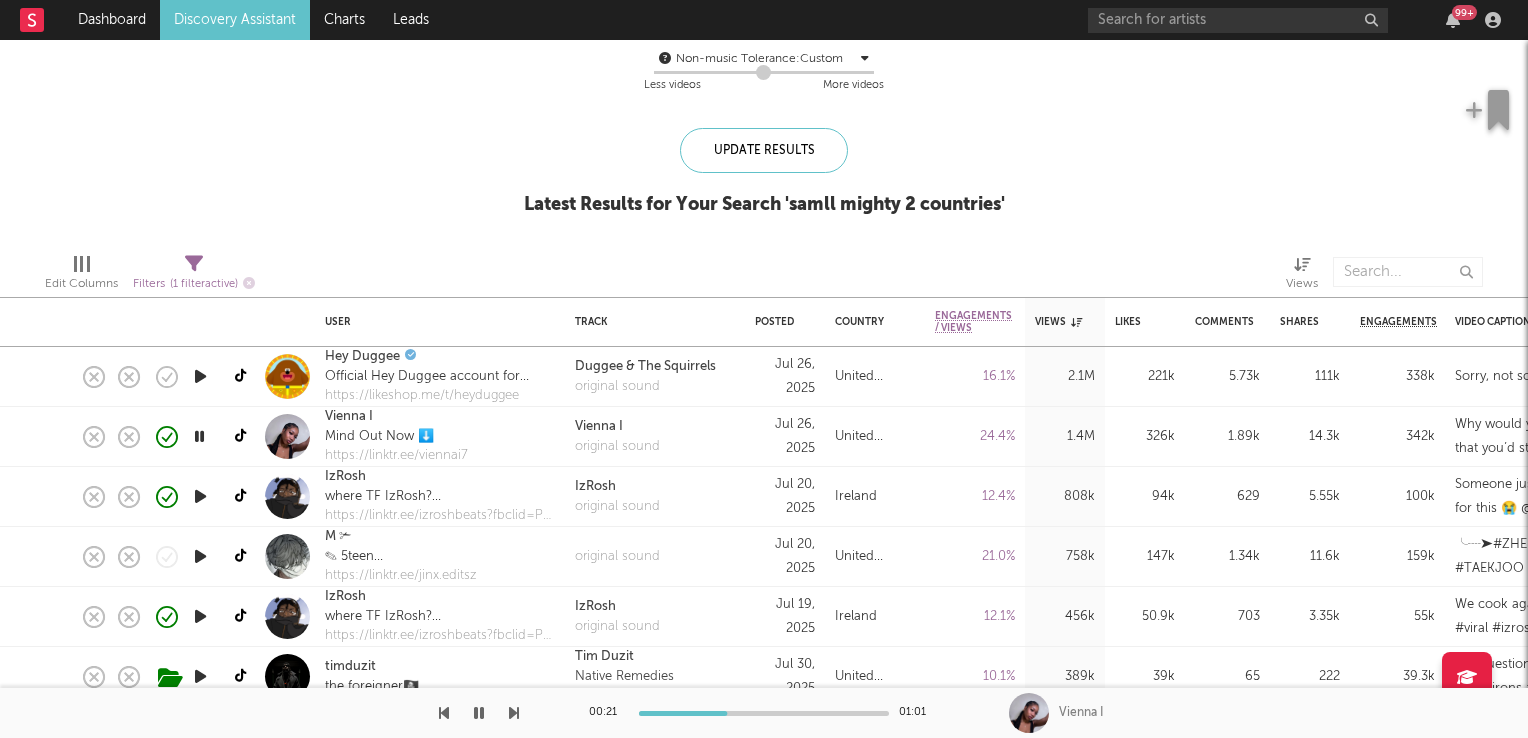click at bounding box center (199, 436) 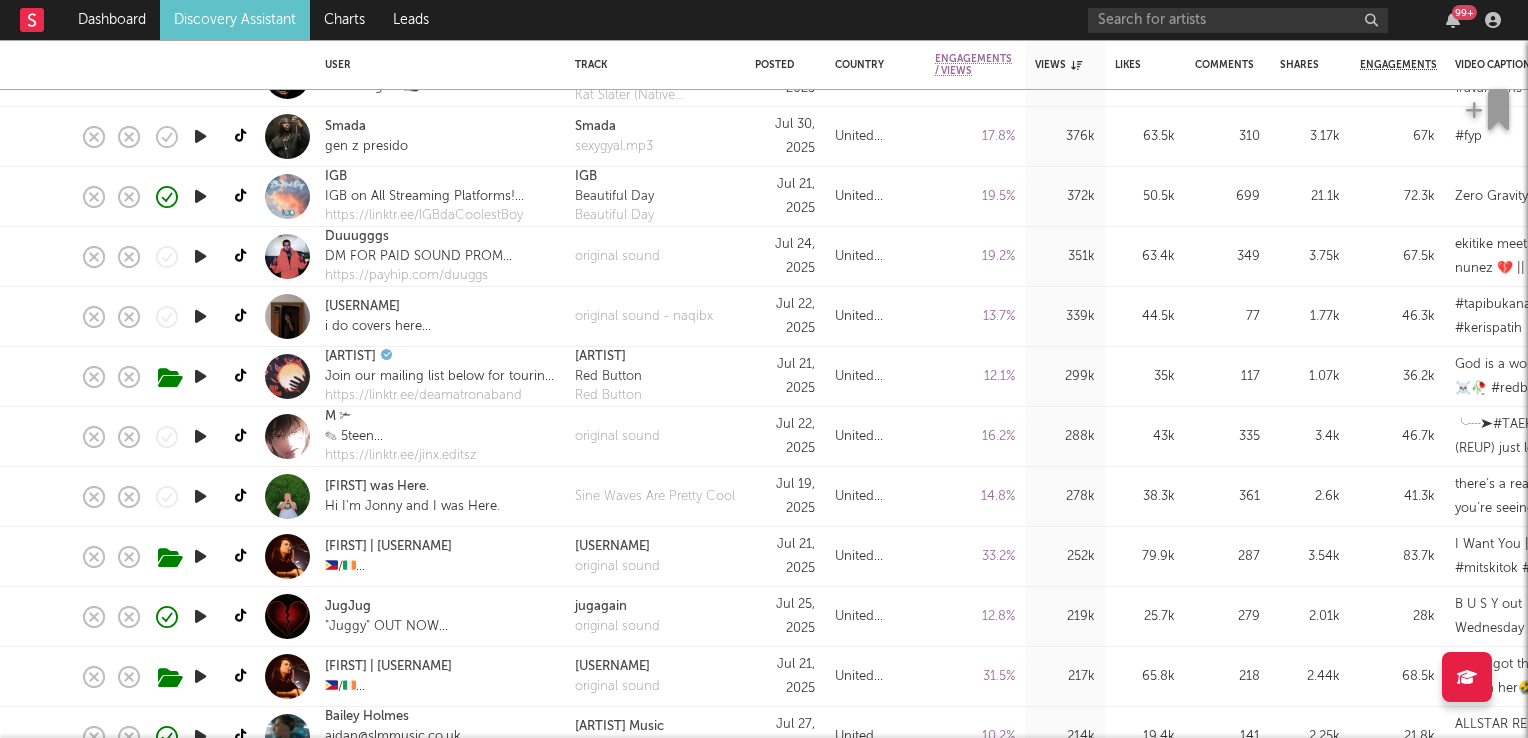 click at bounding box center [200, 496] 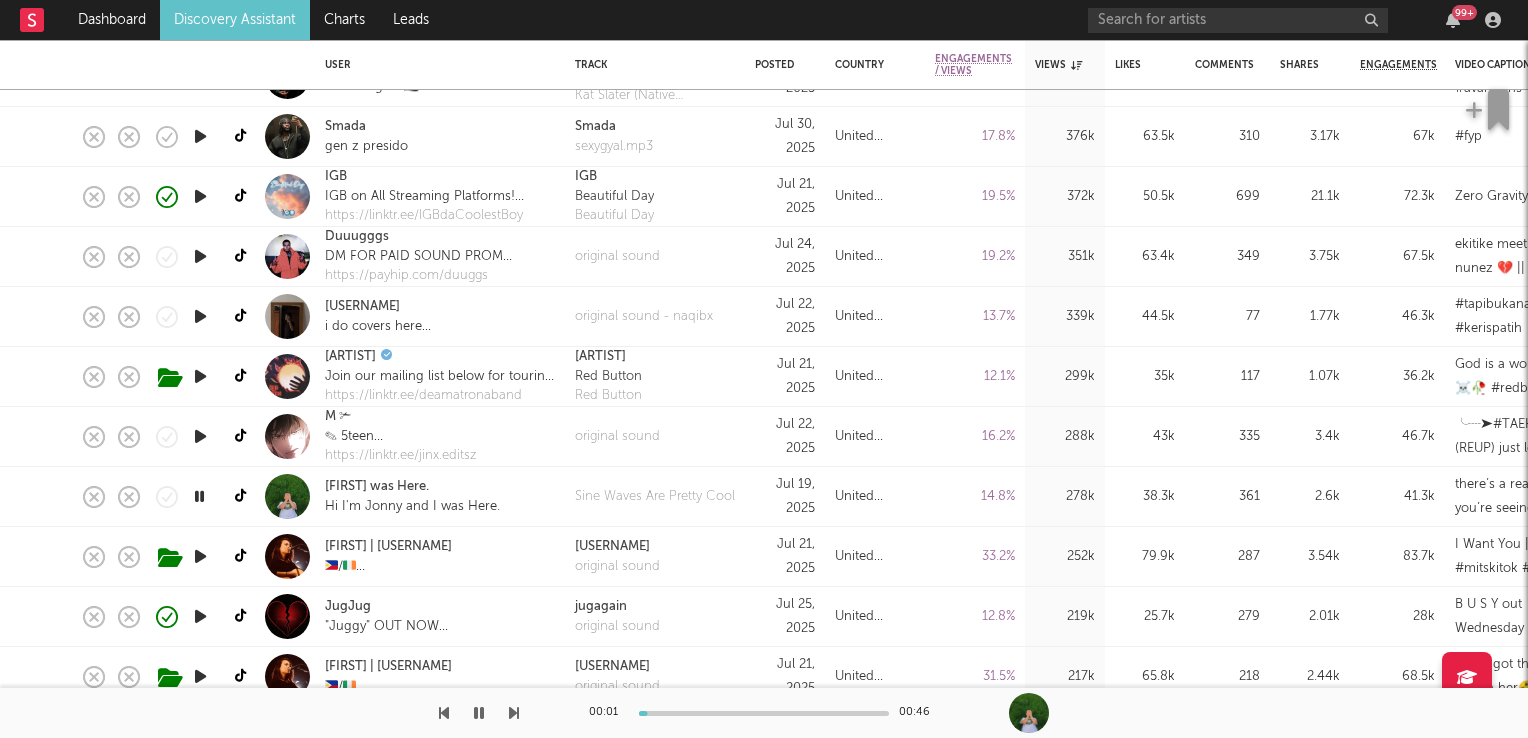 click at bounding box center (199, 496) 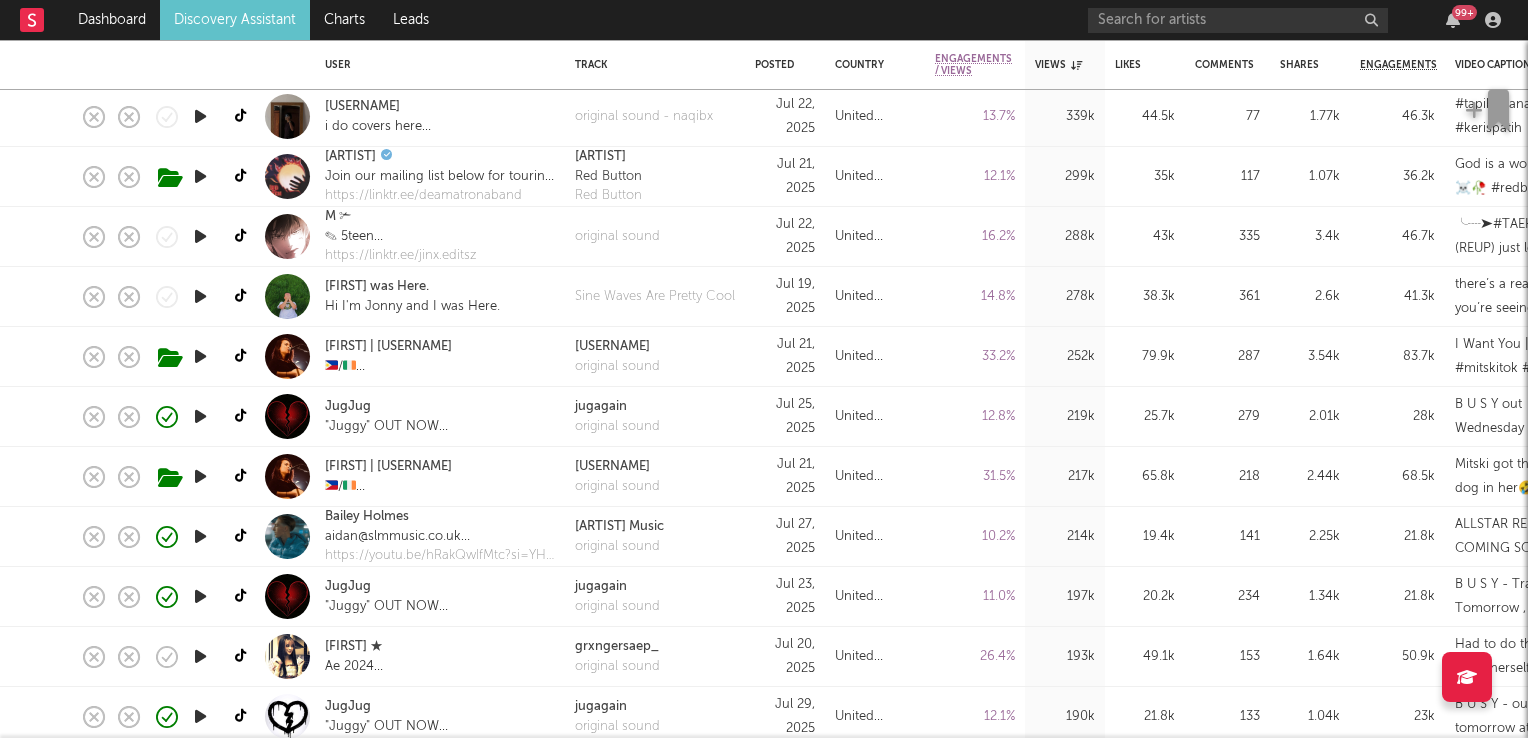 click at bounding box center (200, 536) 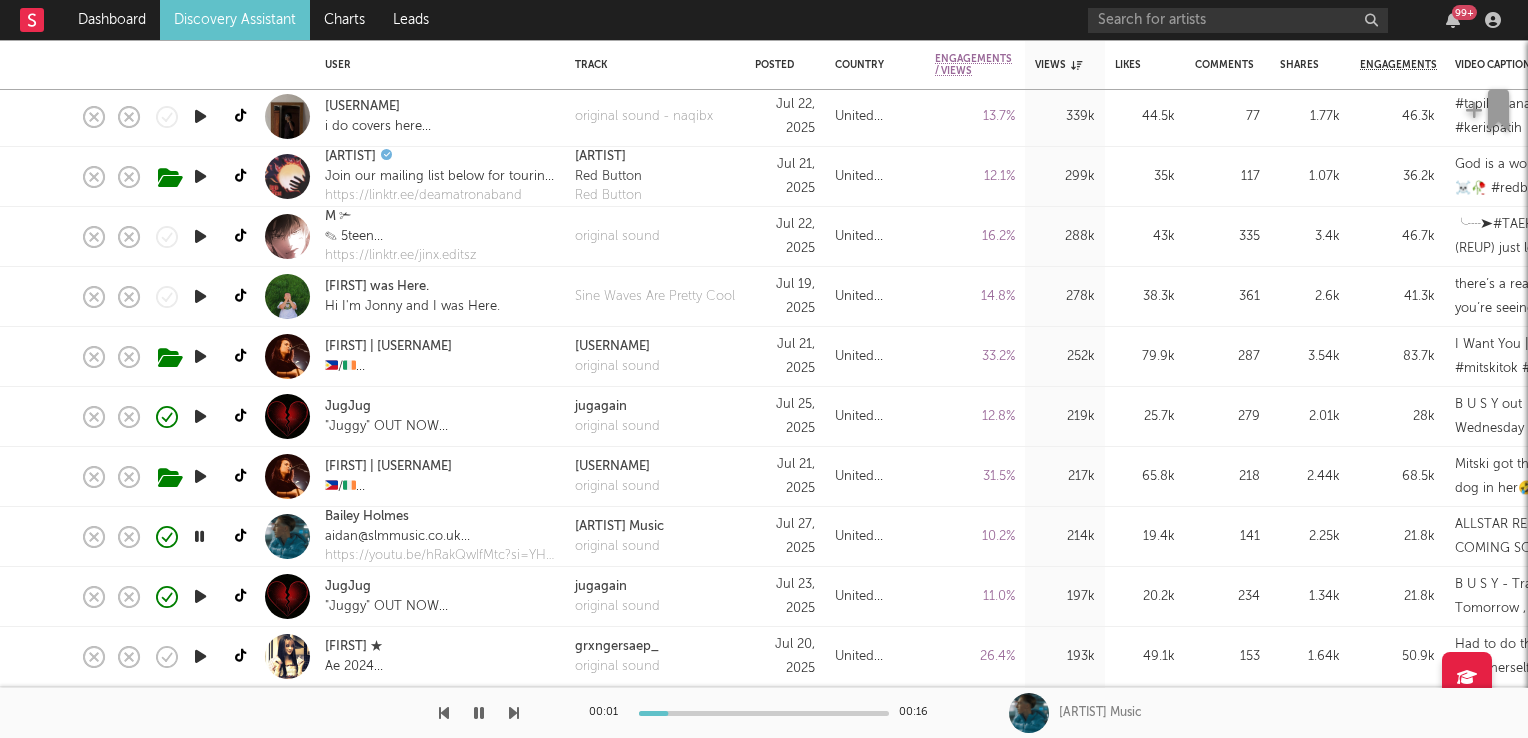 click at bounding box center (199, 536) 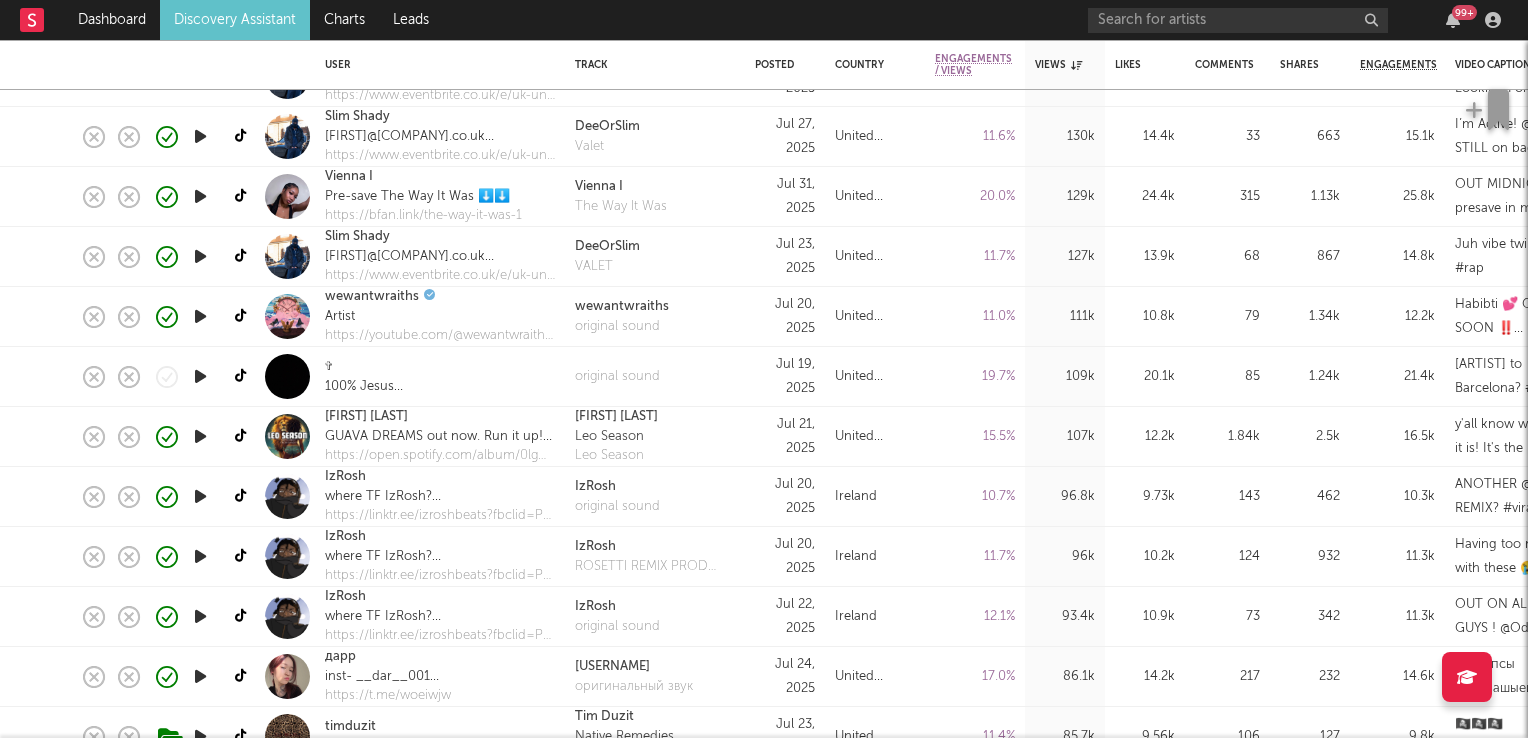 click at bounding box center (200, 436) 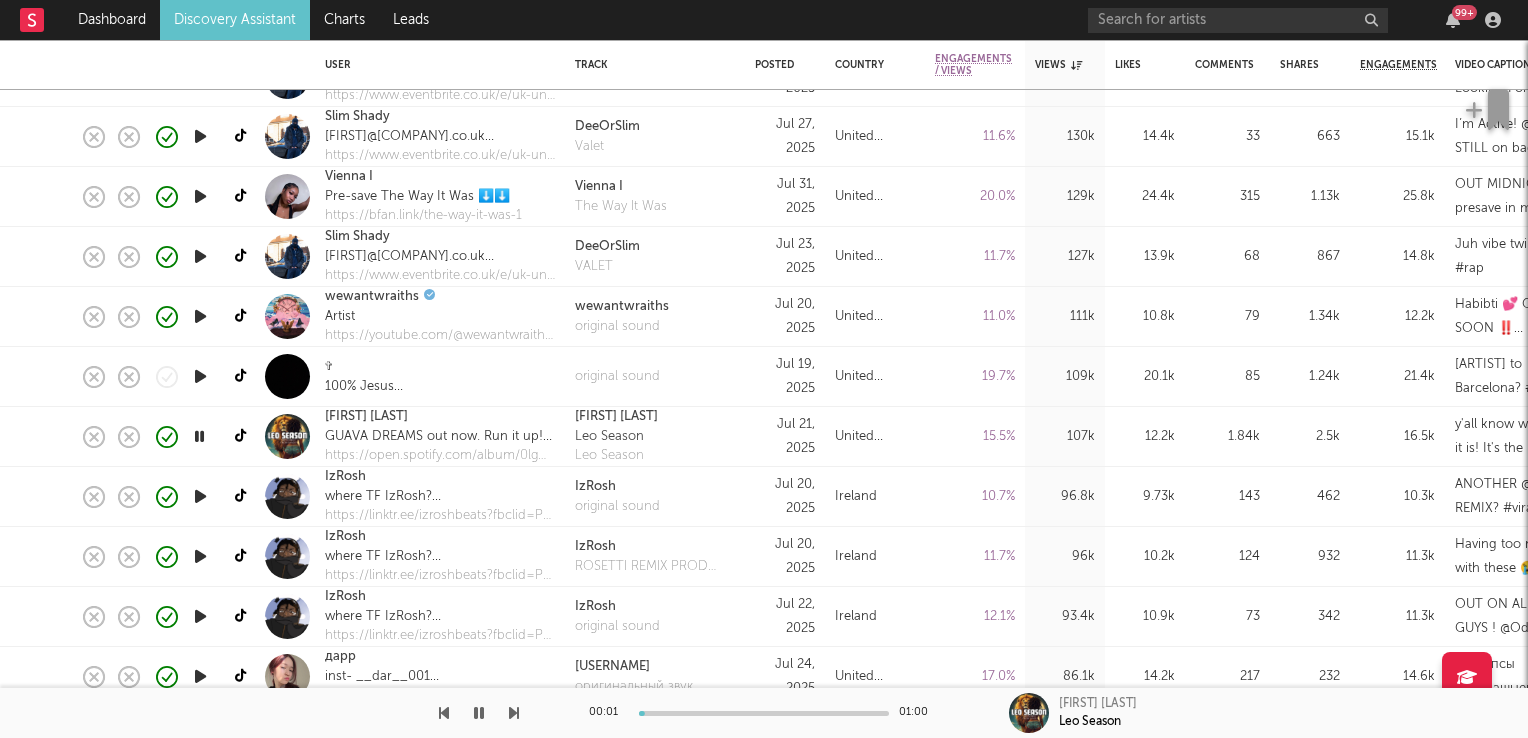click at bounding box center (199, 436) 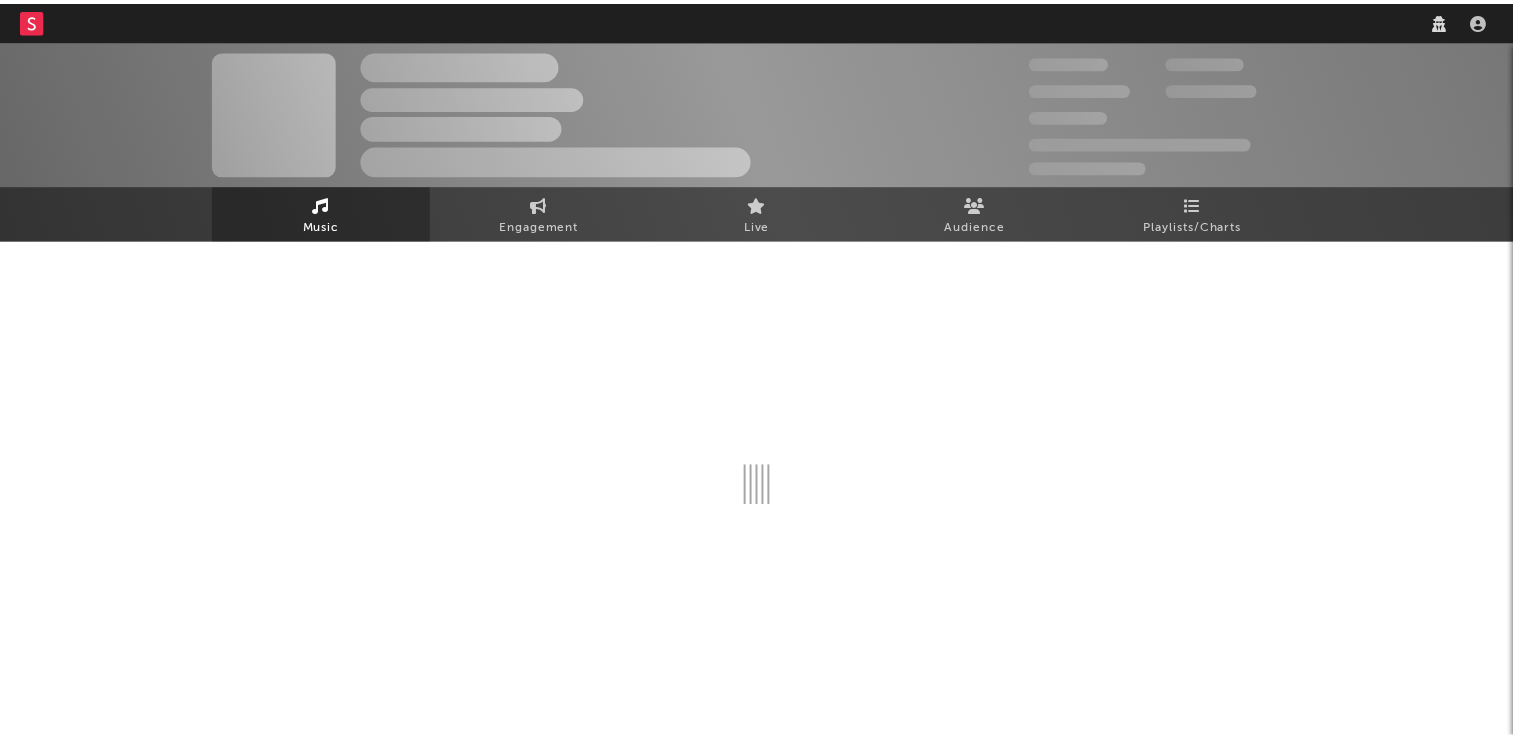 scroll, scrollTop: 0, scrollLeft: 0, axis: both 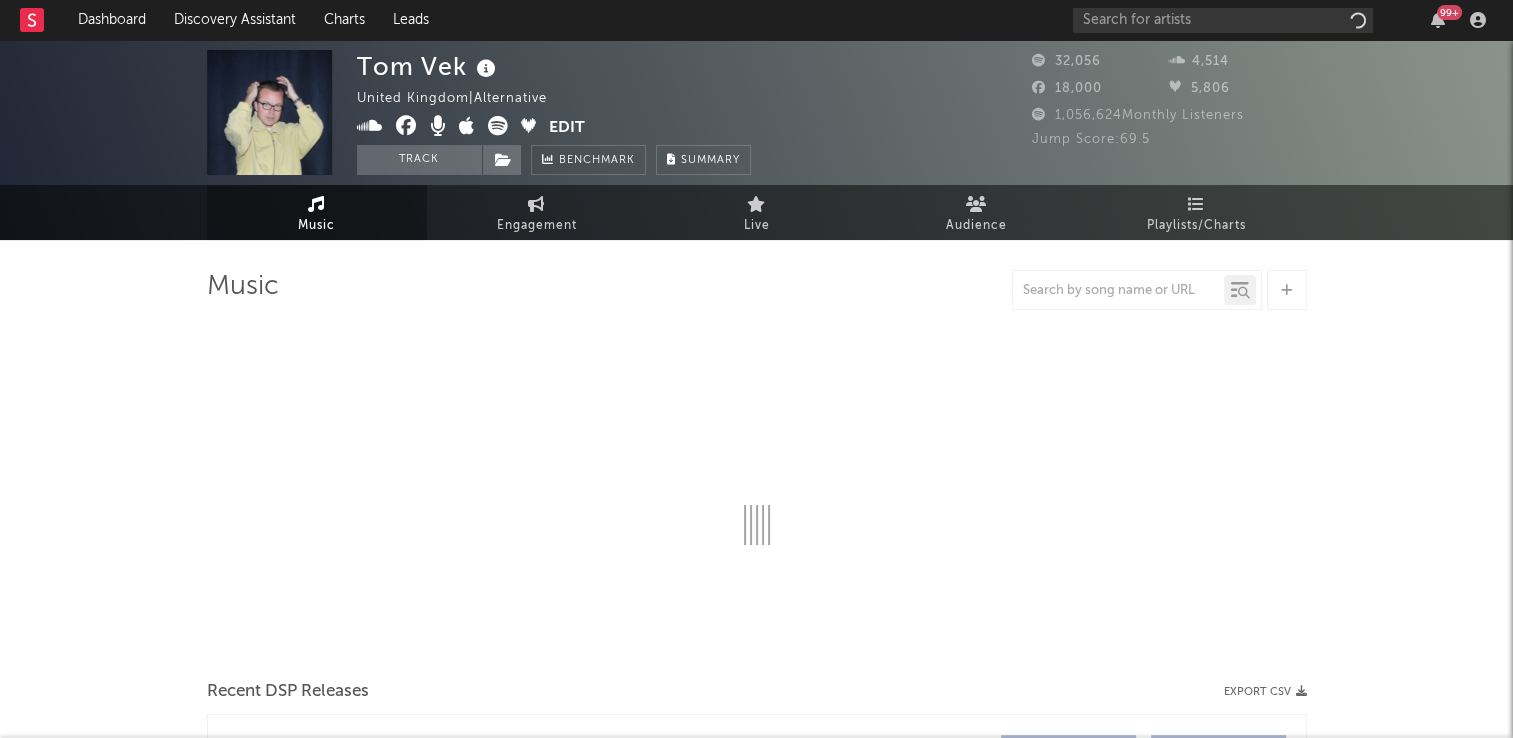 select on "1w" 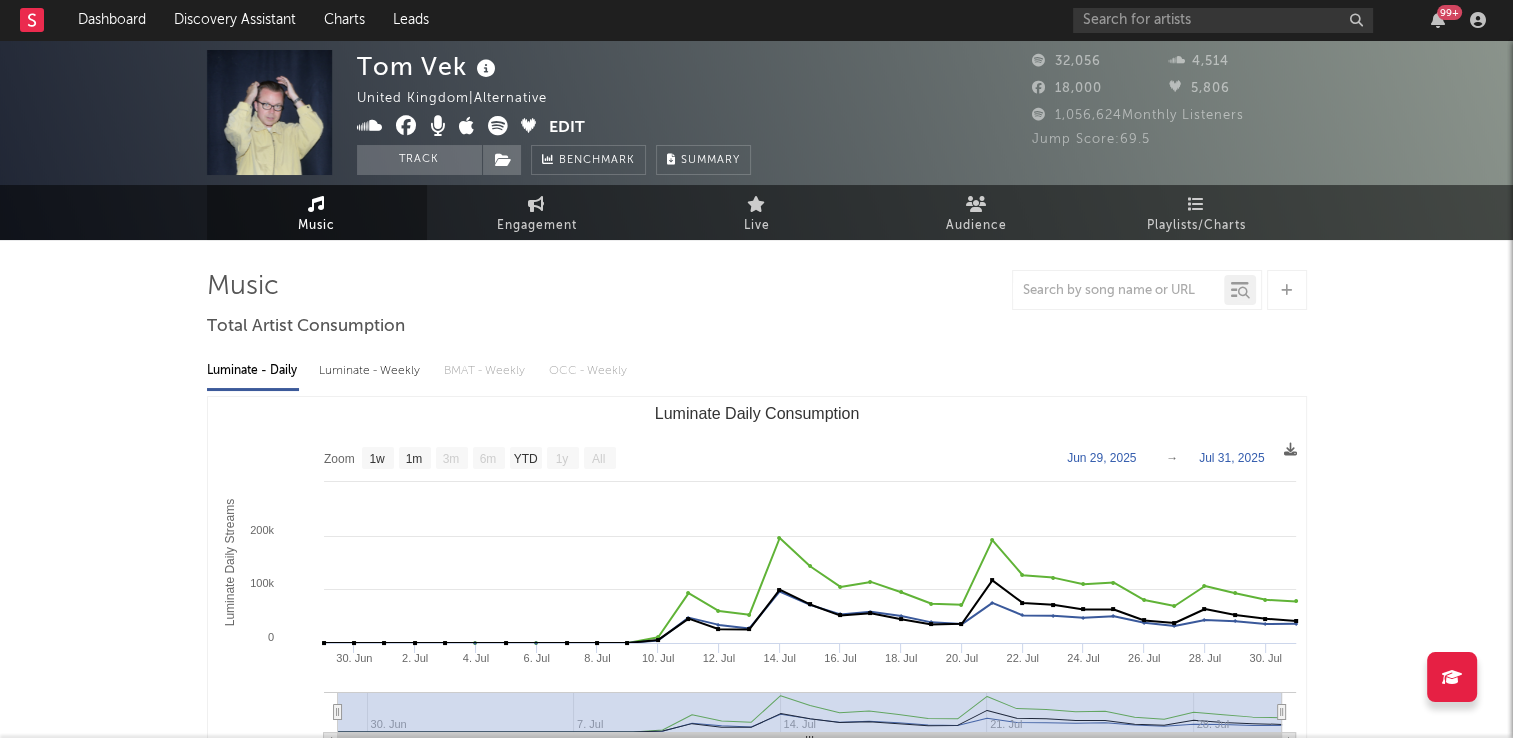 click at bounding box center [486, 69] 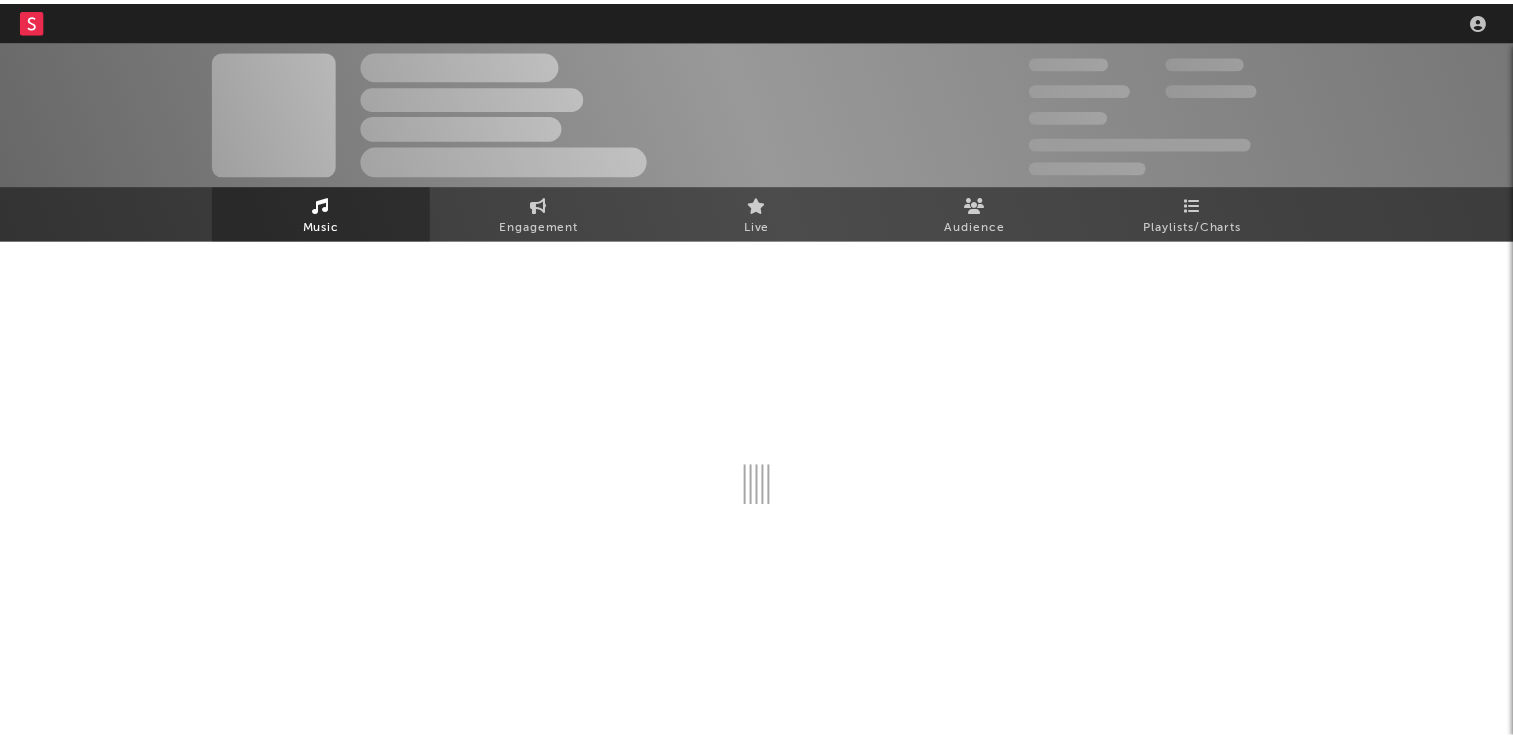 scroll, scrollTop: 0, scrollLeft: 0, axis: both 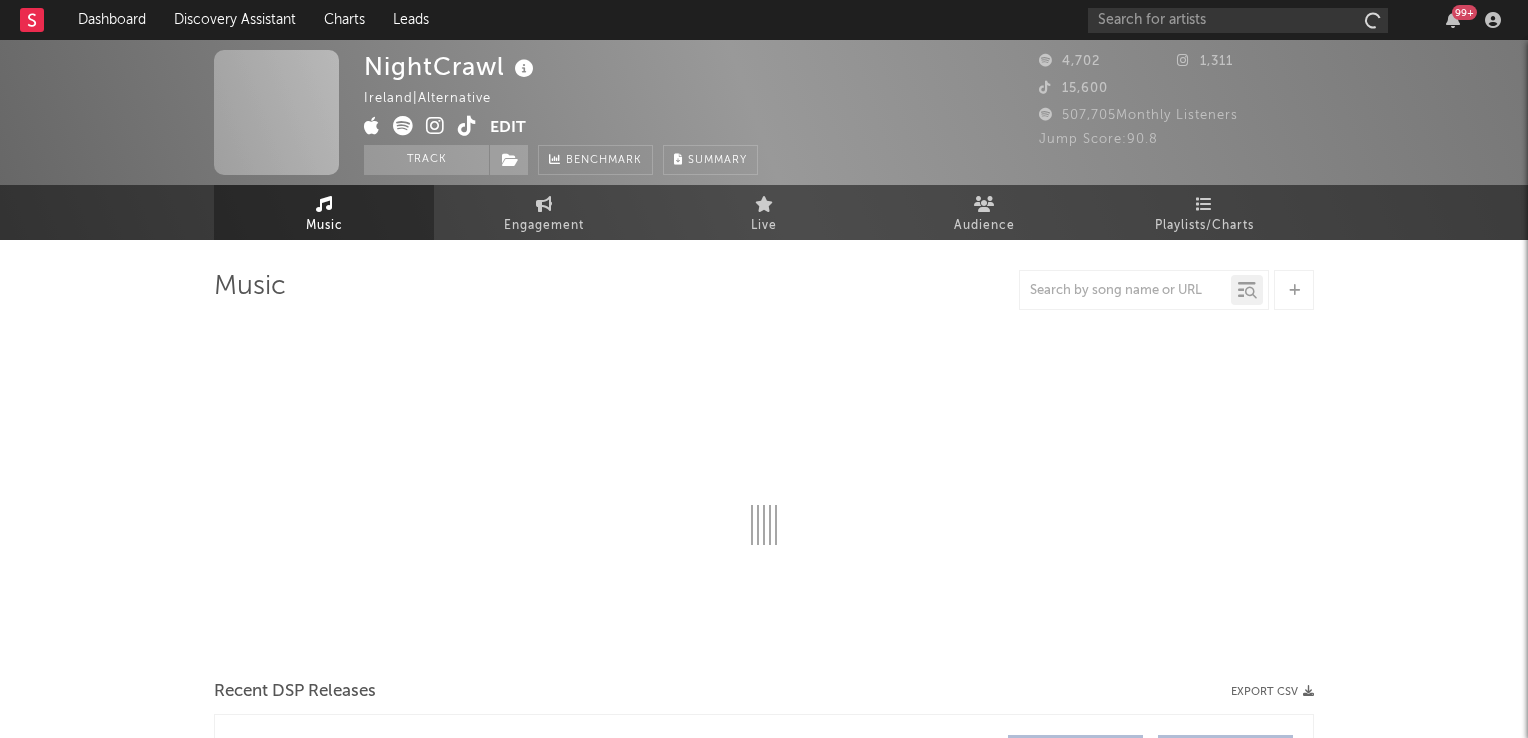 select on "1w" 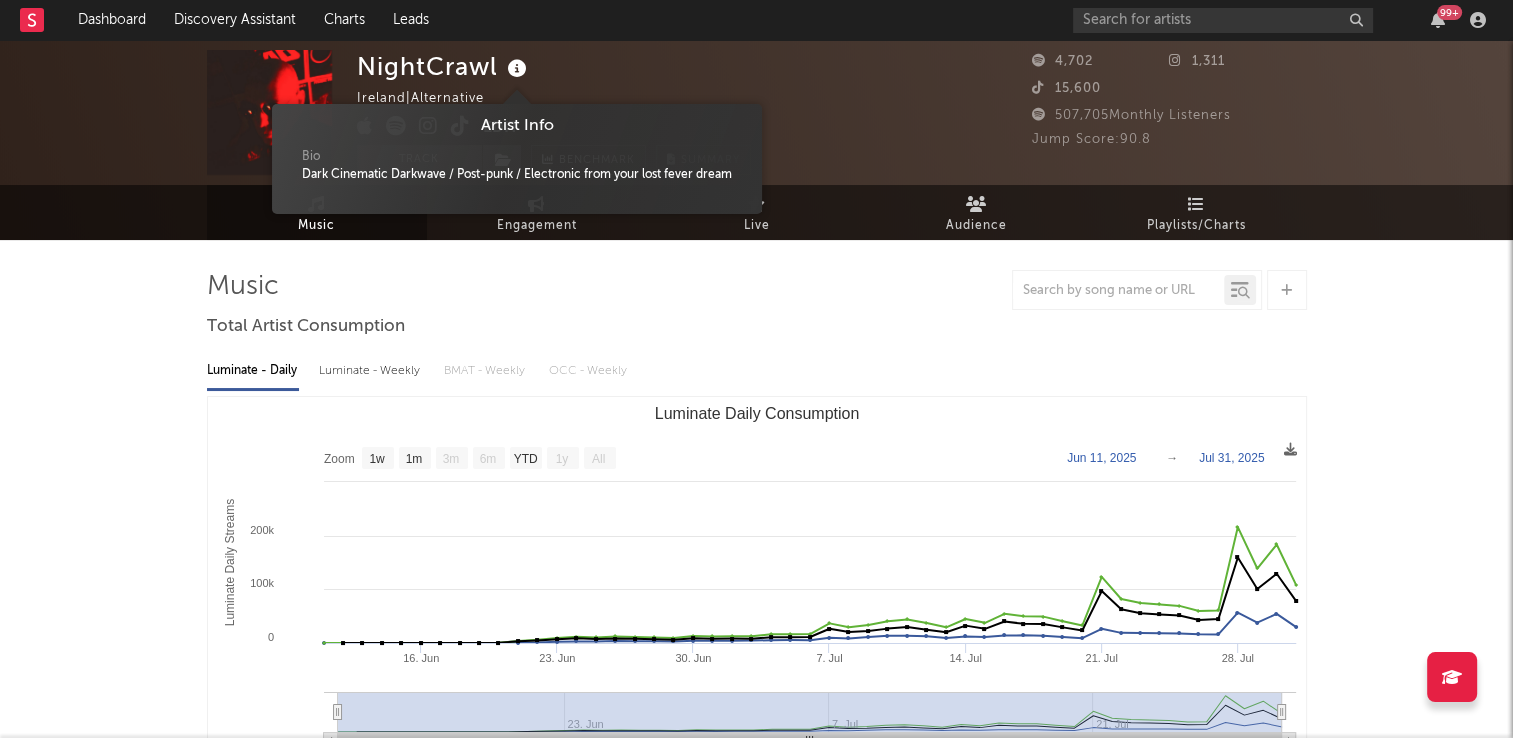 click at bounding box center [517, 69] 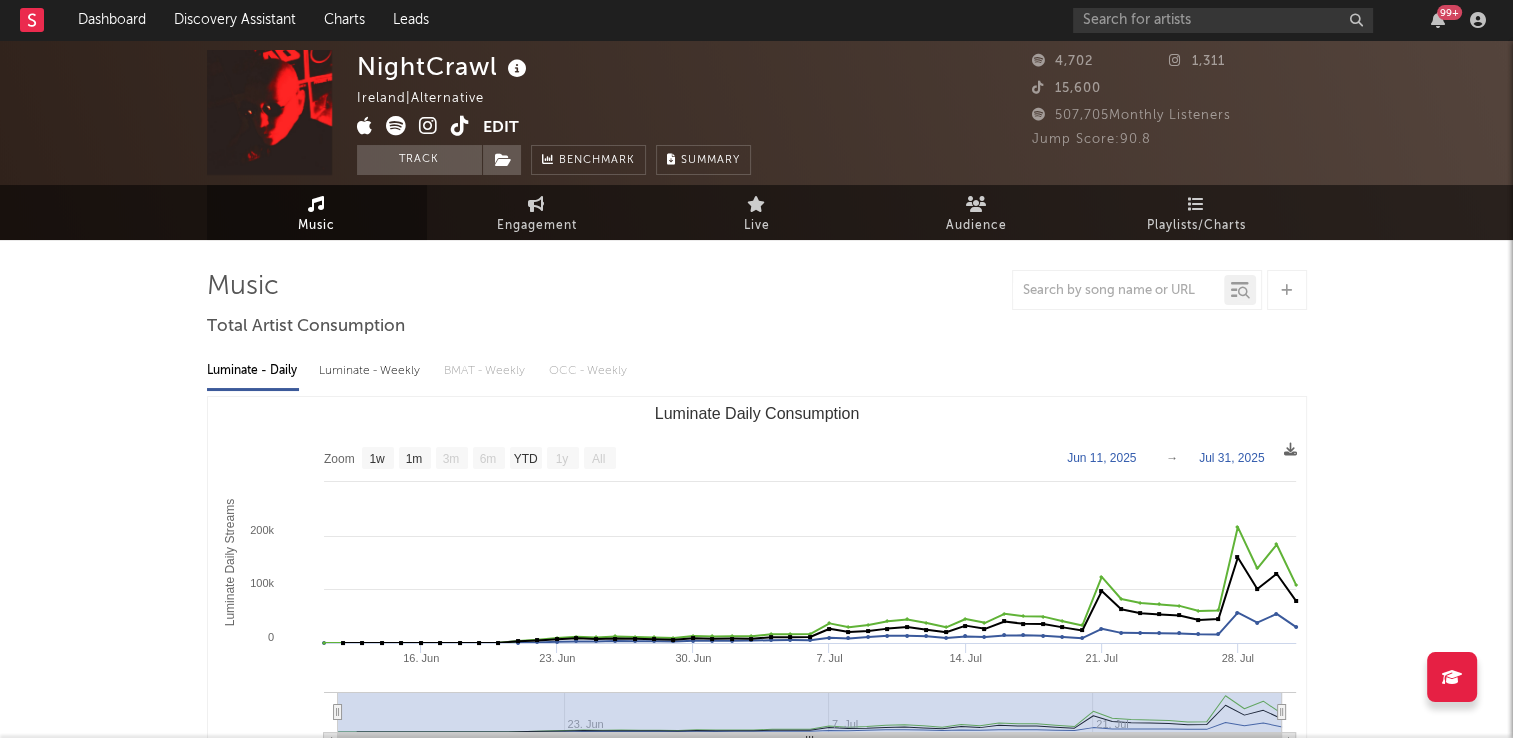 click on "[NAME] Ireland | Alternative Edit Track Benchmark Summary" at bounding box center (554, 112) 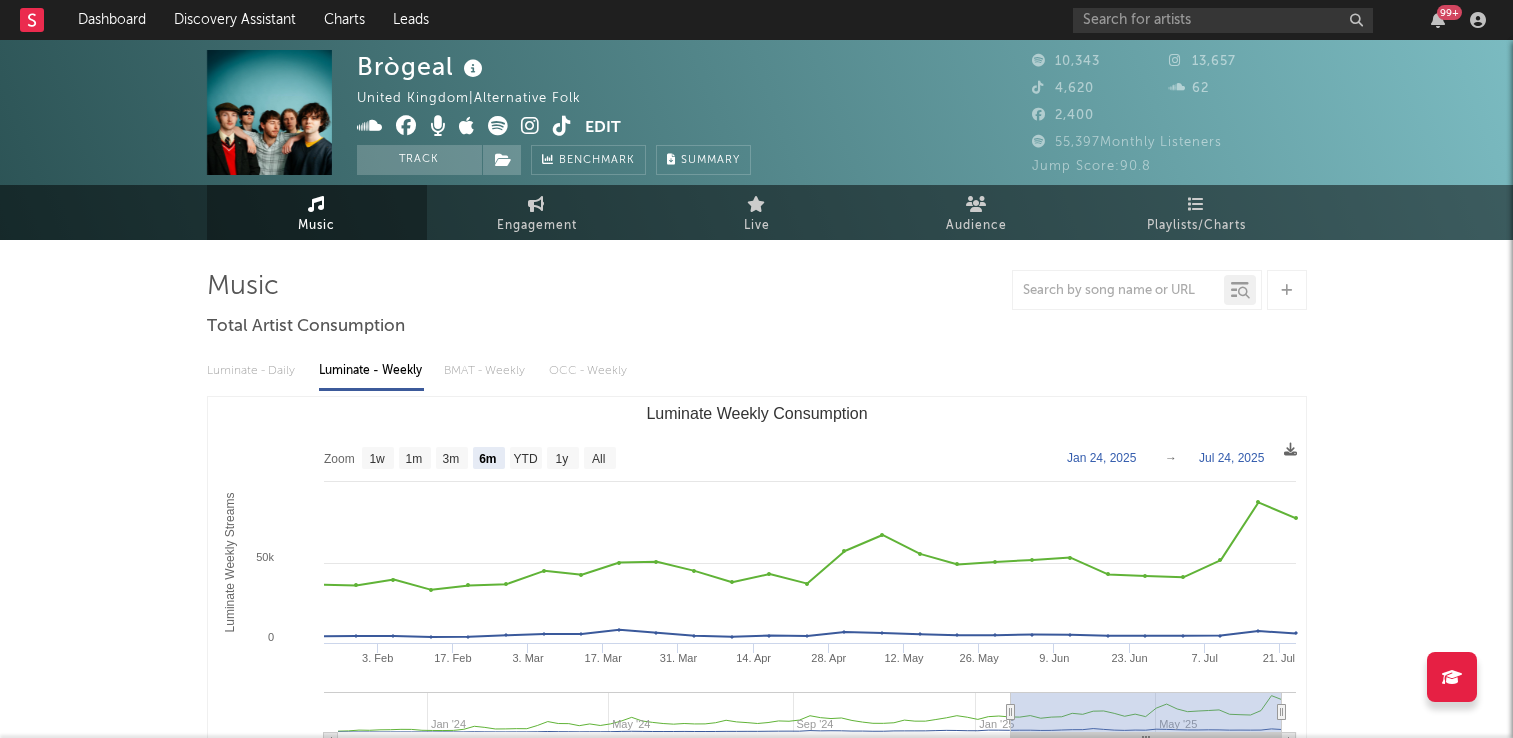 select on "6m" 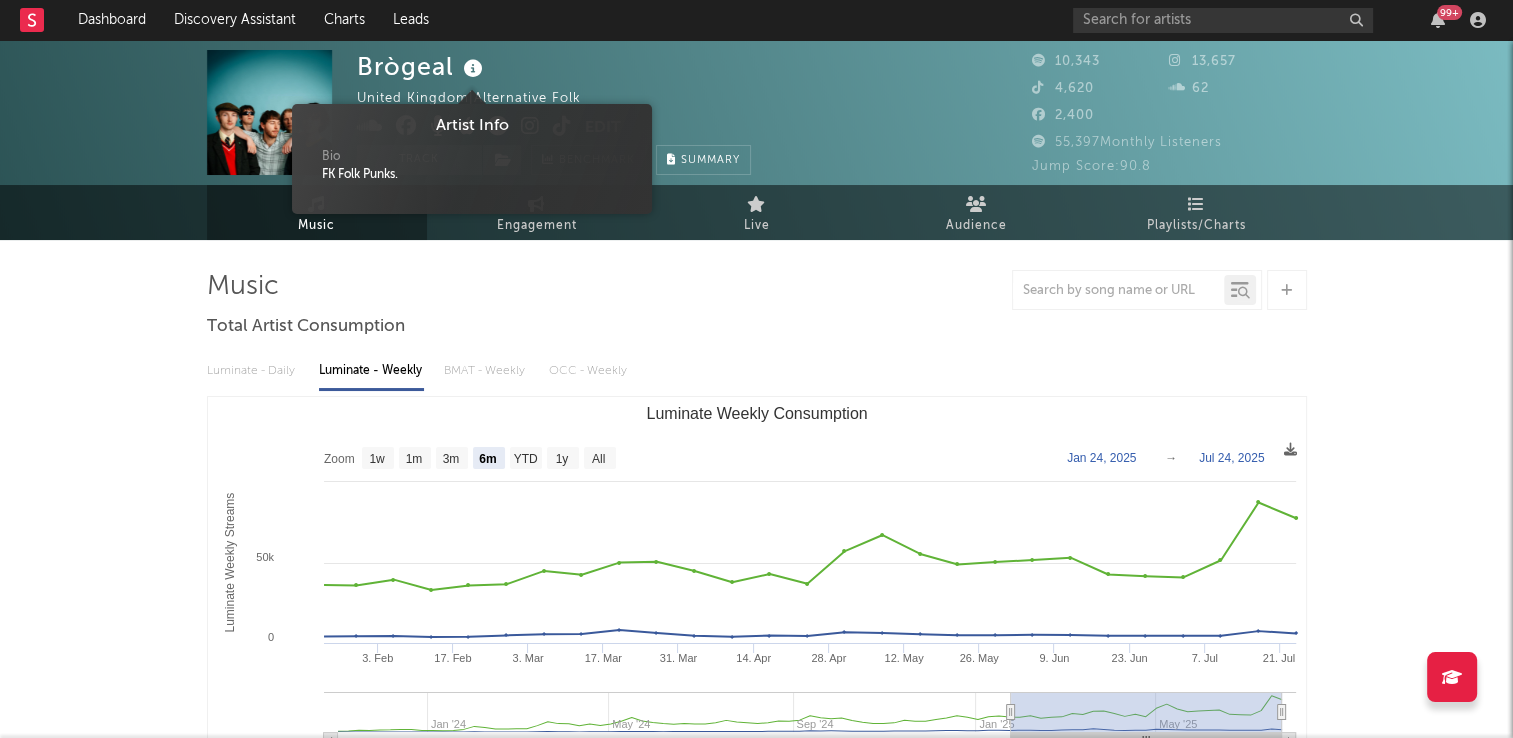 click at bounding box center [473, 69] 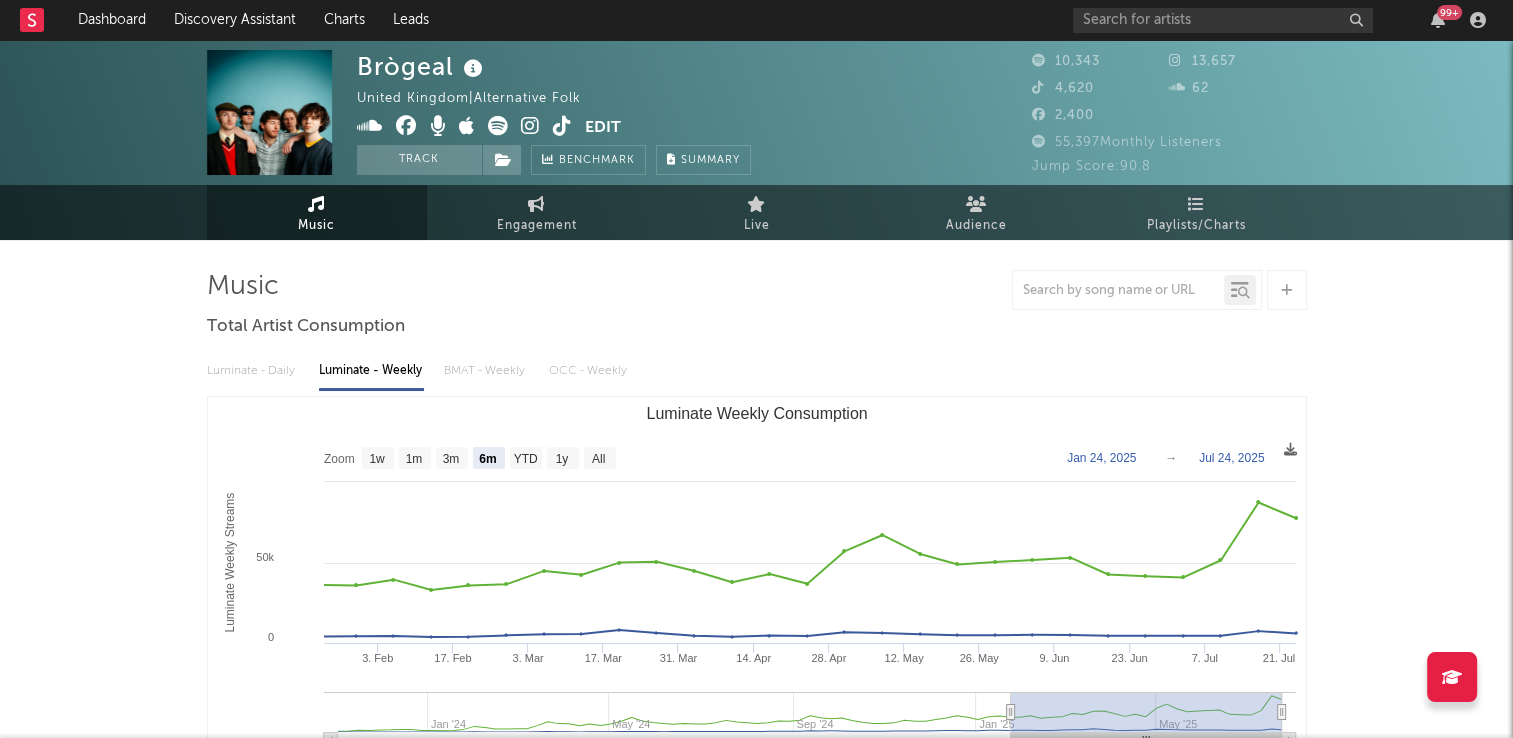 click at bounding box center [562, 126] 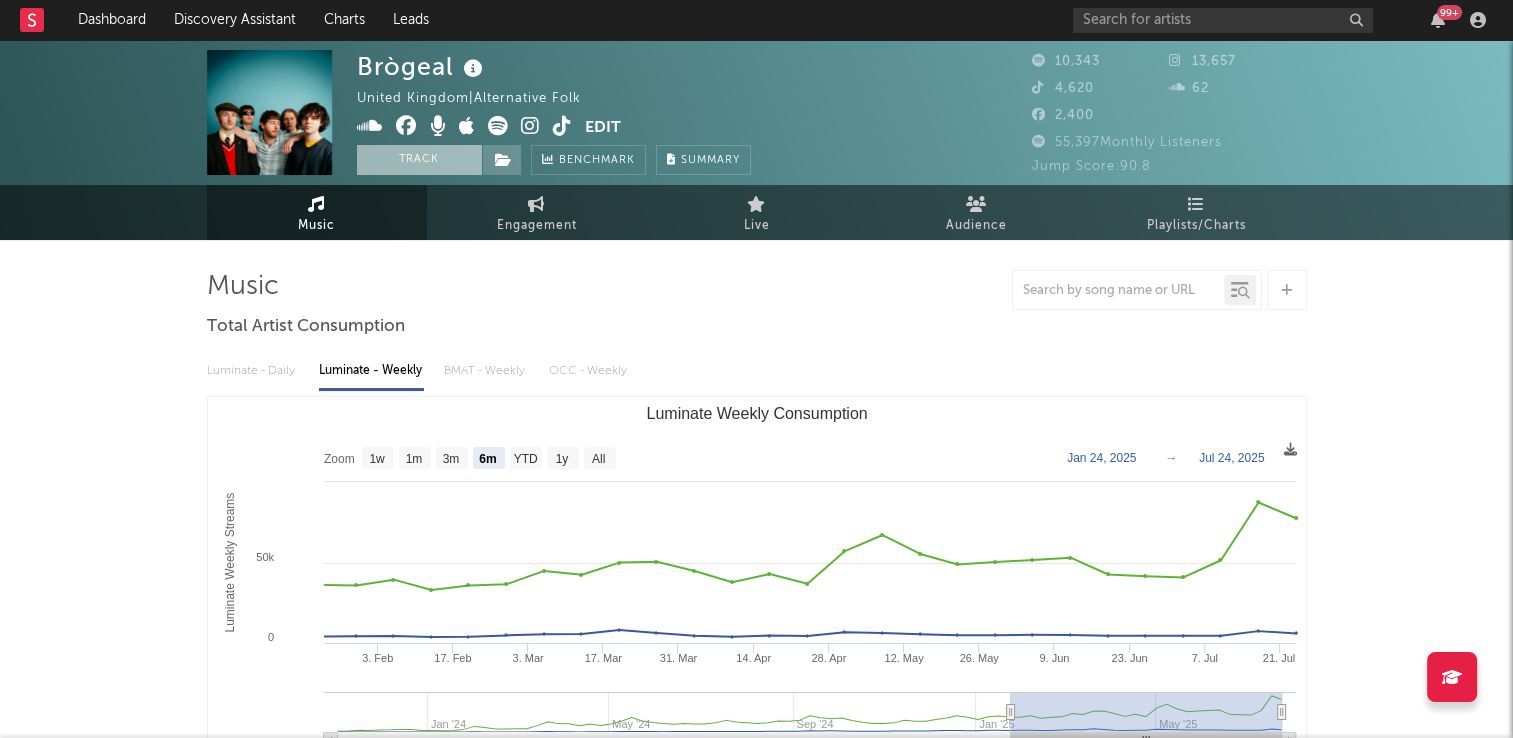 click on "Track" at bounding box center (419, 160) 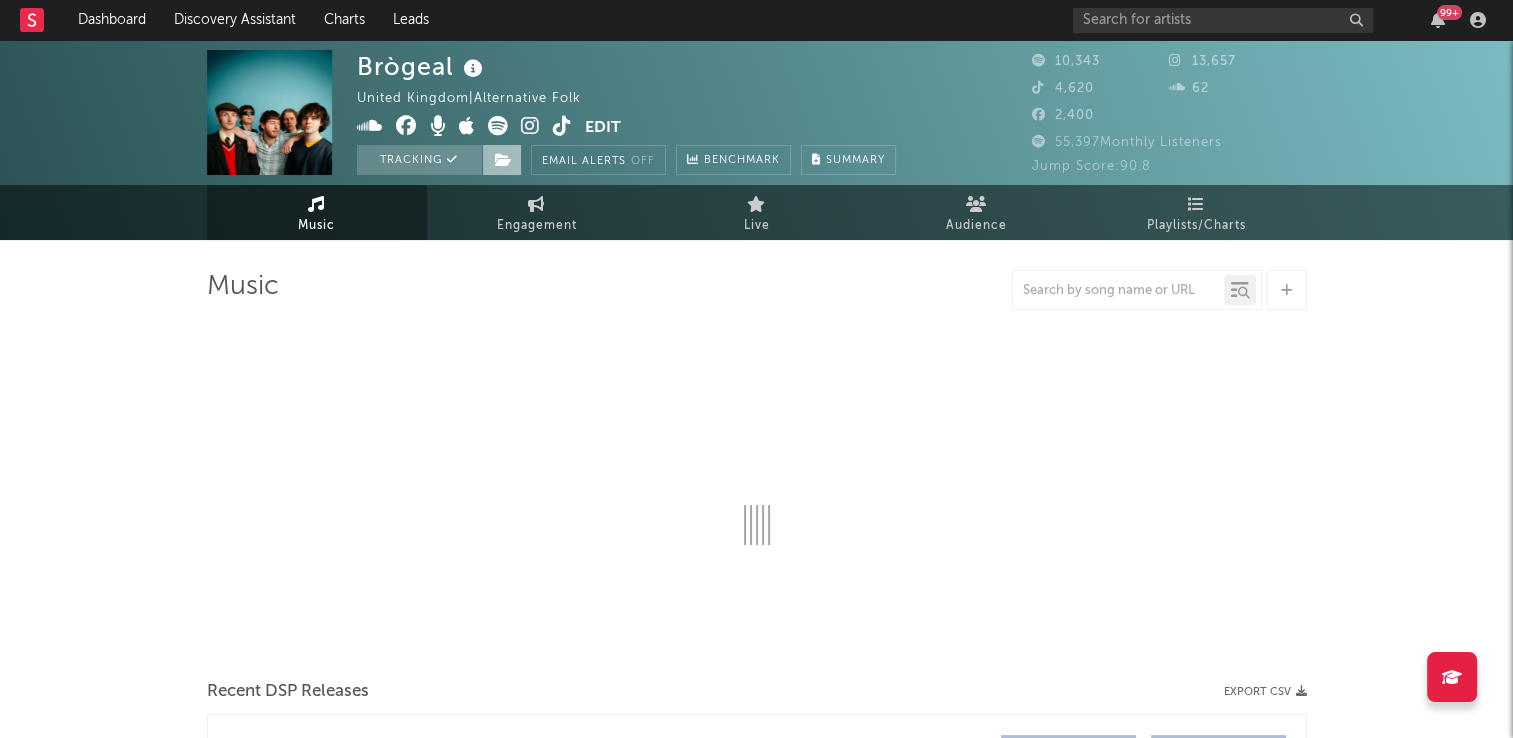 click at bounding box center (503, 160) 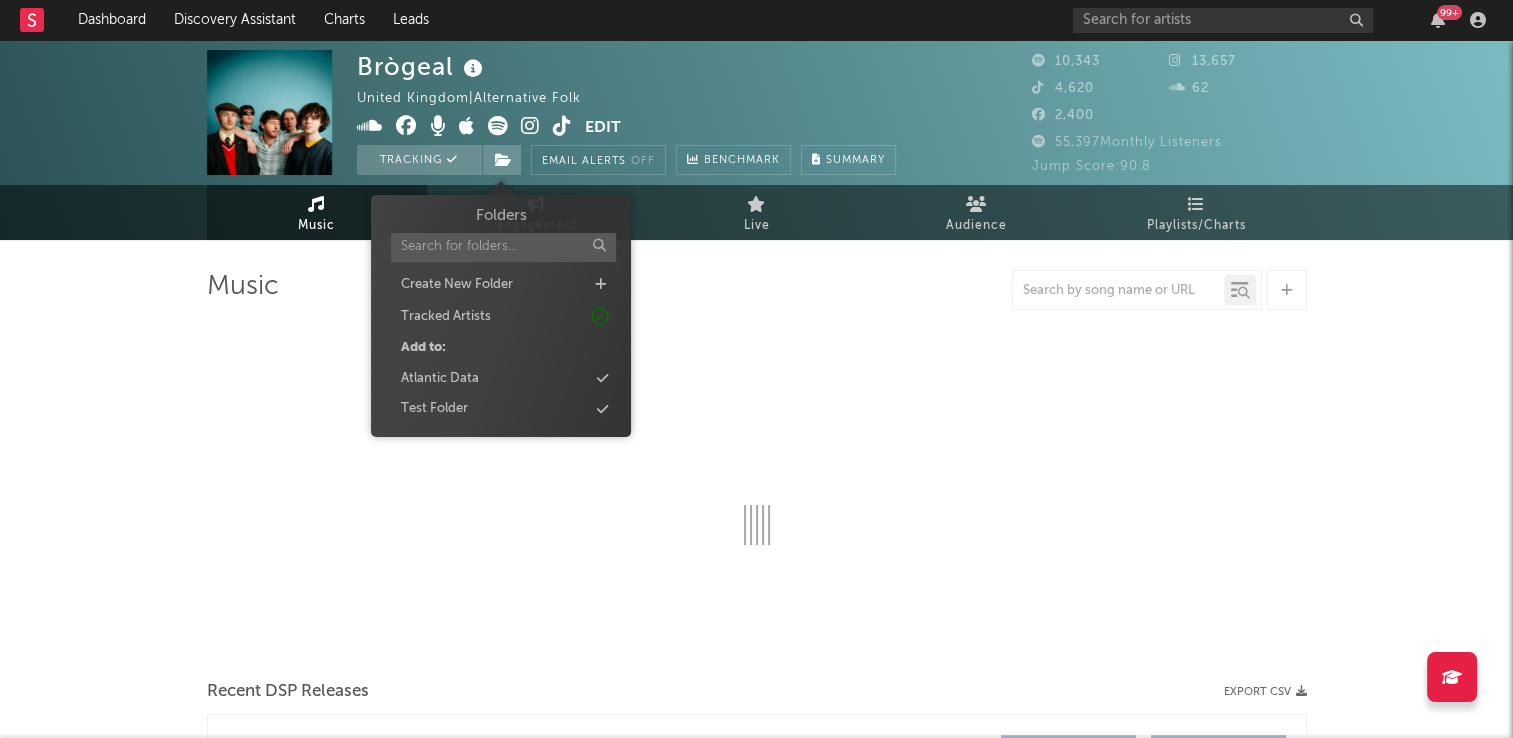 select on "6m" 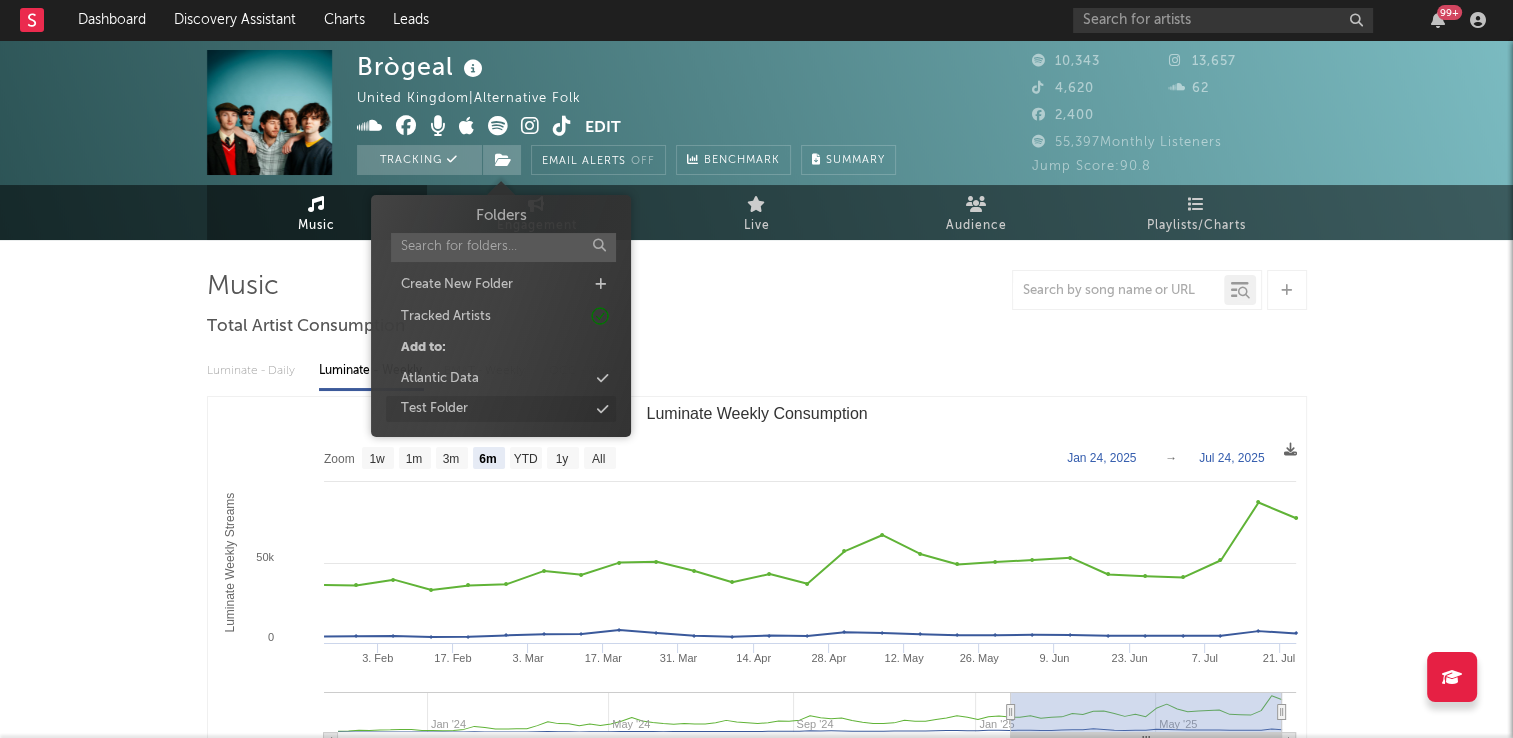 click on "Test Folder" at bounding box center [434, 409] 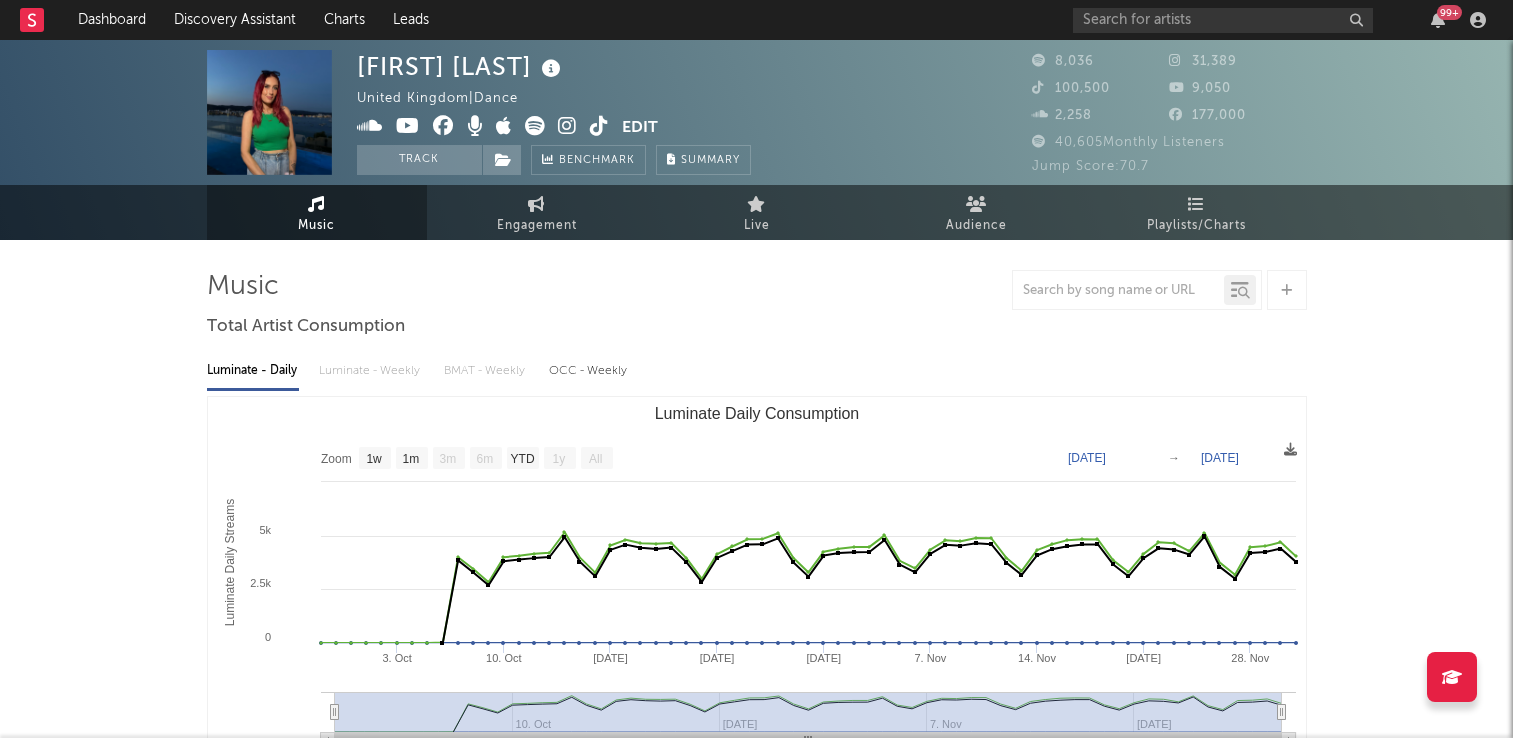select on "1w" 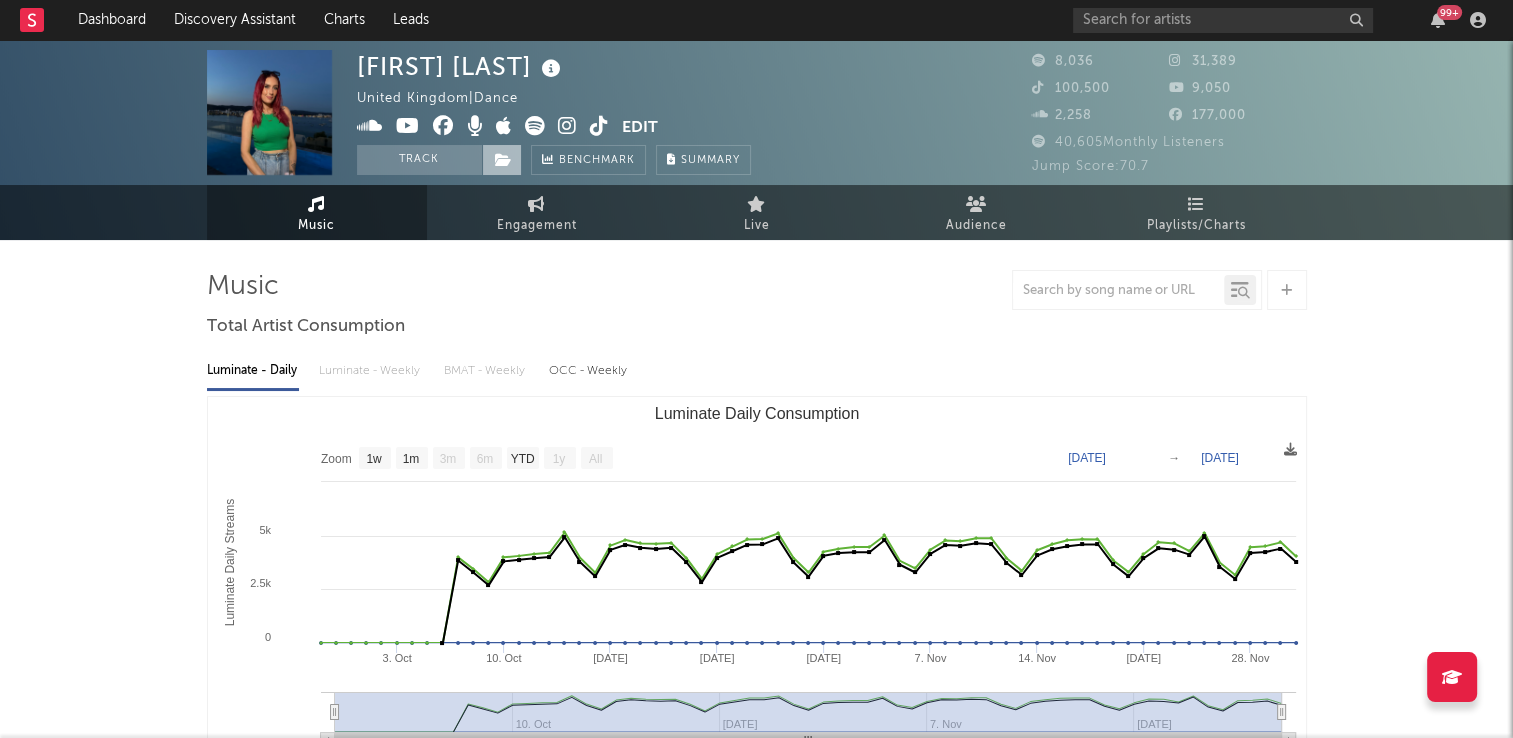 drag, startPoint x: 0, startPoint y: 0, endPoint x: 500, endPoint y: 166, distance: 526.8358 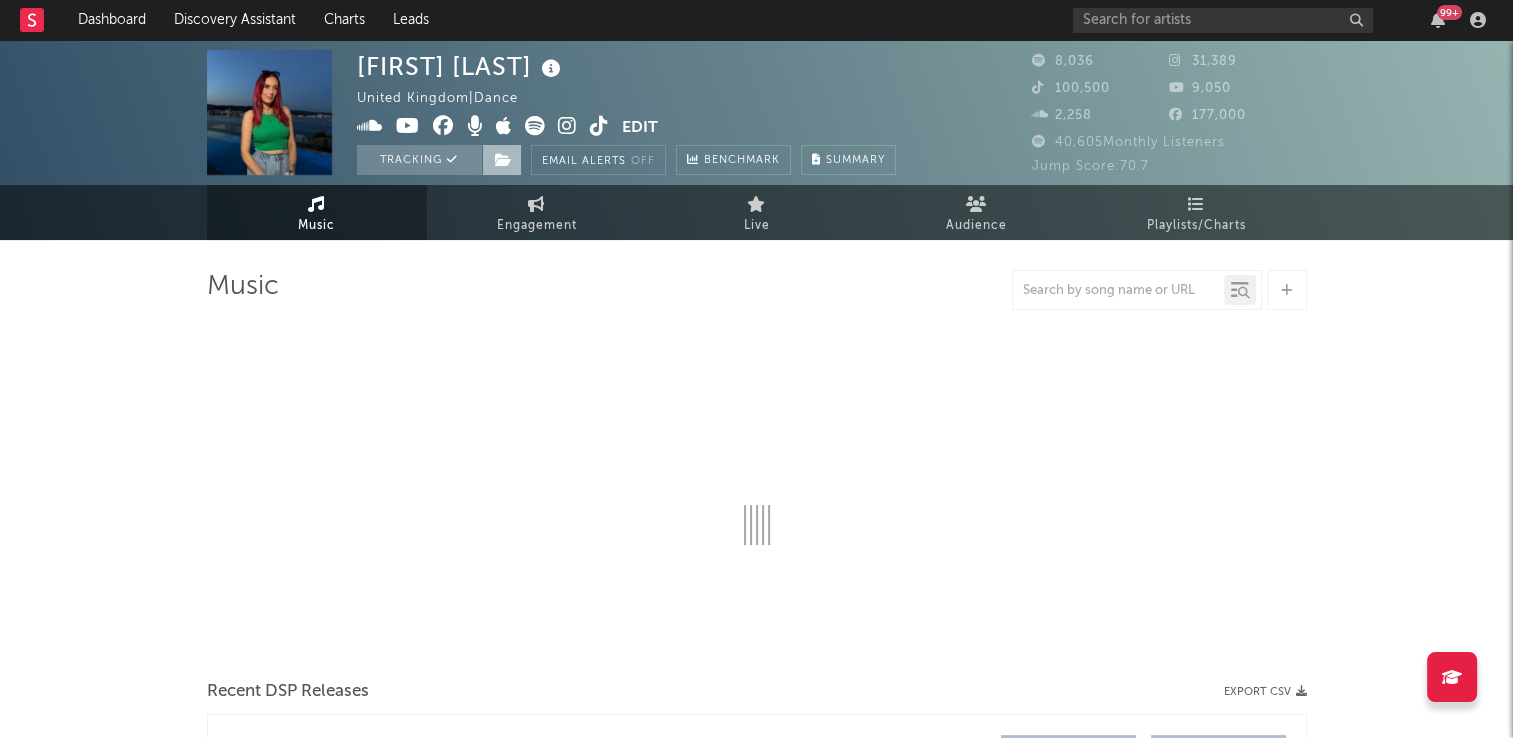 click at bounding box center (503, 160) 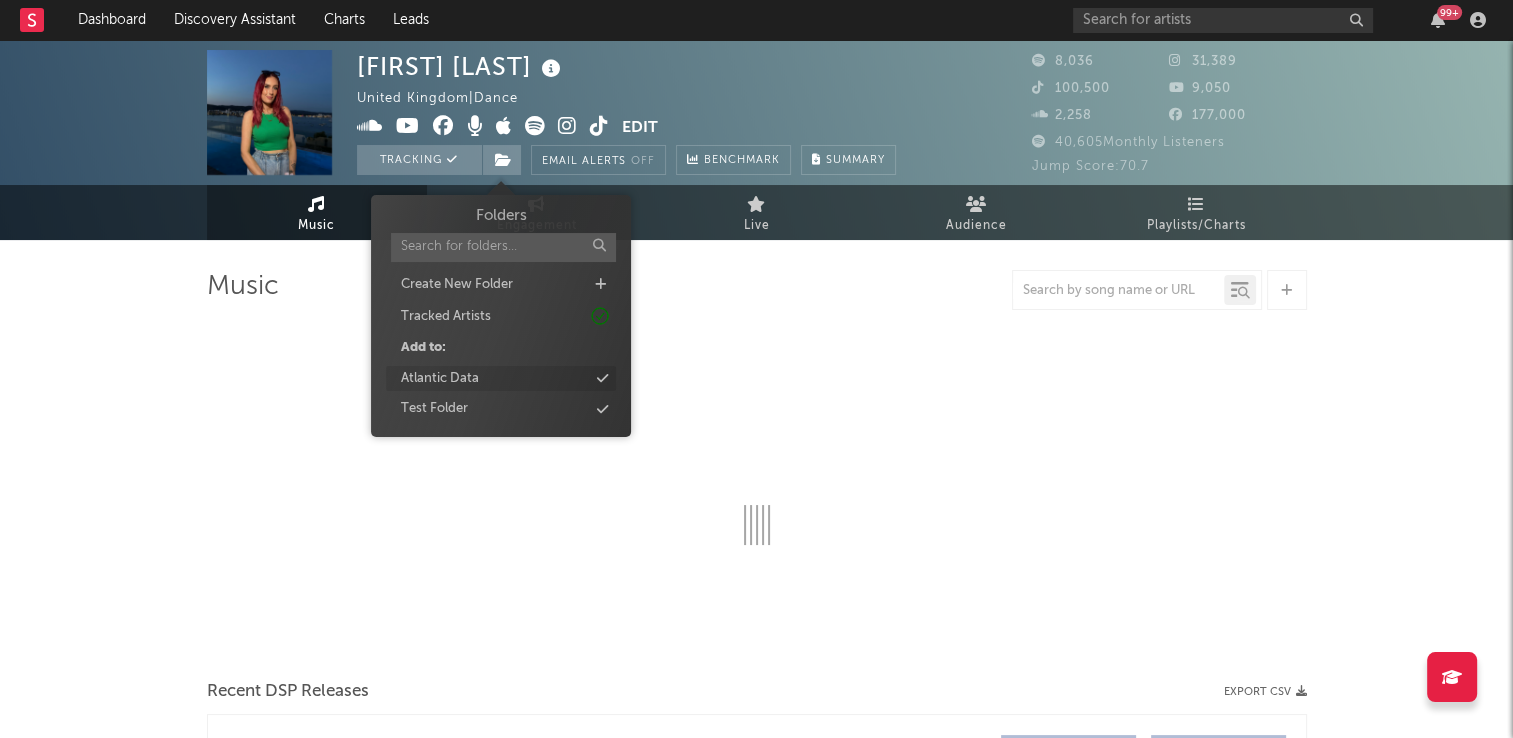 select on "1w" 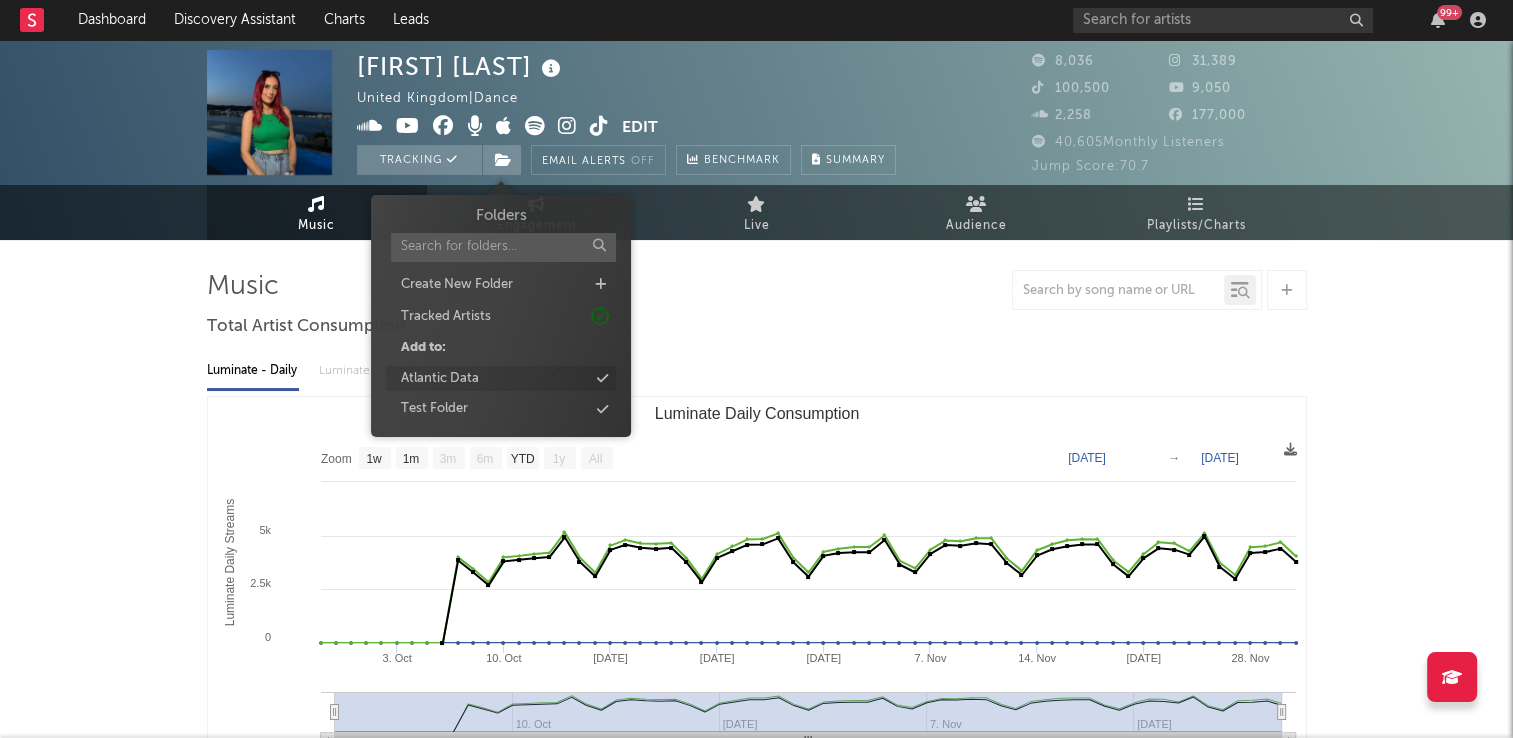 click on "Atlantic Data" at bounding box center [501, 379] 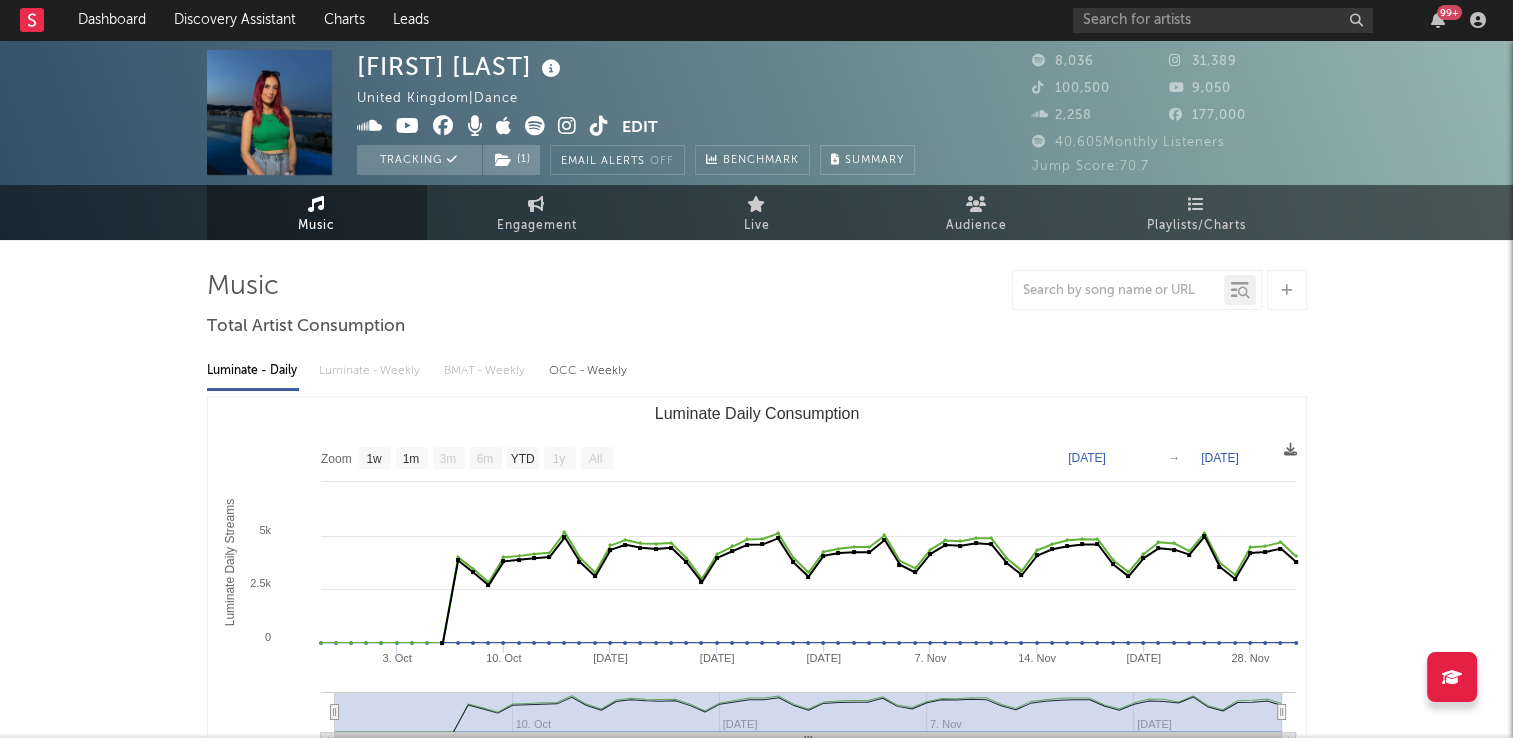 click on "[FIRST] [LAST] United Kingdom | Dance Edit Tracking ( 1 ) Email Alerts Off Benchmark Summary" at bounding box center [636, 112] 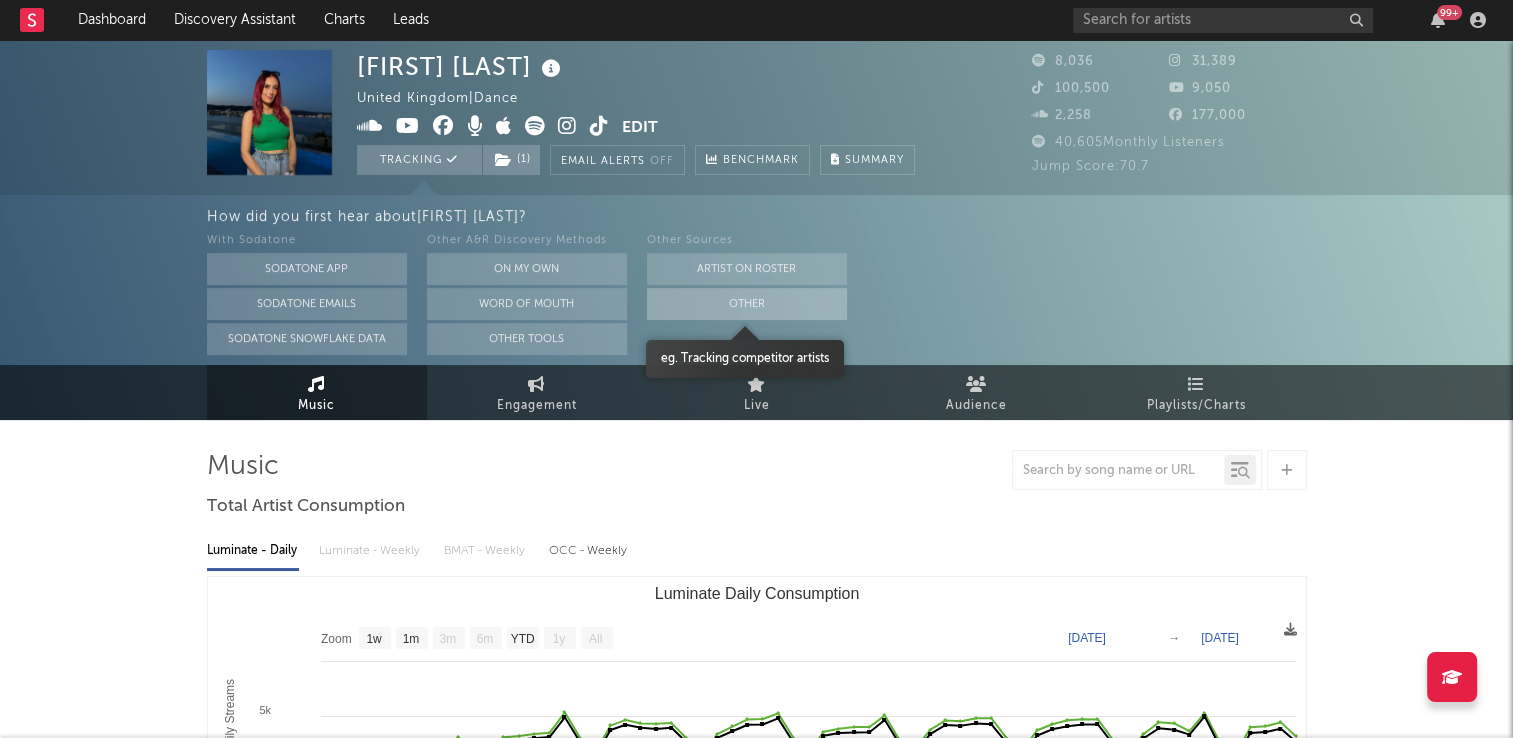 click on "Other" at bounding box center [747, 304] 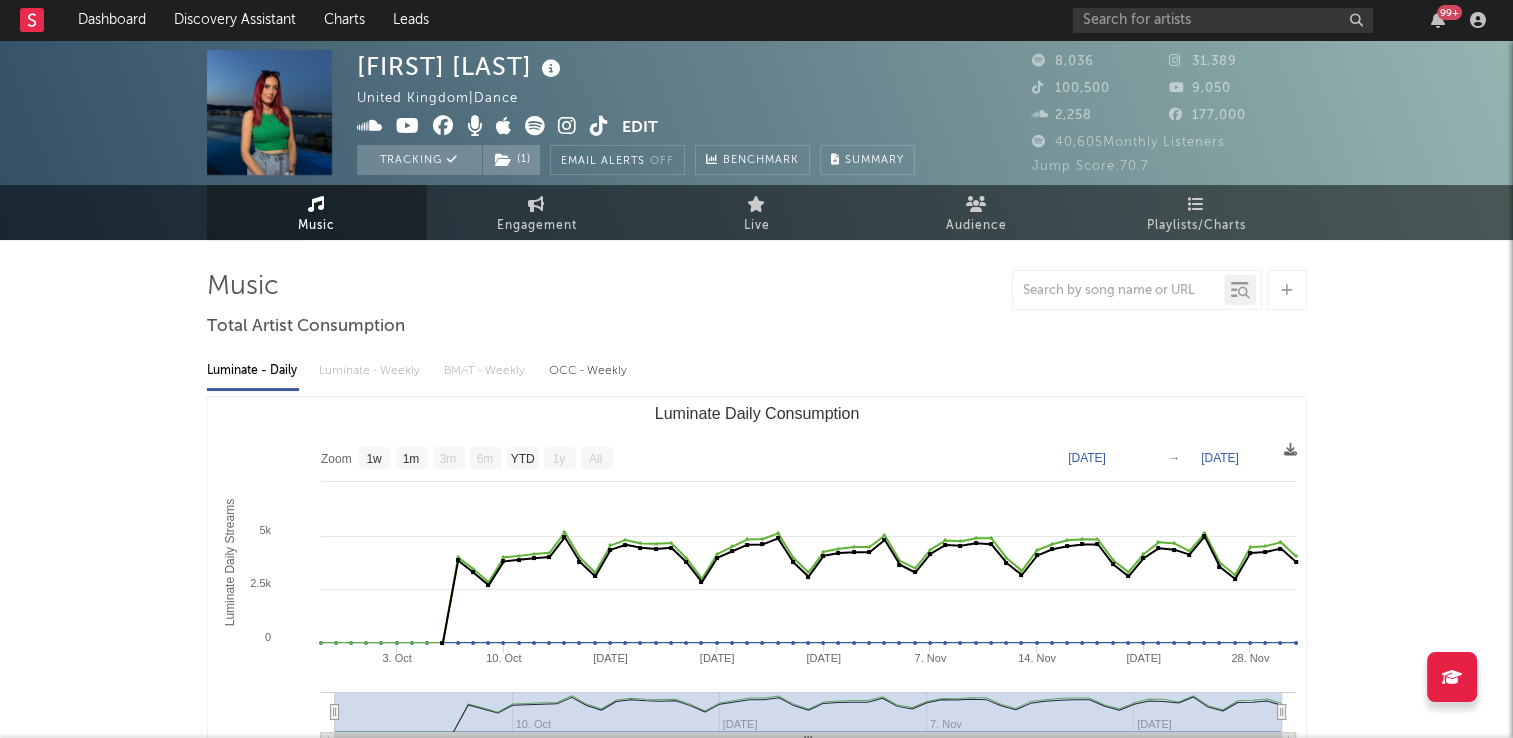 click at bounding box center (551, 69) 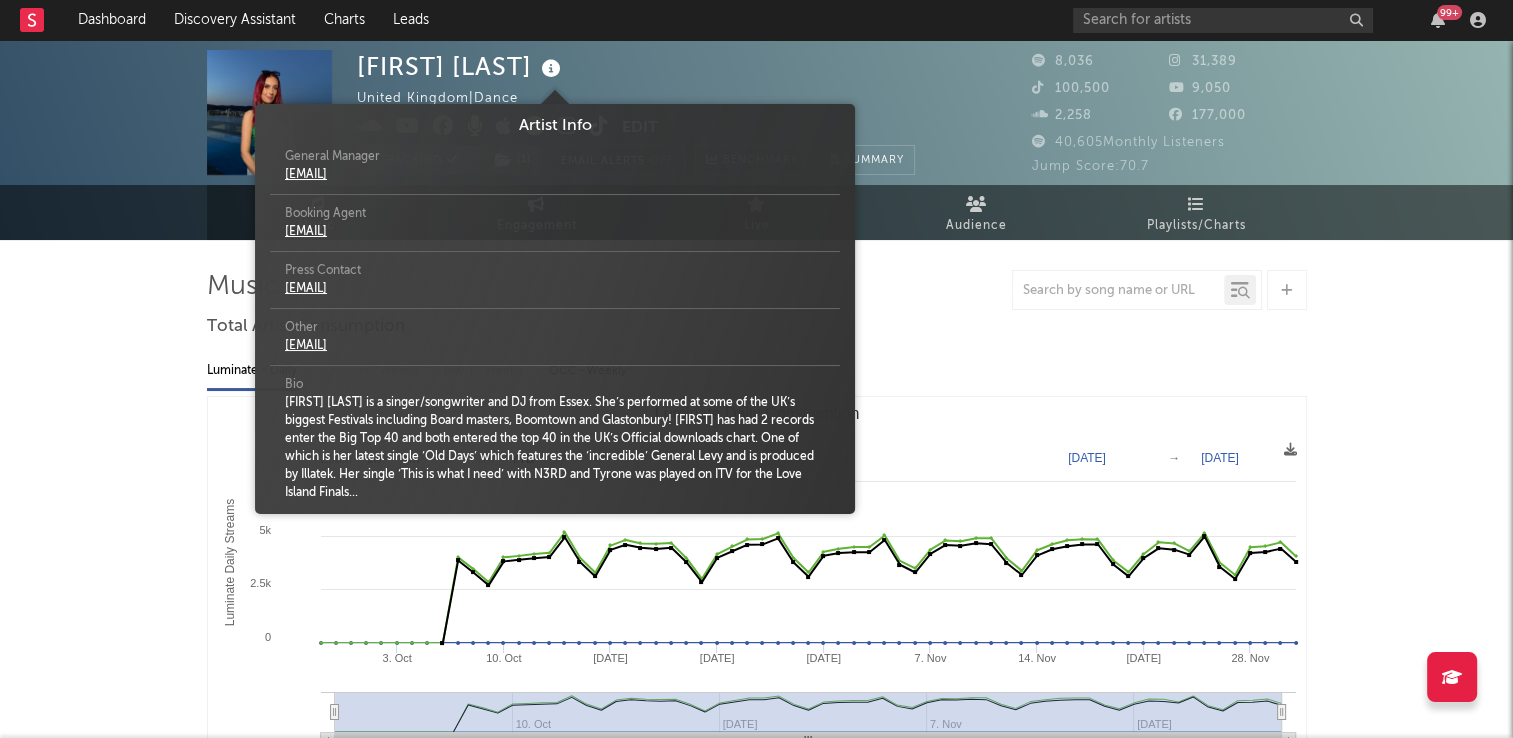 click on "[FIRST] [LAST] United Kingdom | Dance Edit Tracking ( 1 ) Email Alerts Off Benchmark Summary" at bounding box center (636, 112) 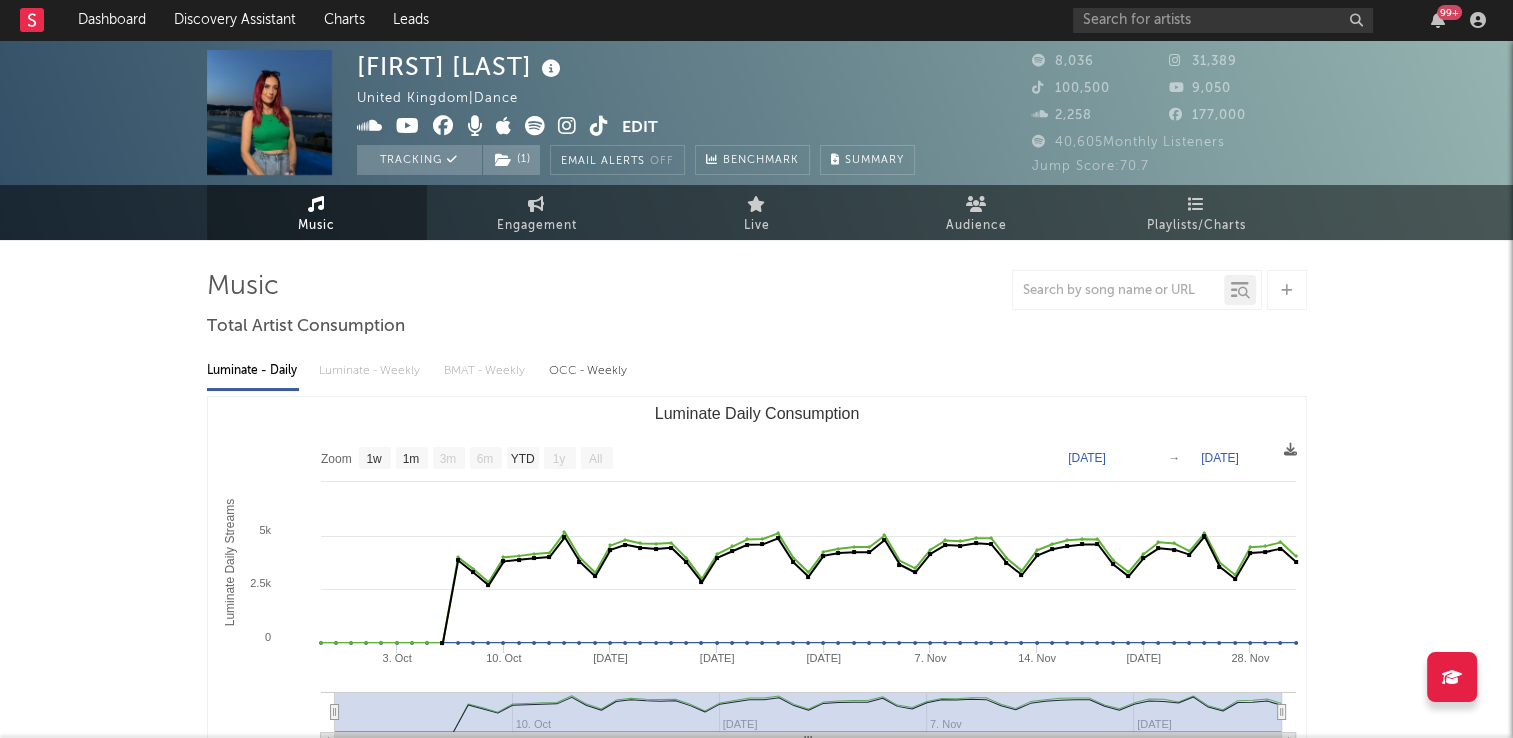 click at bounding box center (599, 126) 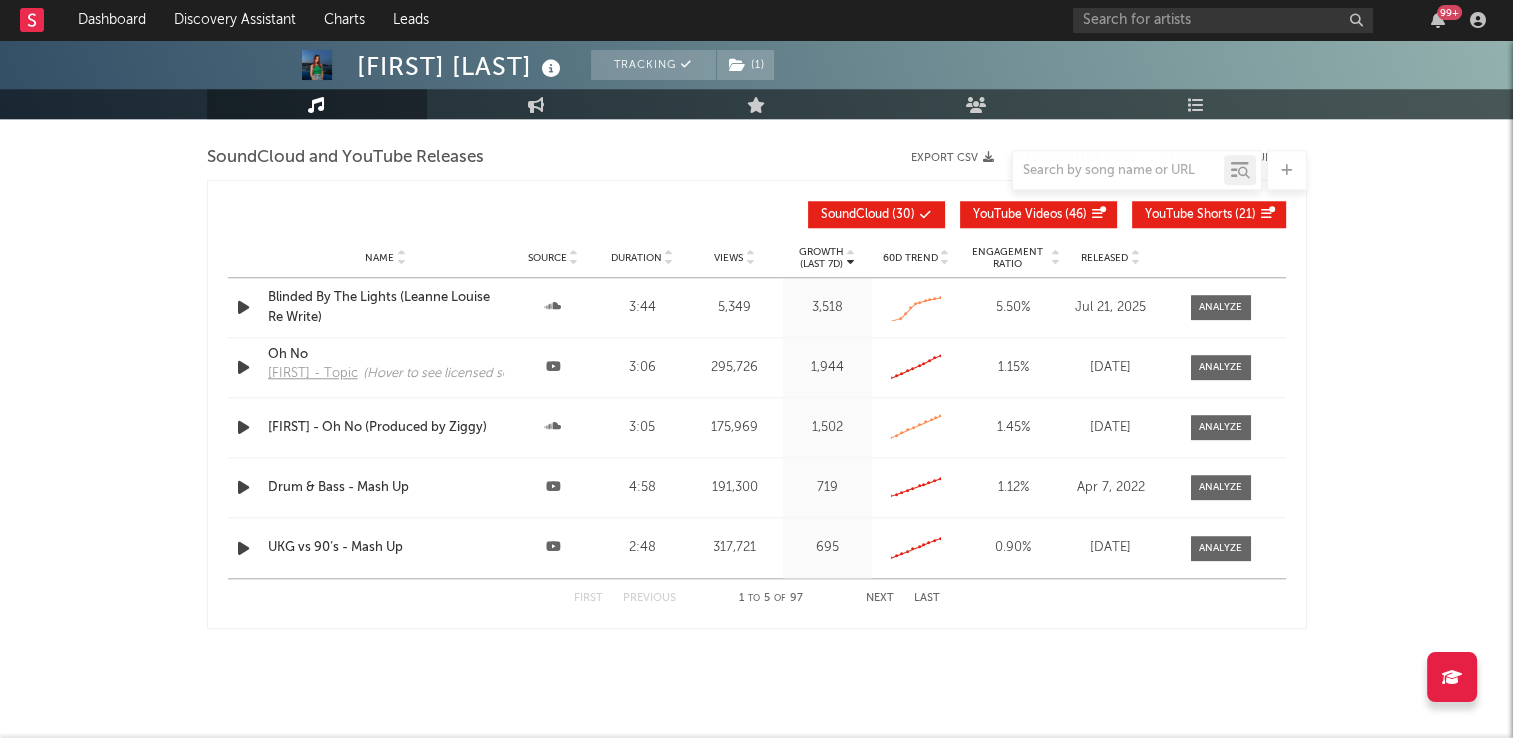 scroll, scrollTop: 1600, scrollLeft: 0, axis: vertical 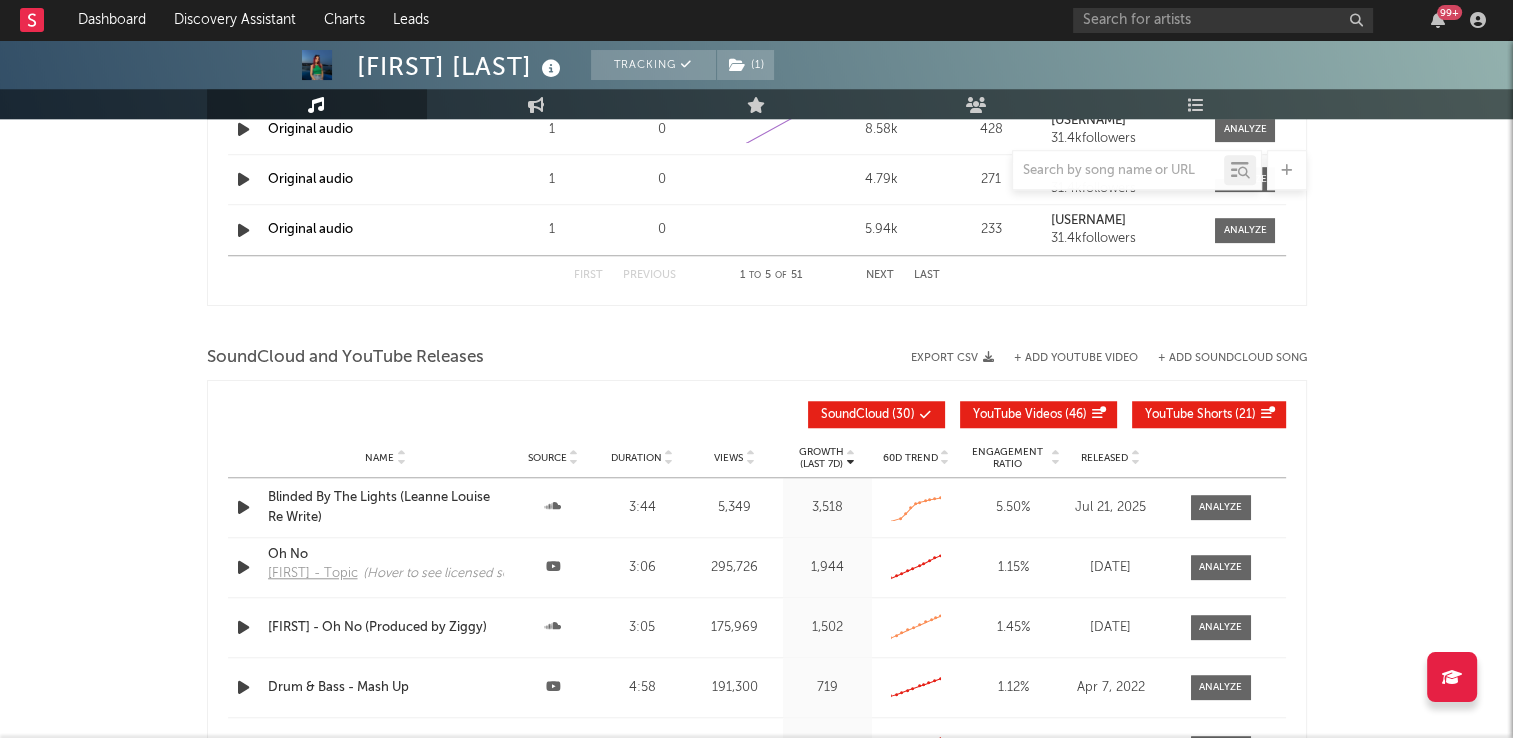 click at bounding box center (316, 104) 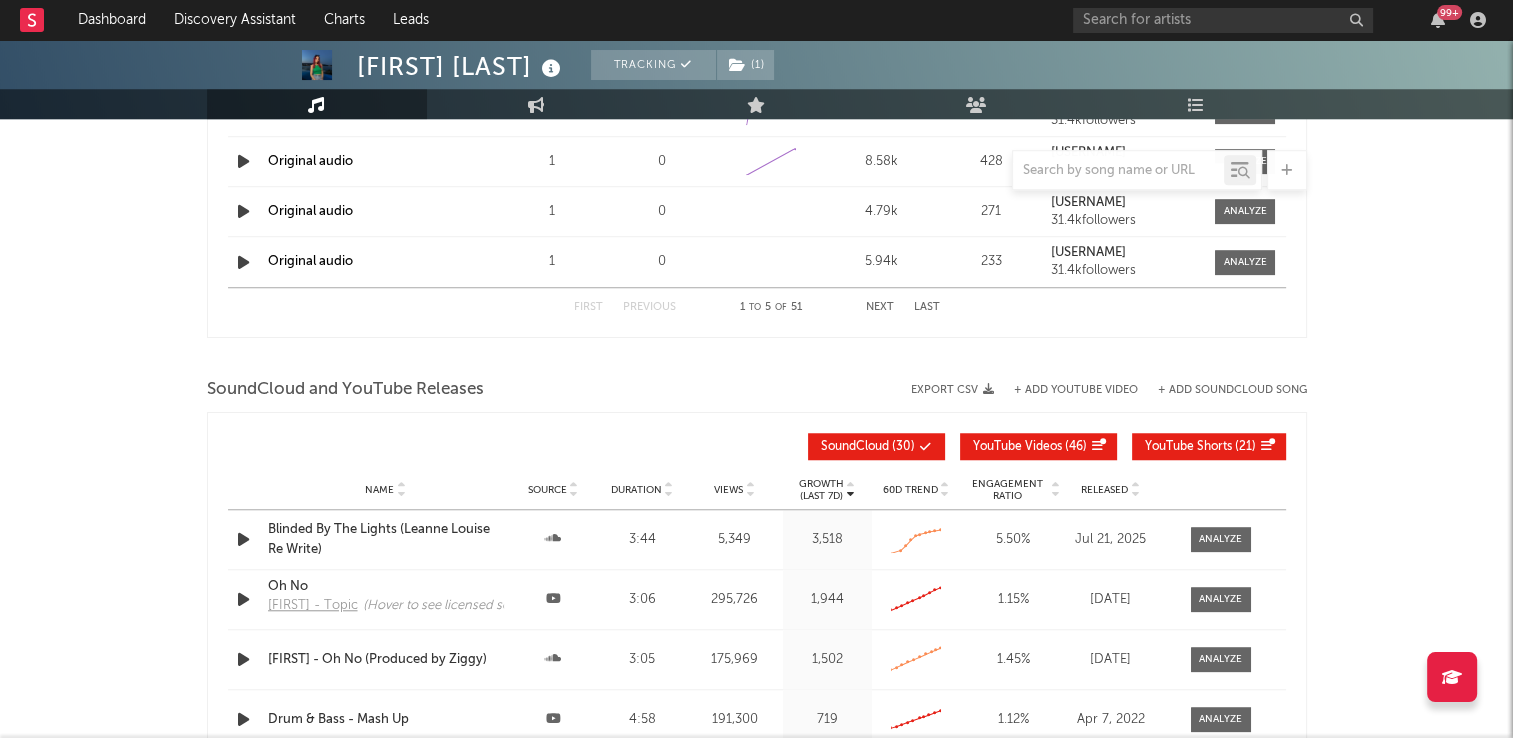 scroll, scrollTop: 1600, scrollLeft: 0, axis: vertical 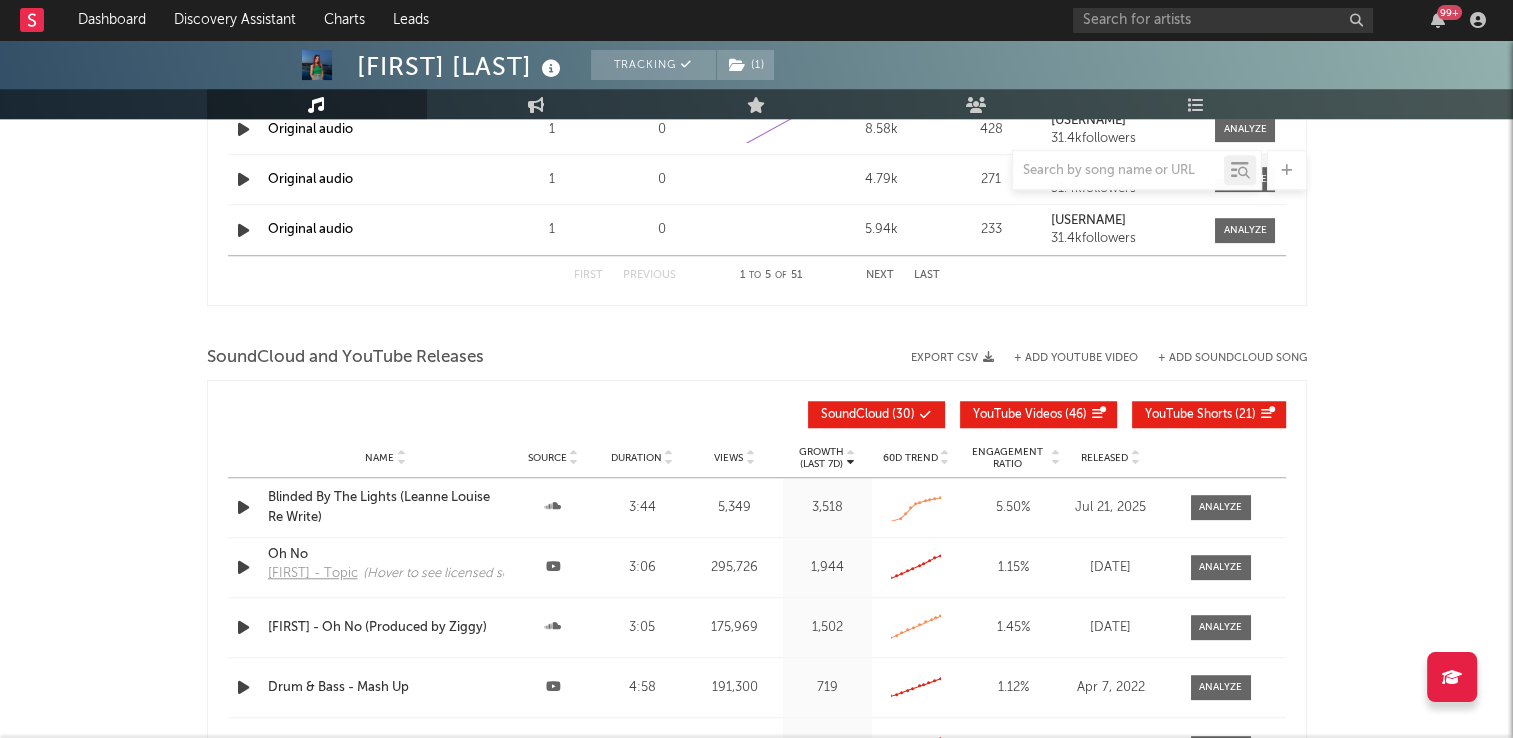 drag, startPoint x: 1222, startPoint y: 499, endPoint x: 781, endPoint y: 302, distance: 483.00104 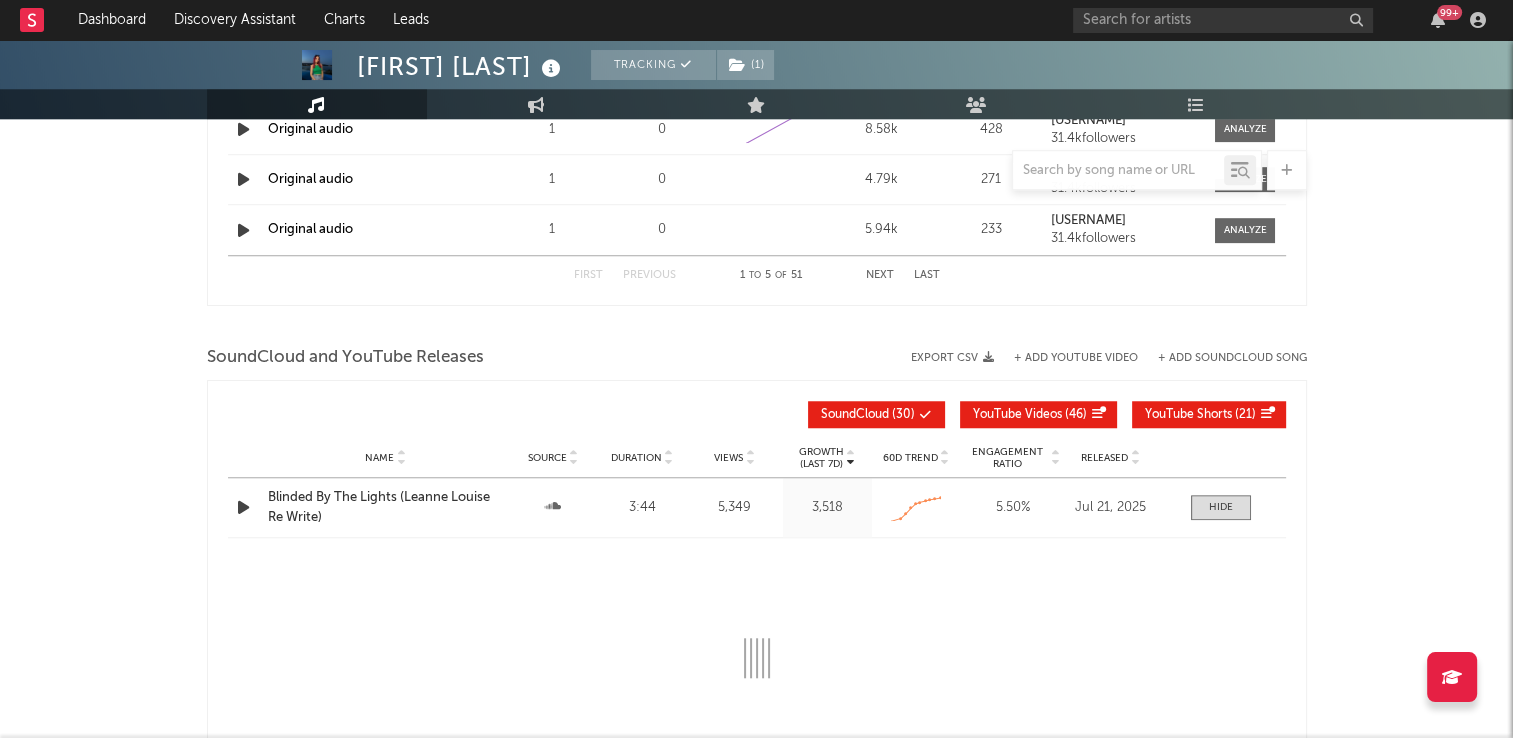 select on "All" 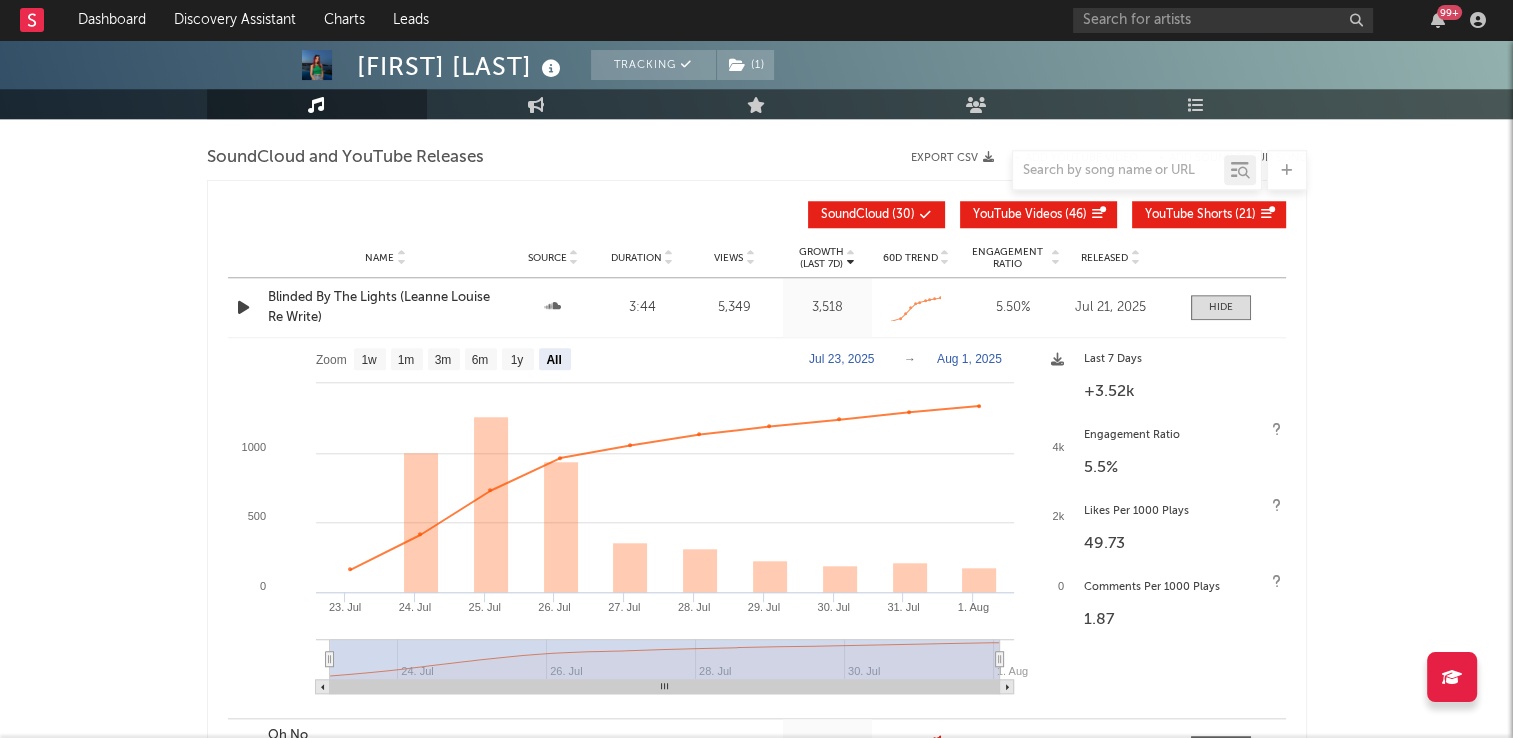 scroll, scrollTop: 1500, scrollLeft: 0, axis: vertical 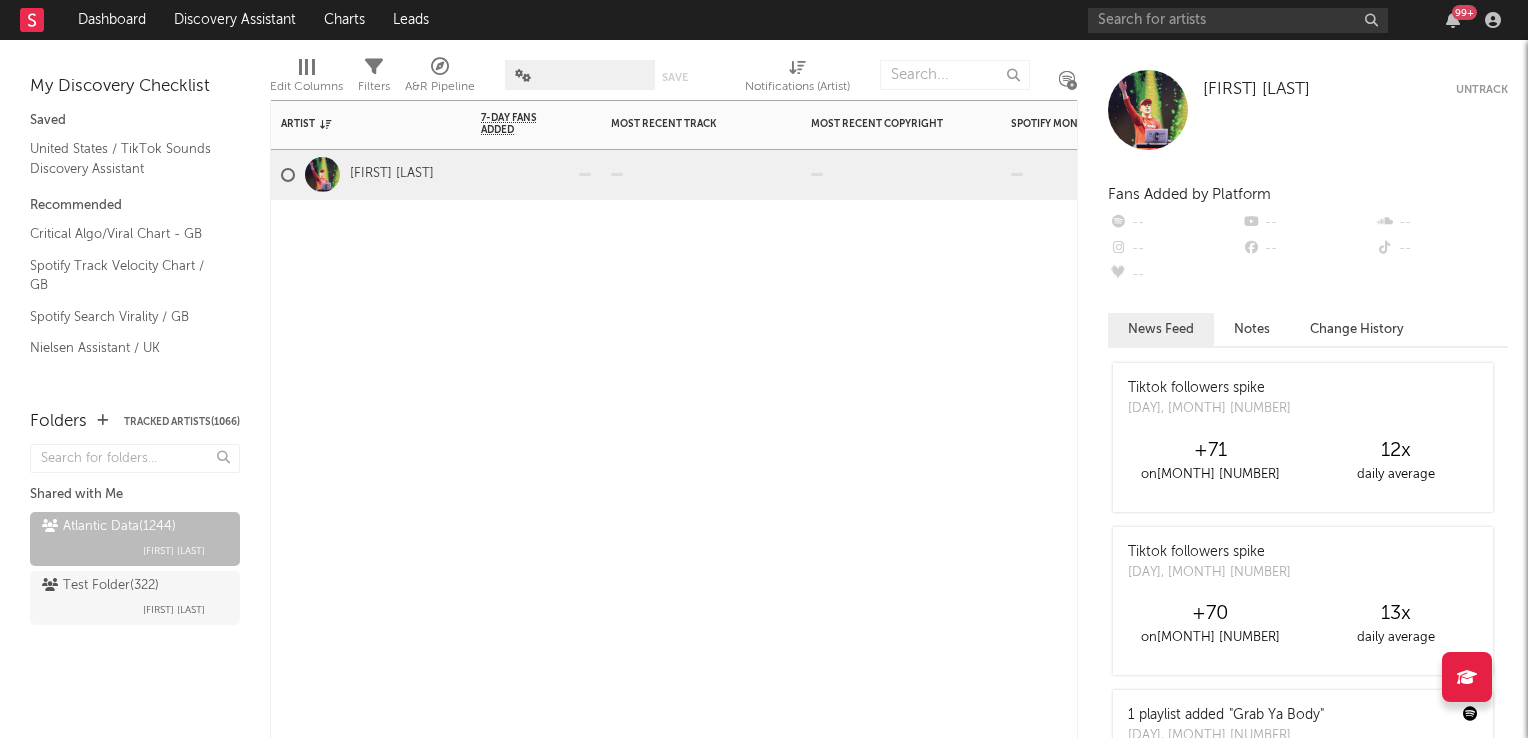 click at bounding box center (536, 175) 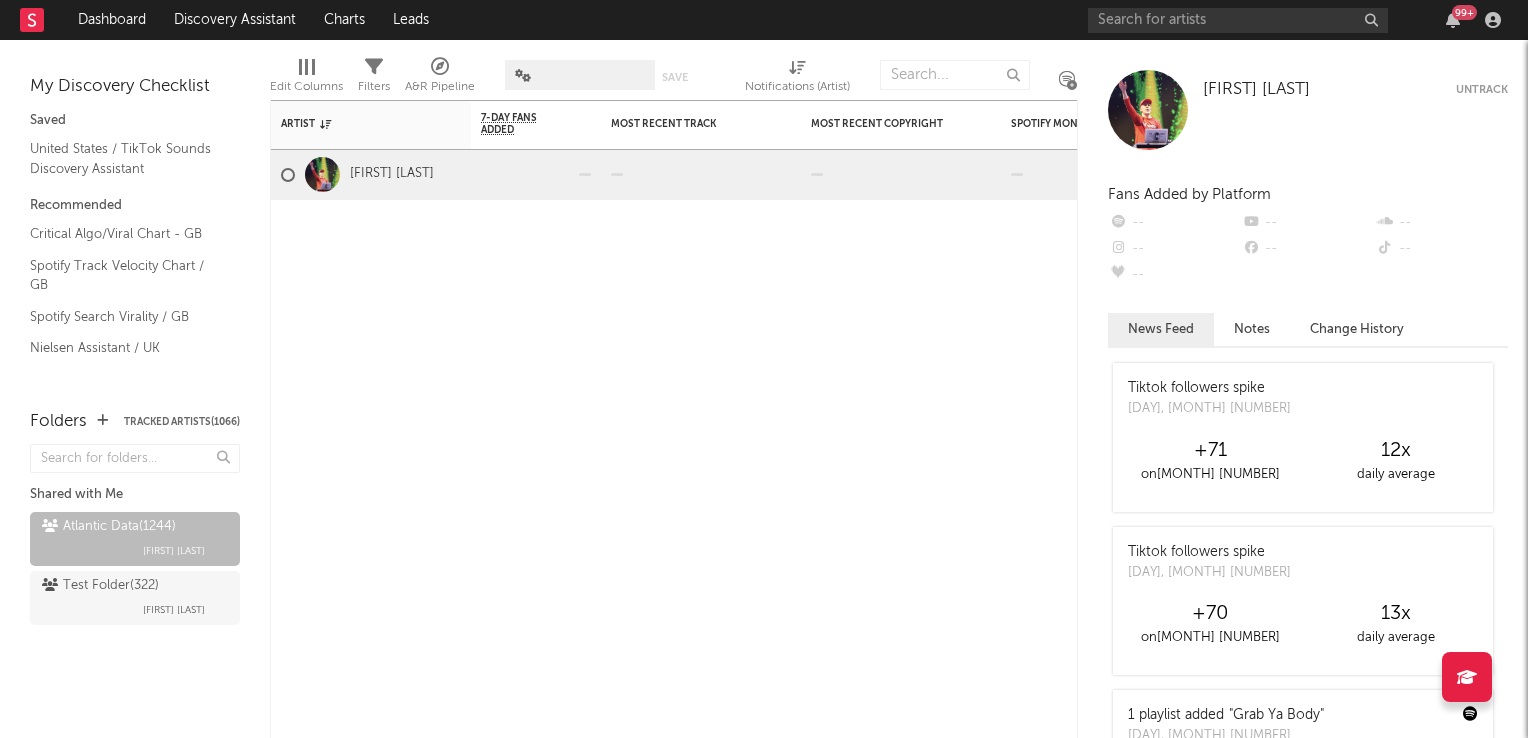 click on "Edit Columns Filters A&R Pipeline Save Save as Notifications (Artist)" at bounding box center (702, 70) 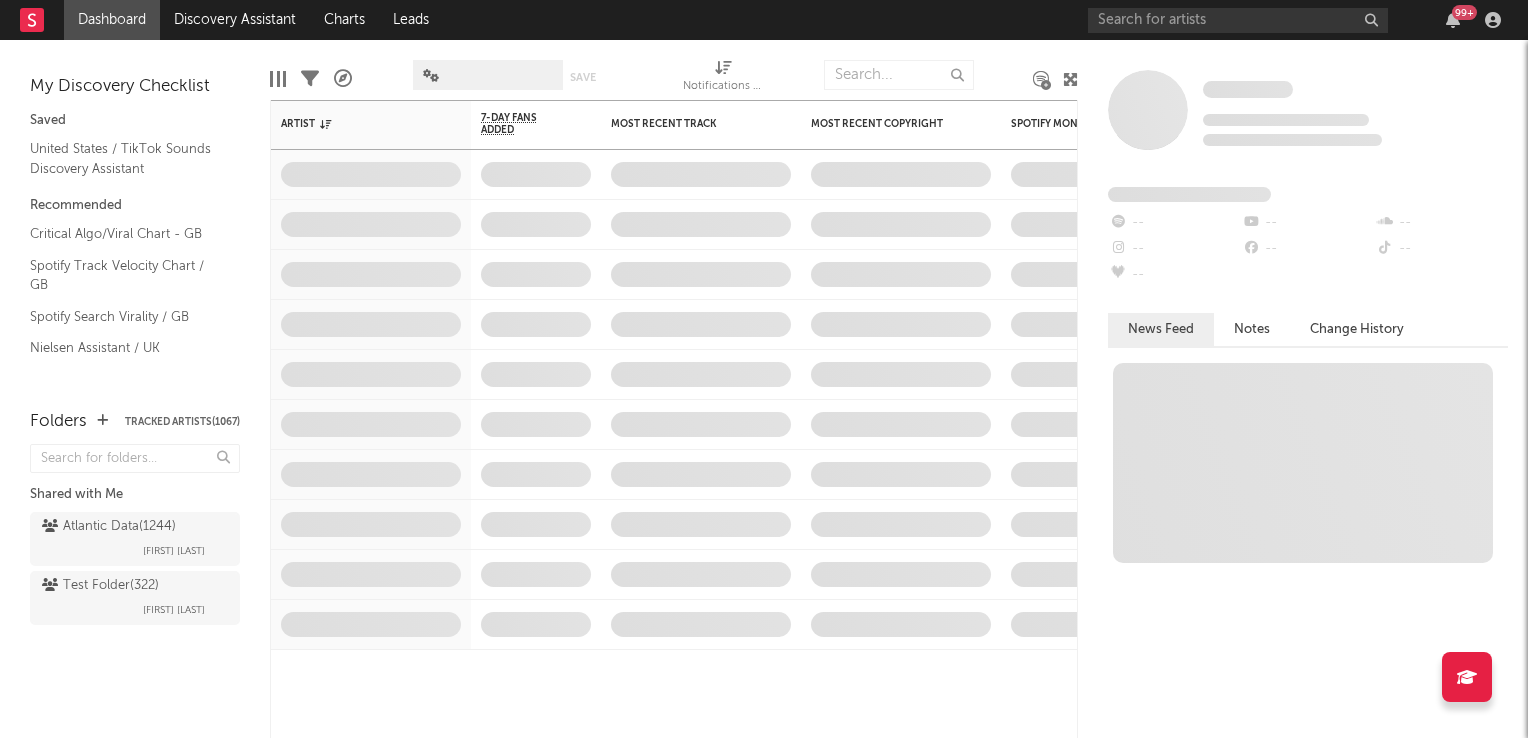 click at bounding box center [1070, 79] 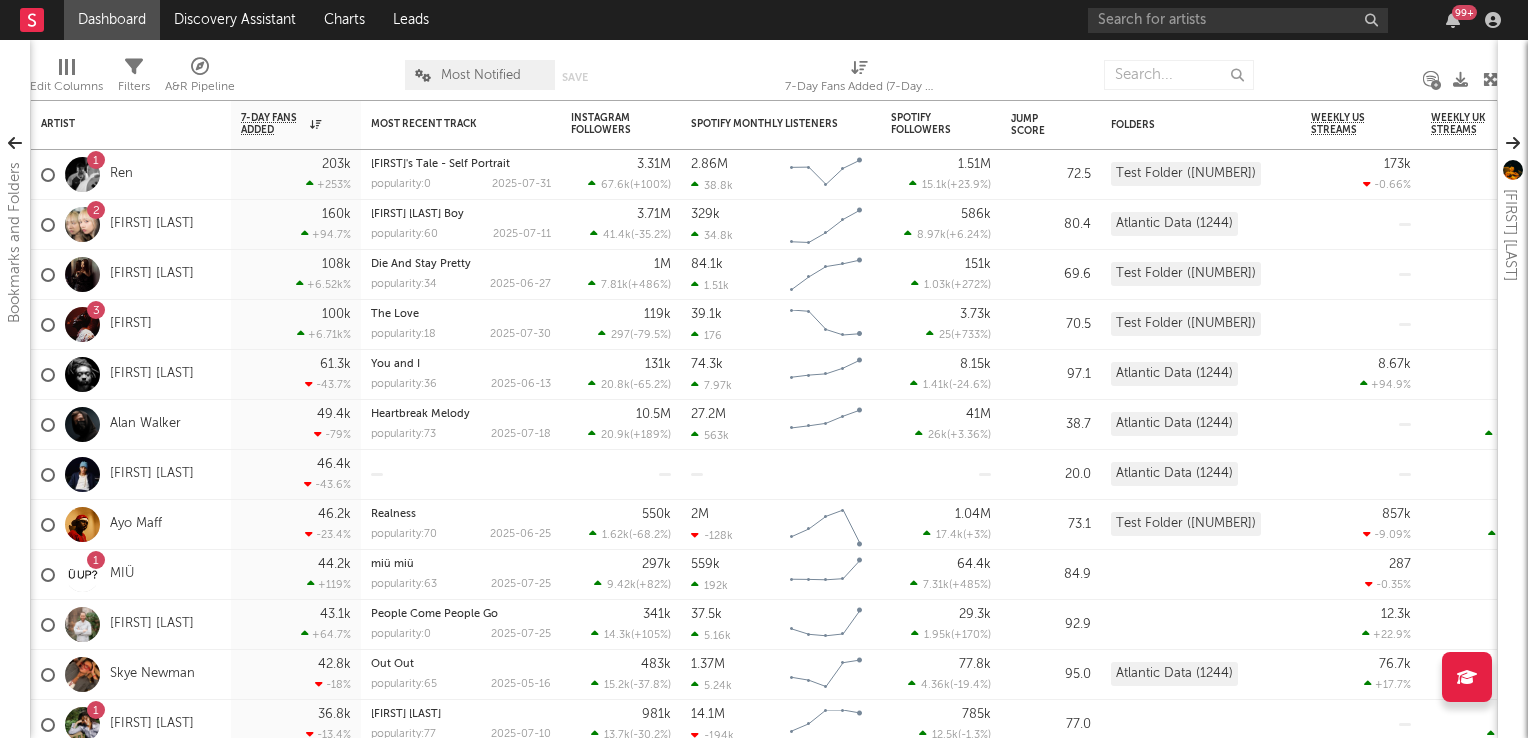 click on "Most Notified" at bounding box center [481, 75] 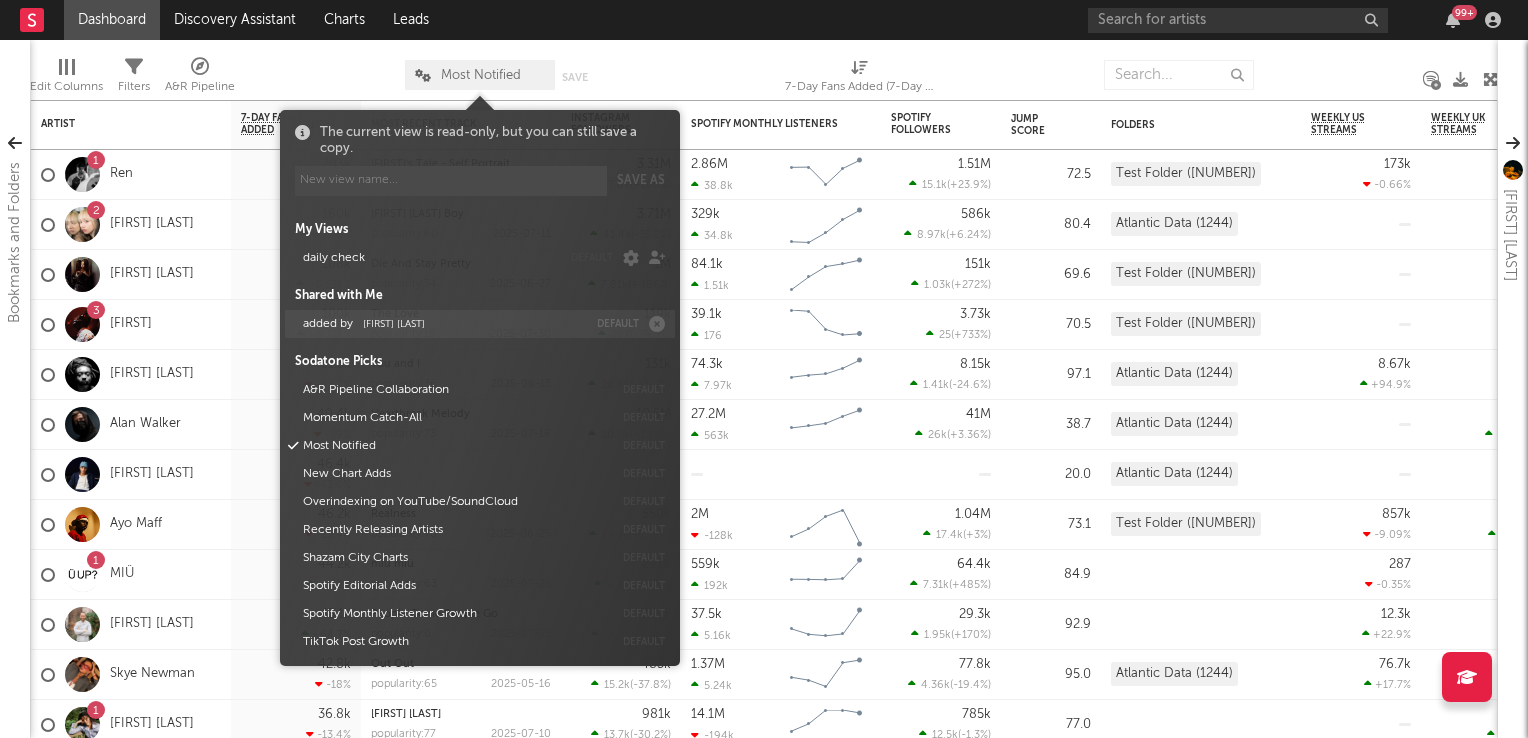 click on "[FIRST] [LAST]" at bounding box center (394, 324) 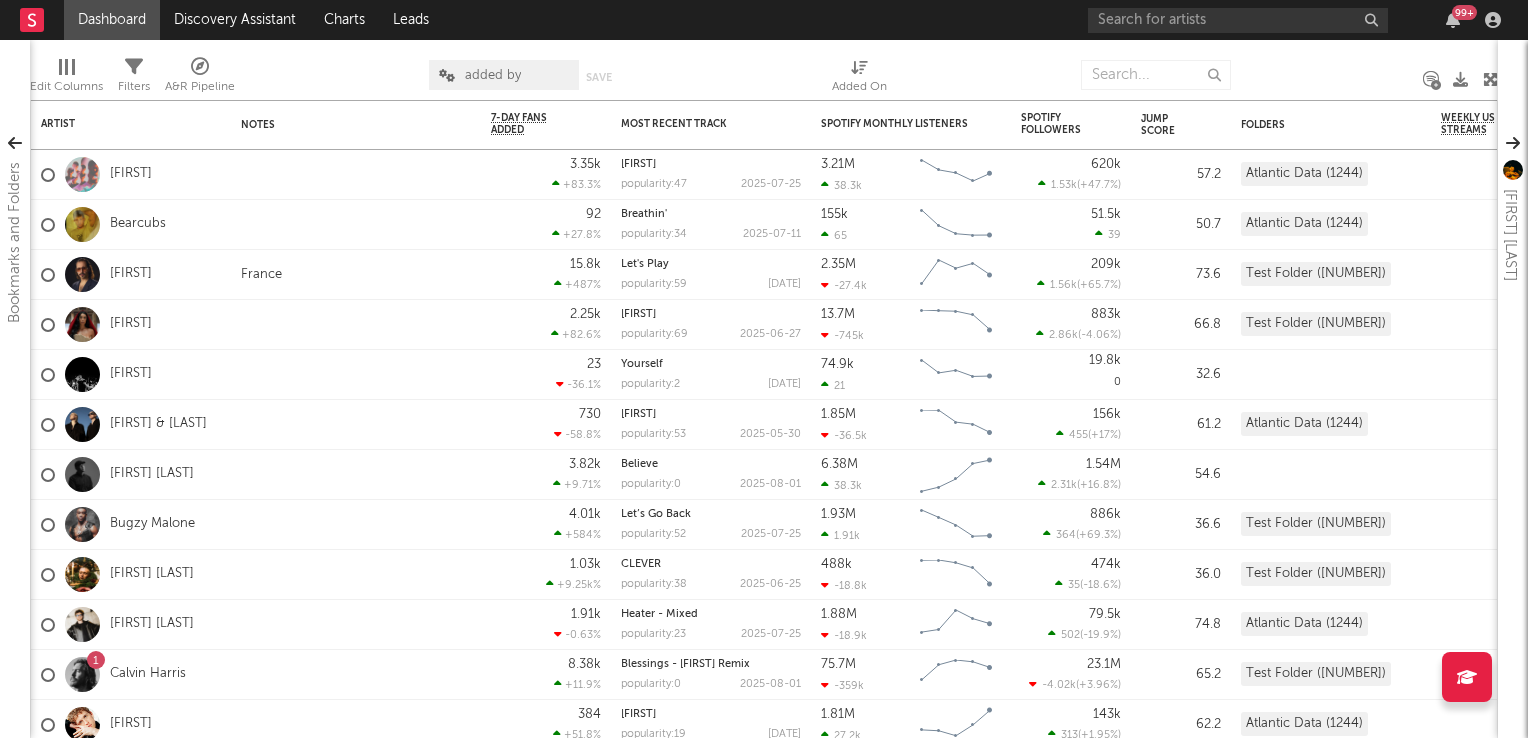 click on "Edit Columns Filters A&R Pipeline added by Save Save as Added On" at bounding box center (764, 70) 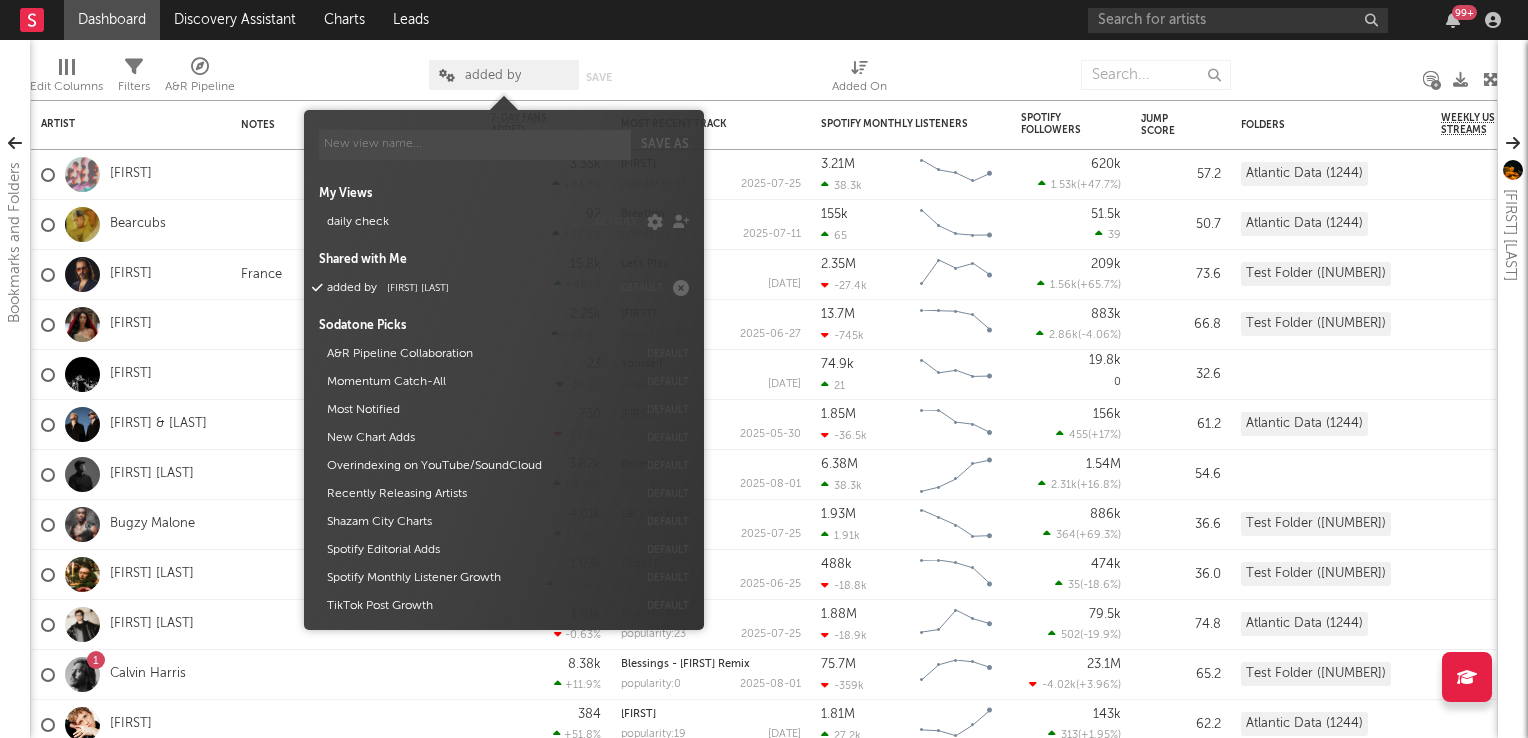 click on "added by" at bounding box center [493, 75] 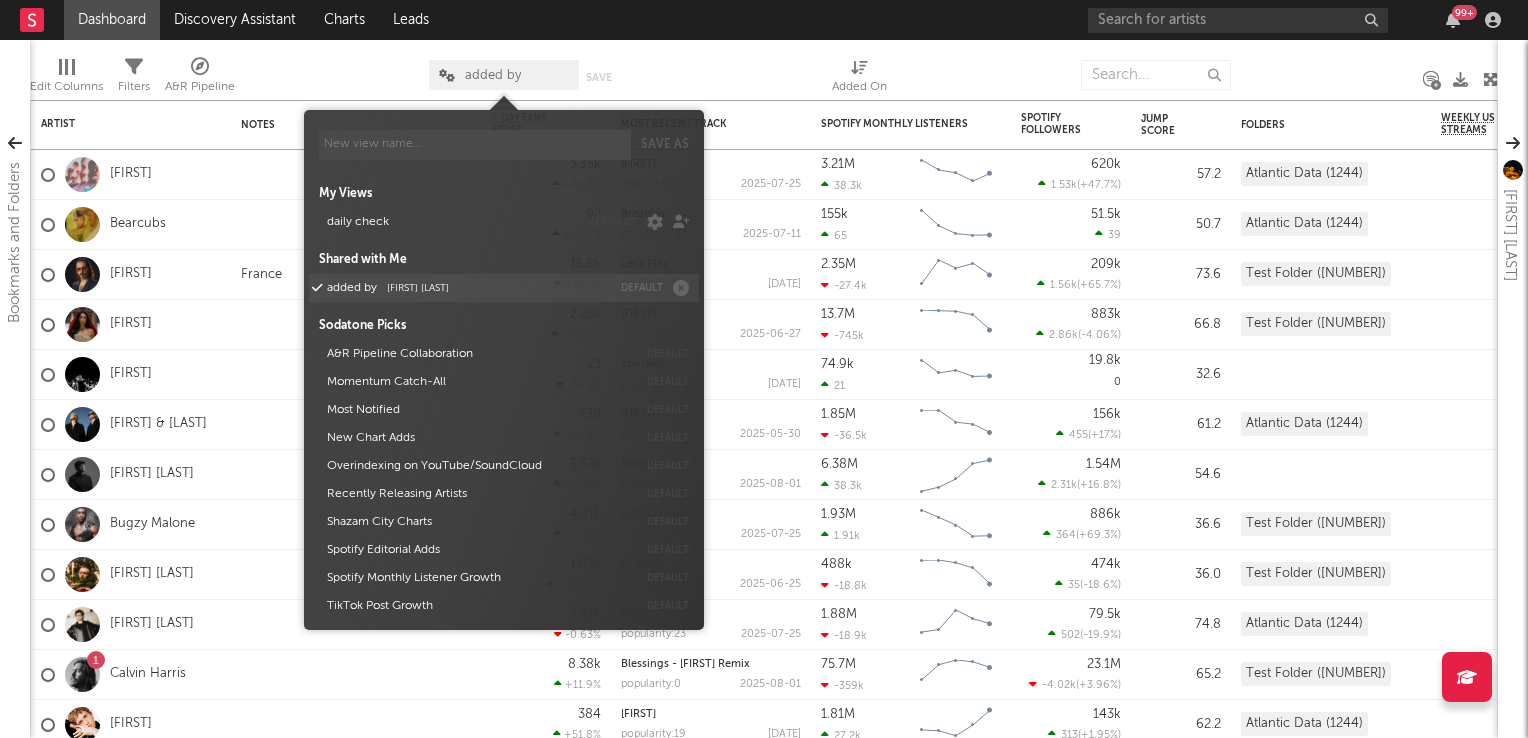 click on "Michele Valentini" at bounding box center [418, 288] 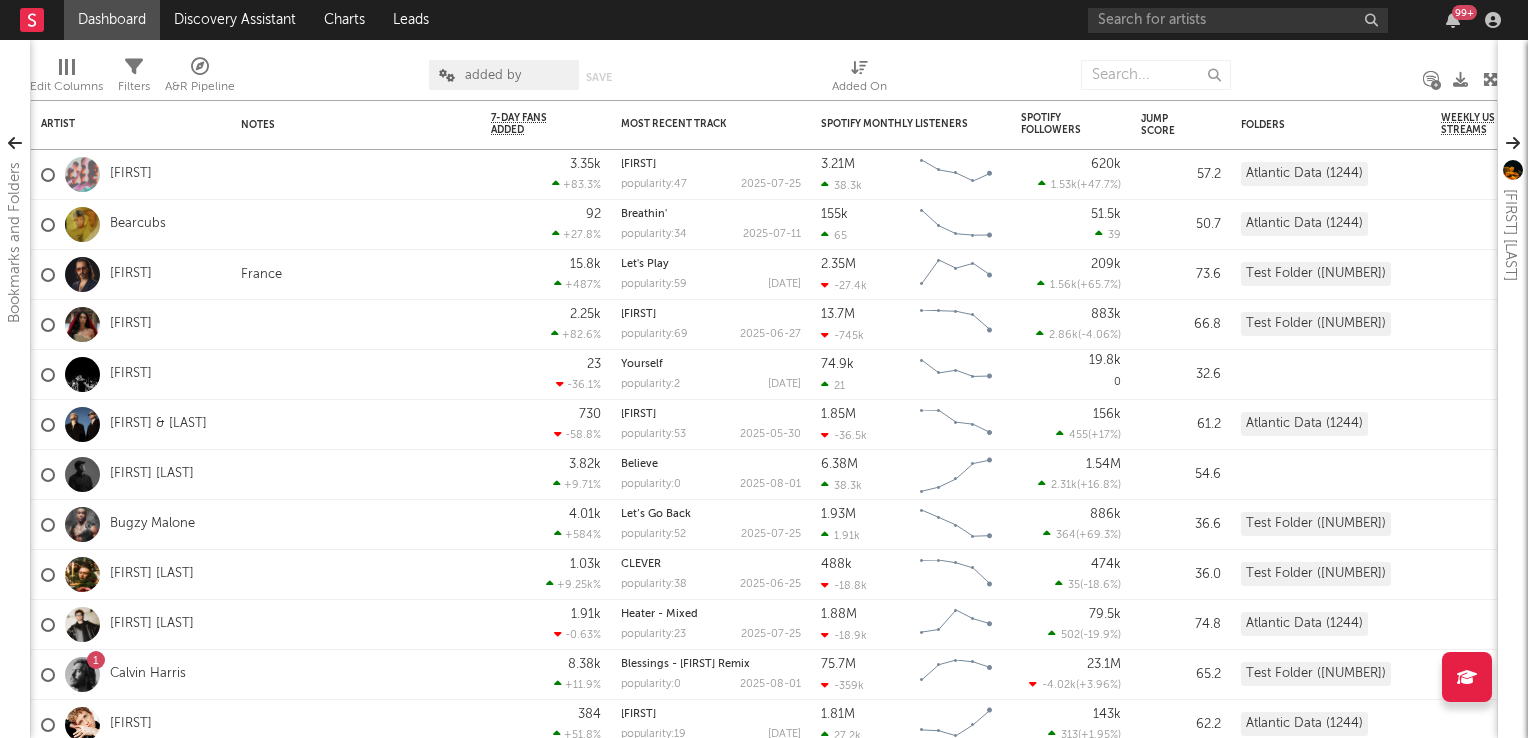 click on "Dashboard" at bounding box center [112, 20] 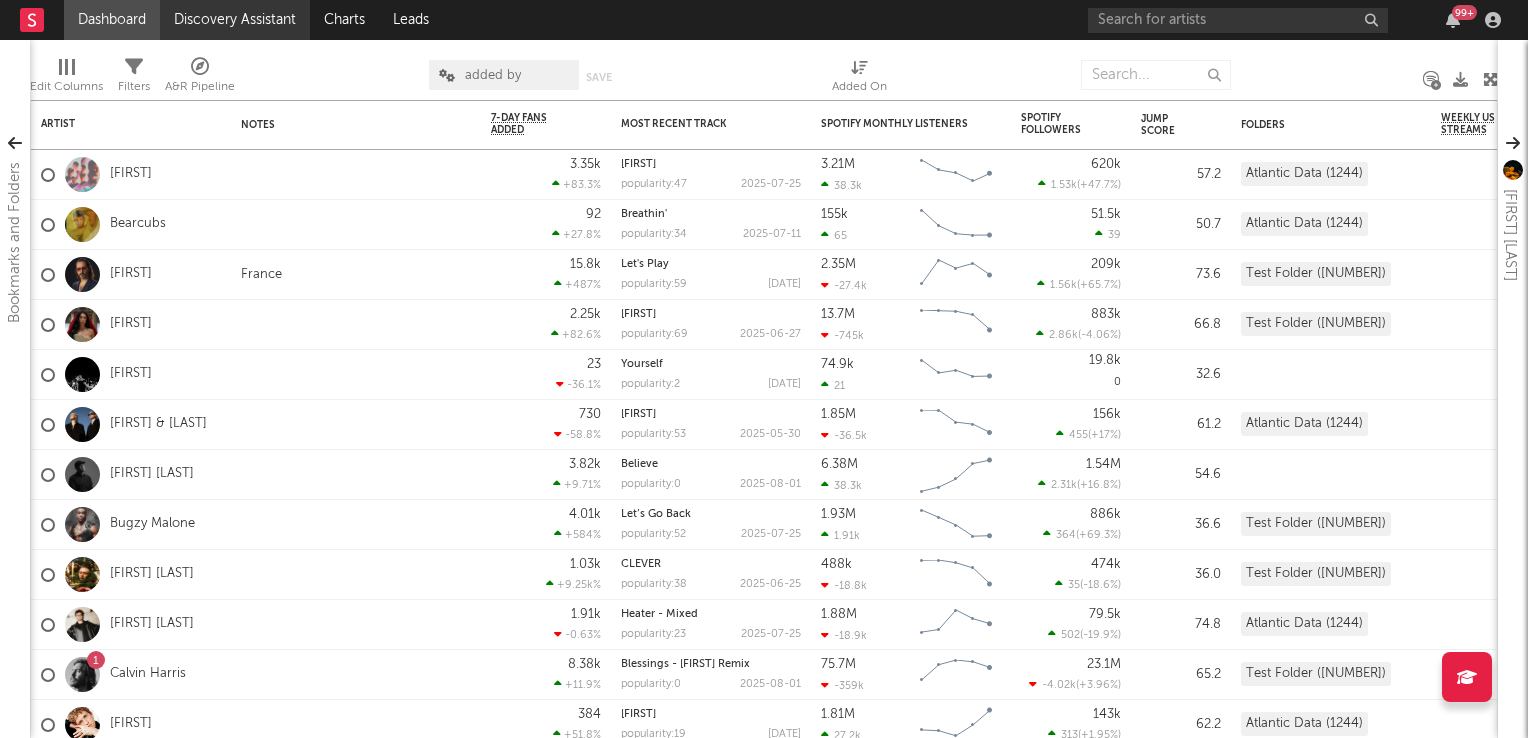 click on "Discovery Assistant" at bounding box center [235, 20] 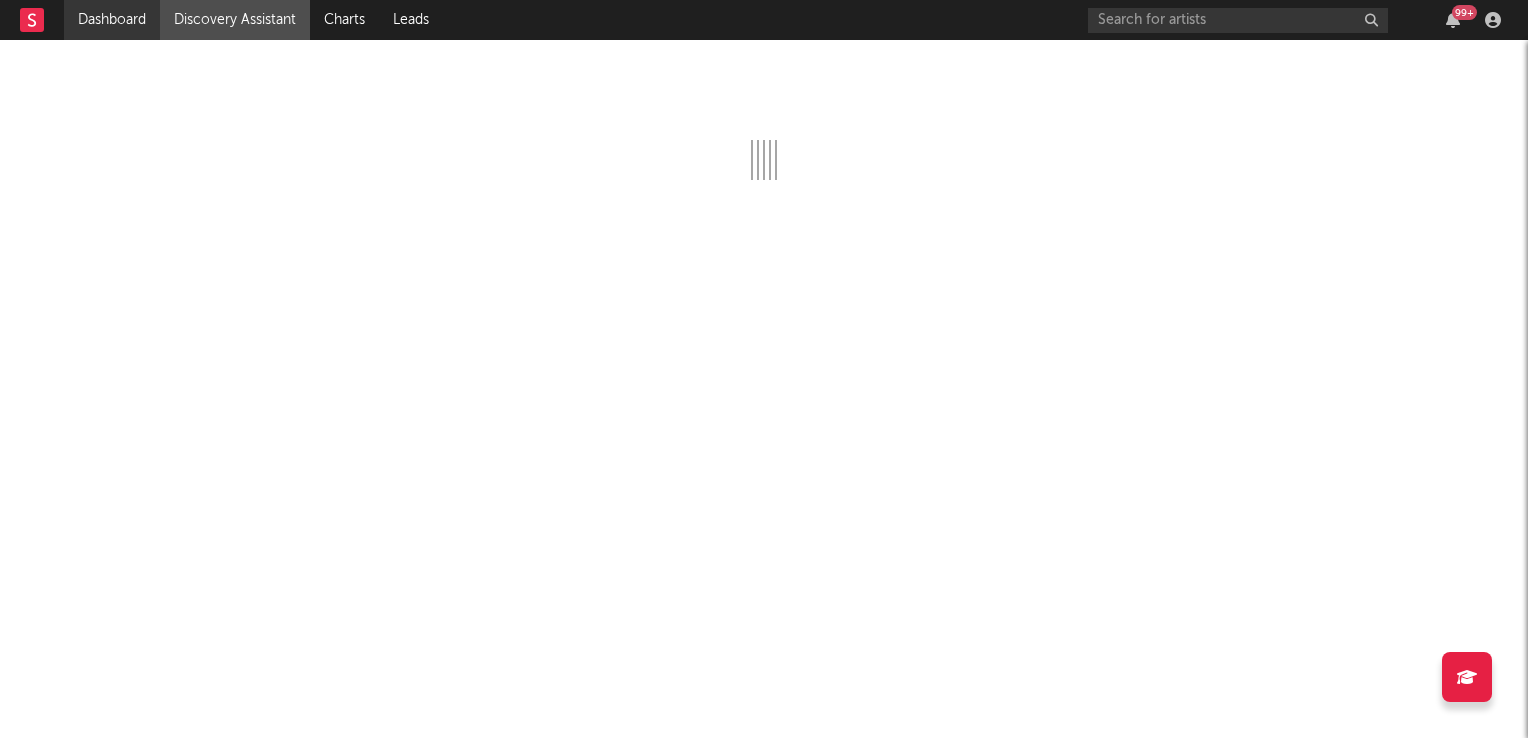 click on "Dashboard" at bounding box center (112, 20) 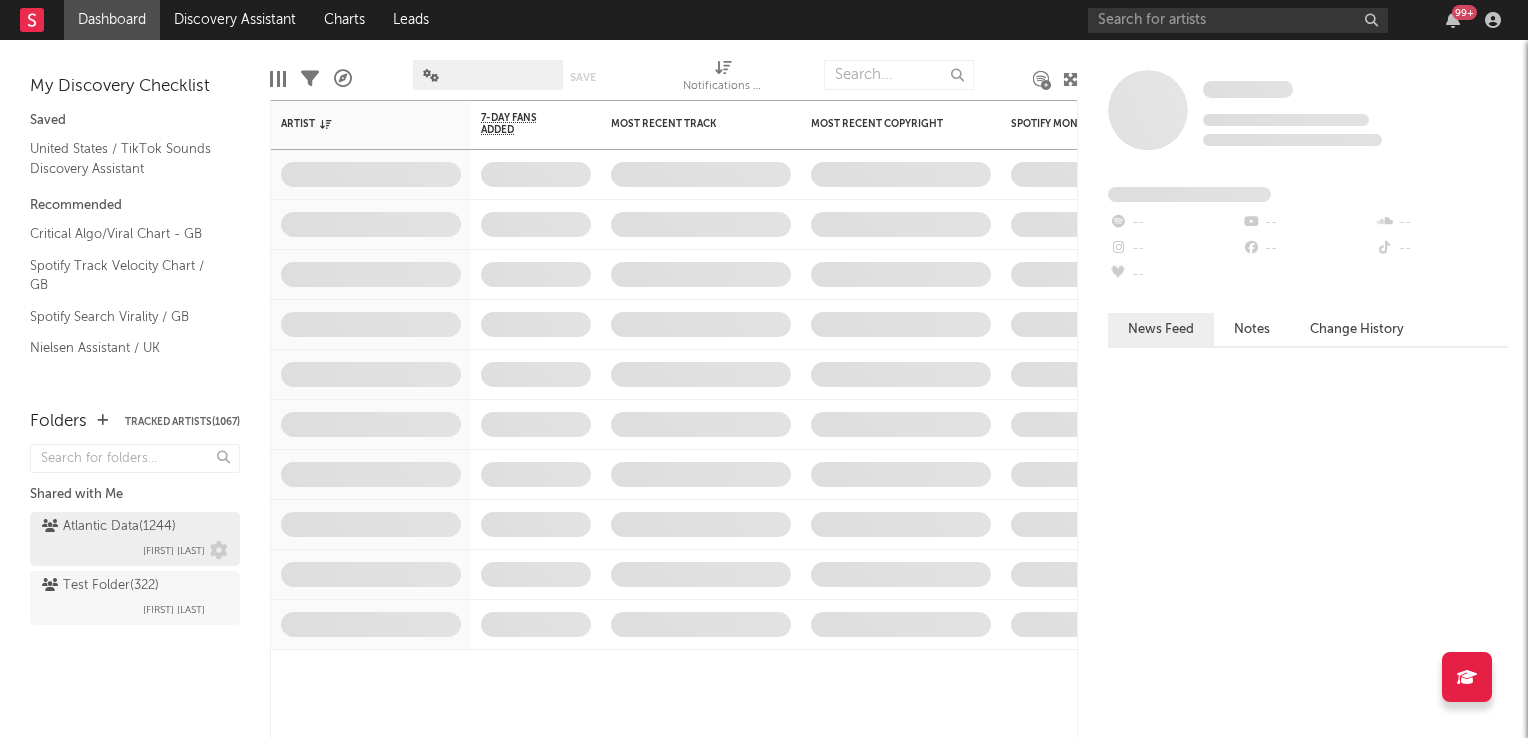 click on "Atlantic Data  ( 1244 )" at bounding box center [109, 527] 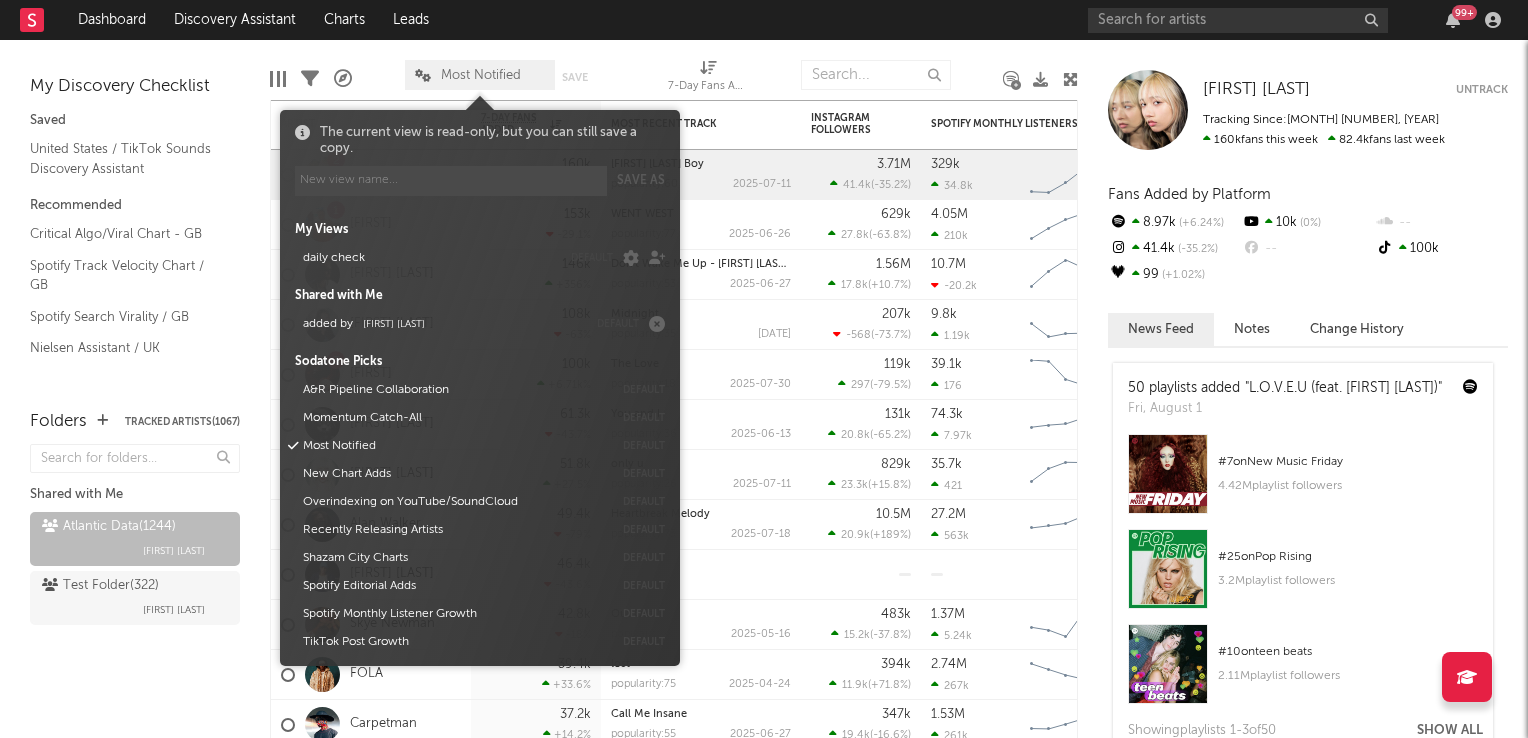 click on "Most Notified" at bounding box center [481, 75] 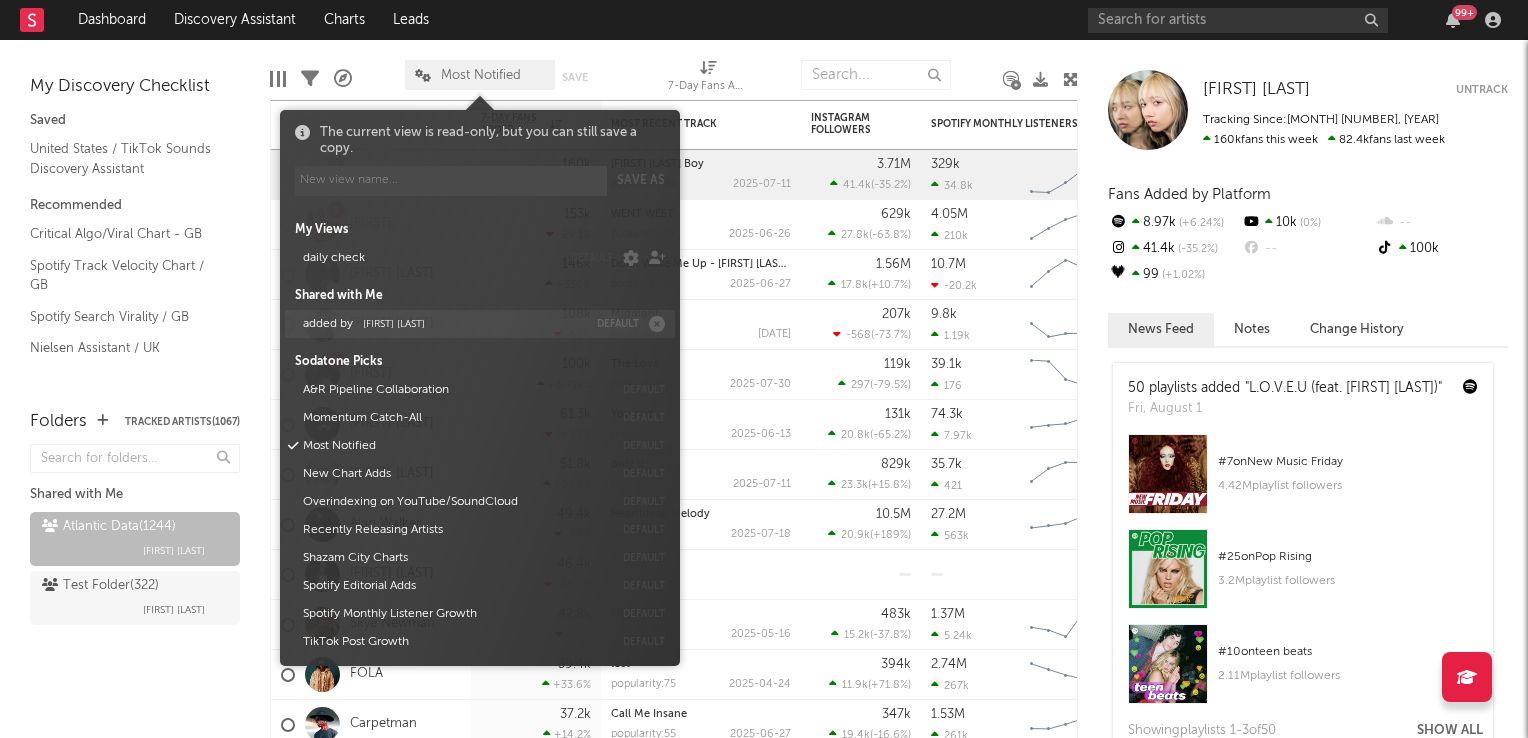 click on "Michele Valentini" at bounding box center (394, 324) 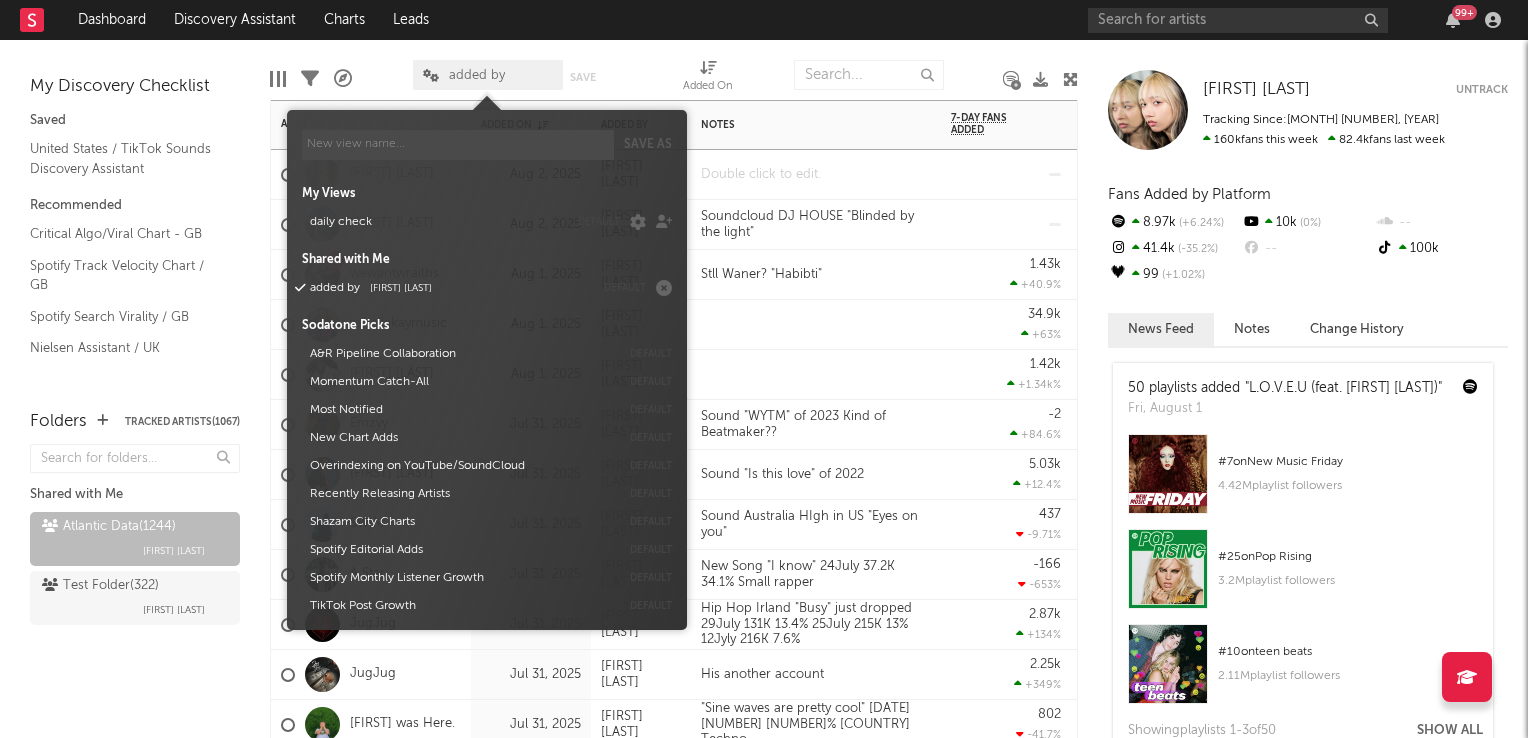 click at bounding box center [816, 174] 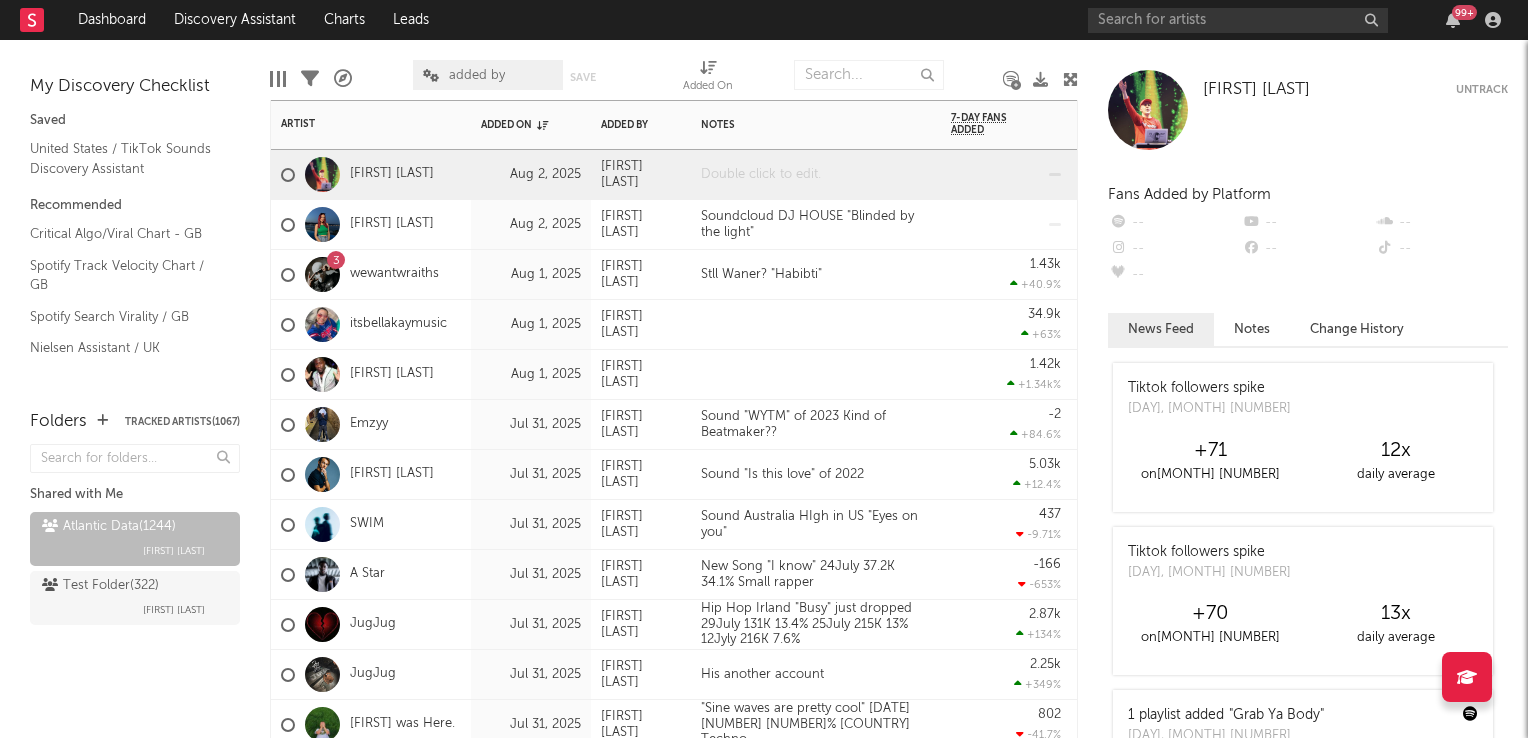 click at bounding box center (816, 174) 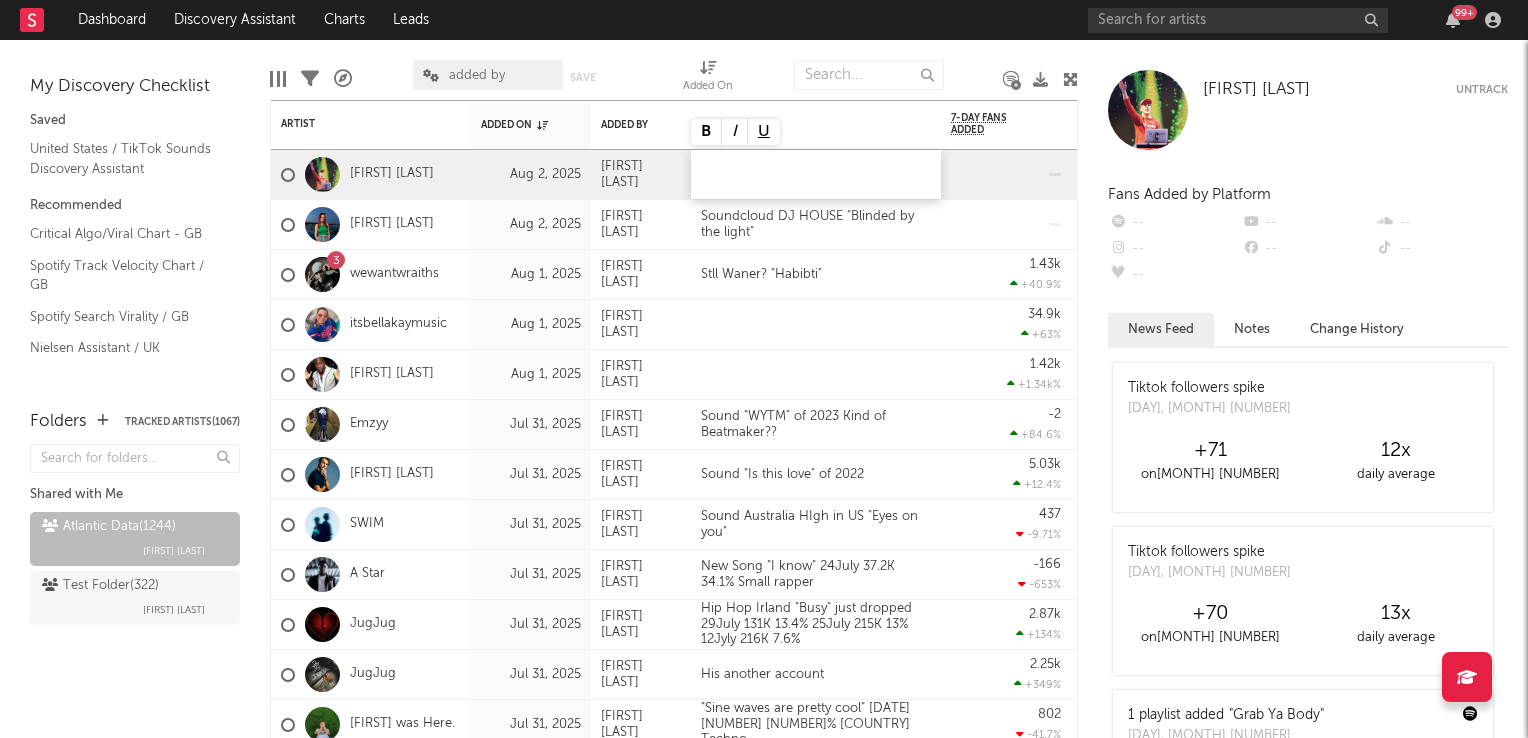 type 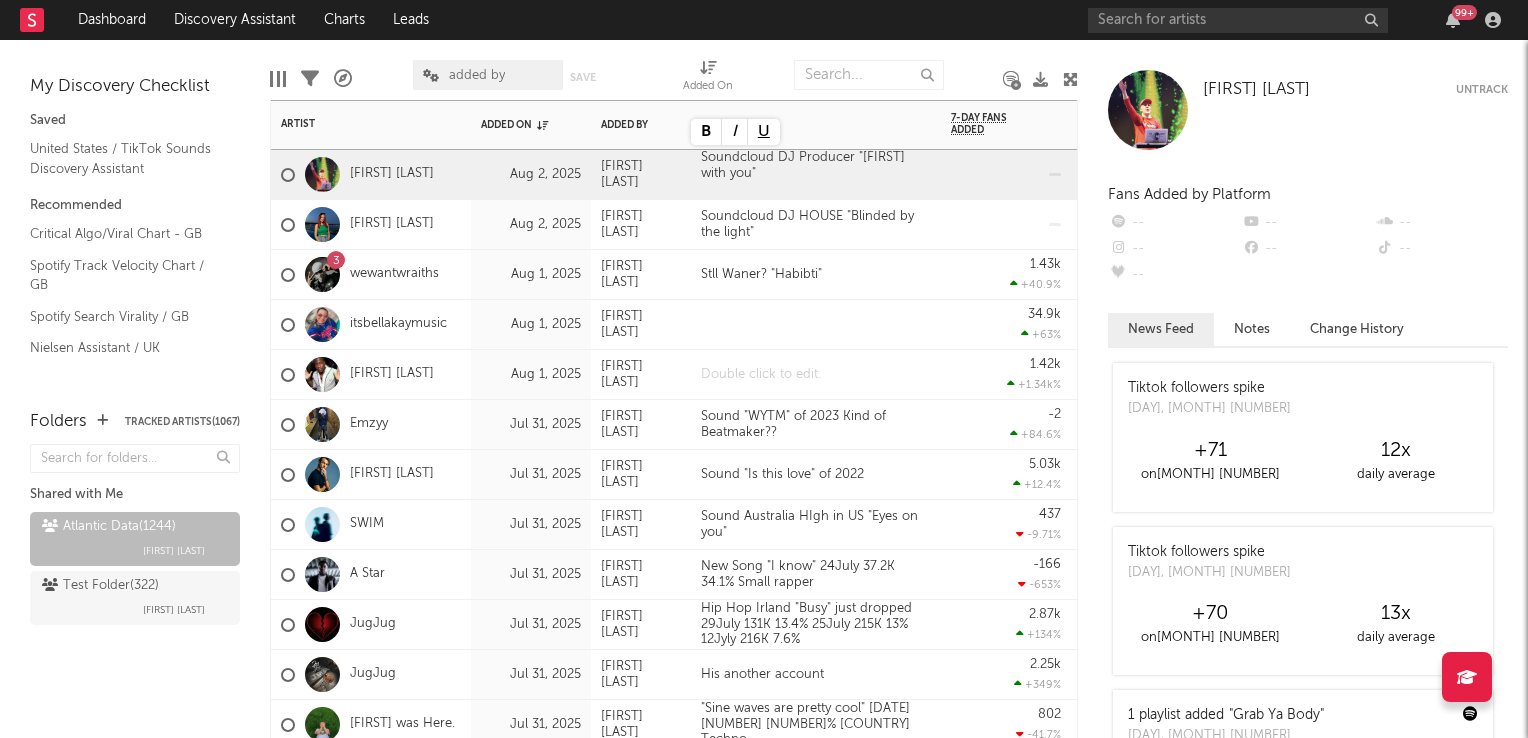 click at bounding box center [816, 374] 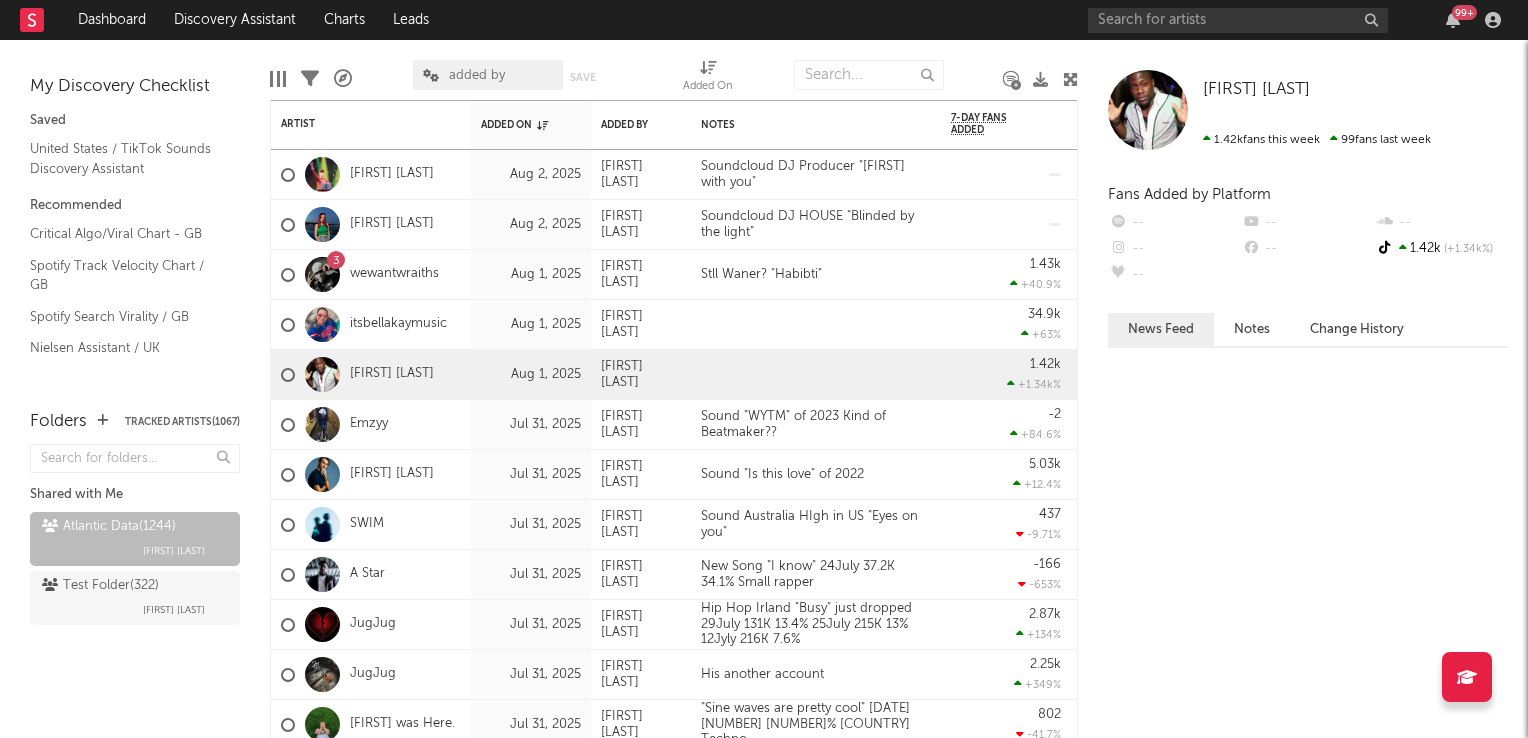 click at bounding box center (1070, 79) 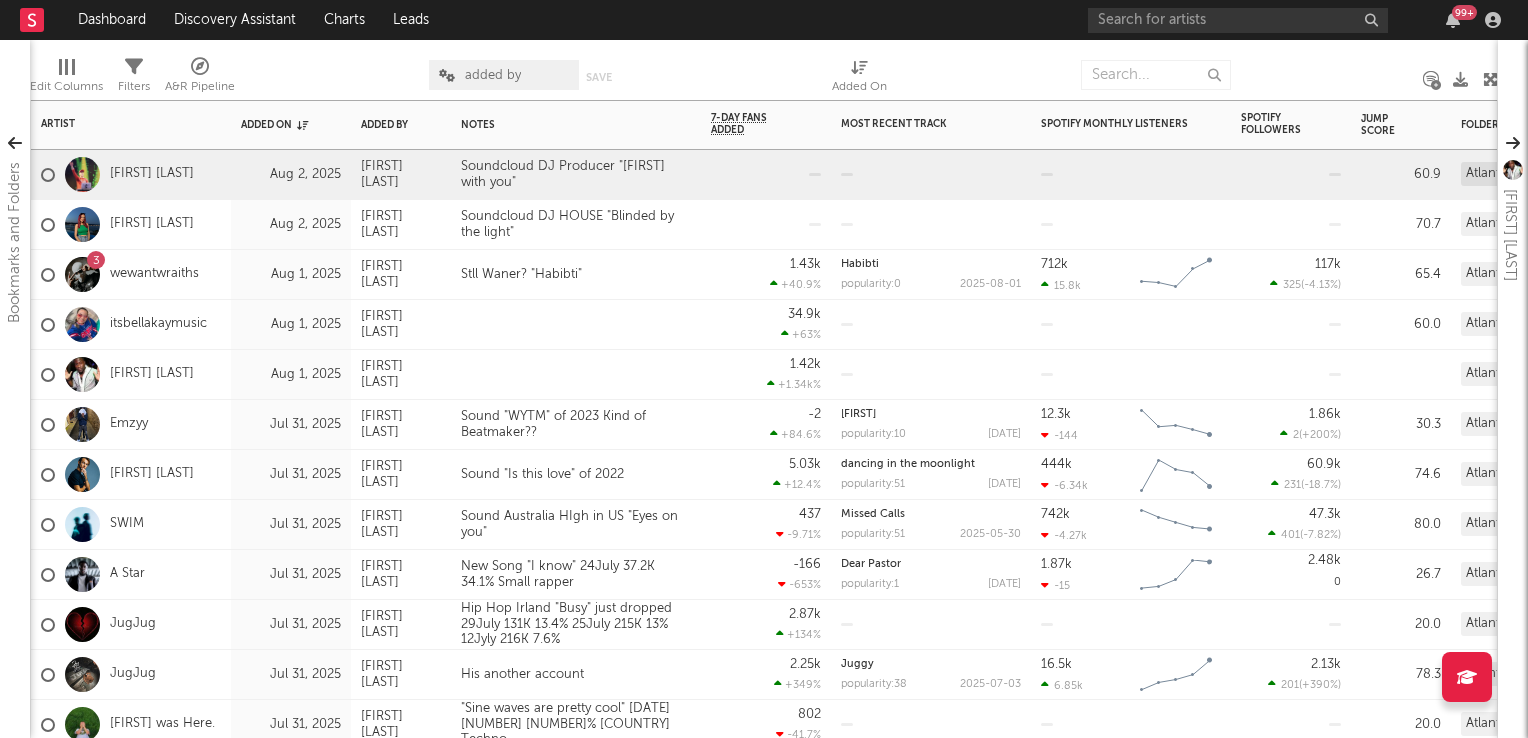 click at bounding box center (766, 174) 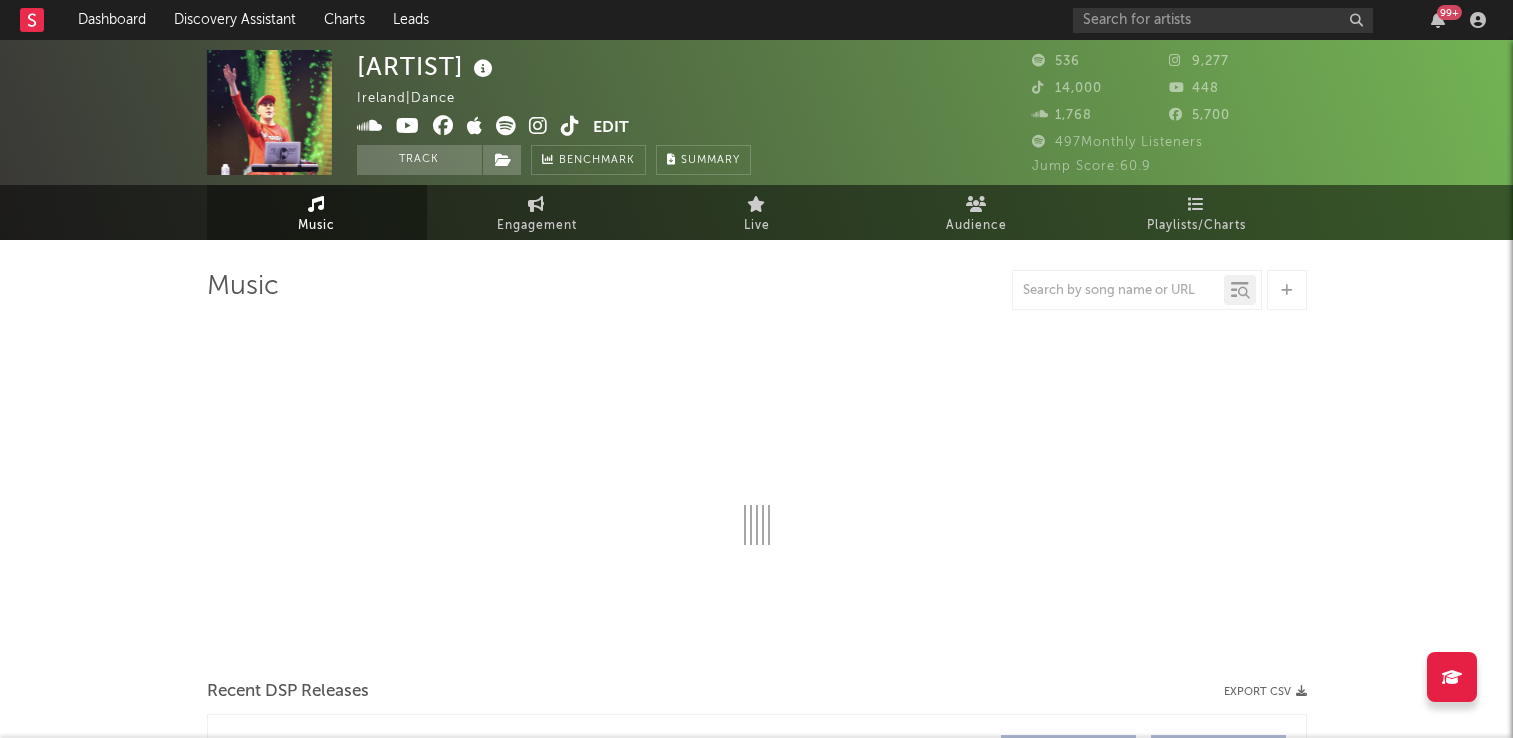 scroll, scrollTop: 0, scrollLeft: 0, axis: both 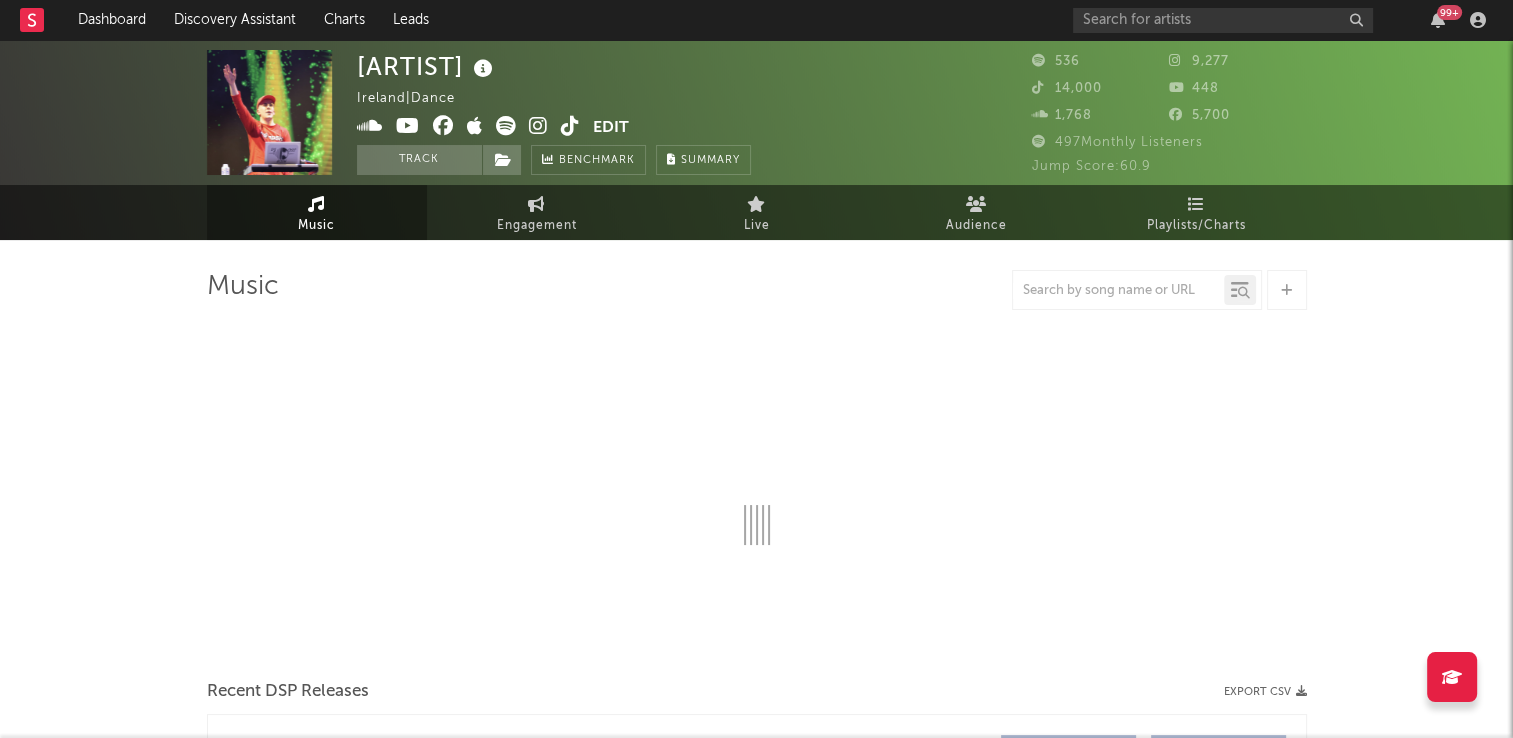 select on "1w" 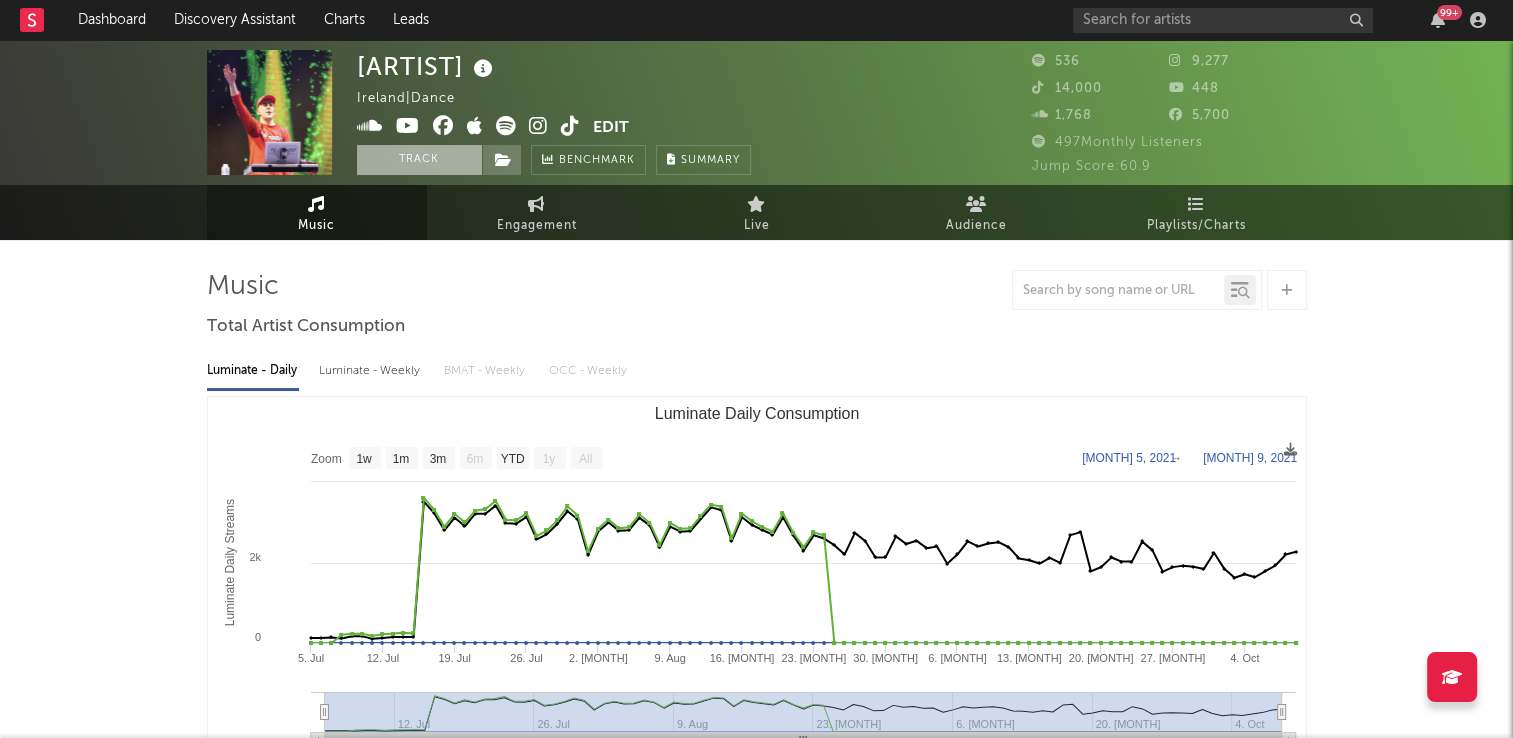 drag, startPoint x: 0, startPoint y: 0, endPoint x: 426, endPoint y: 156, distance: 453.66507 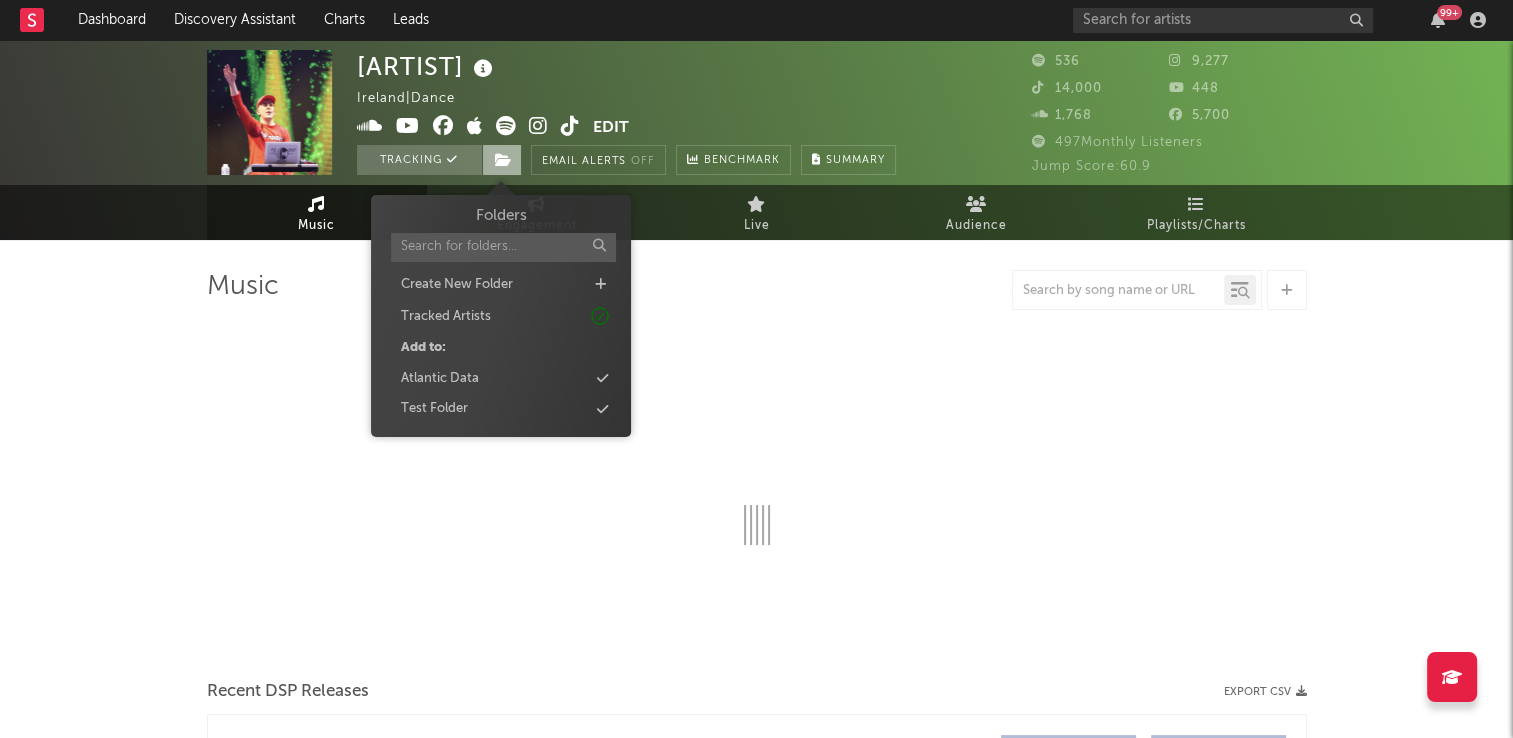 click at bounding box center [503, 160] 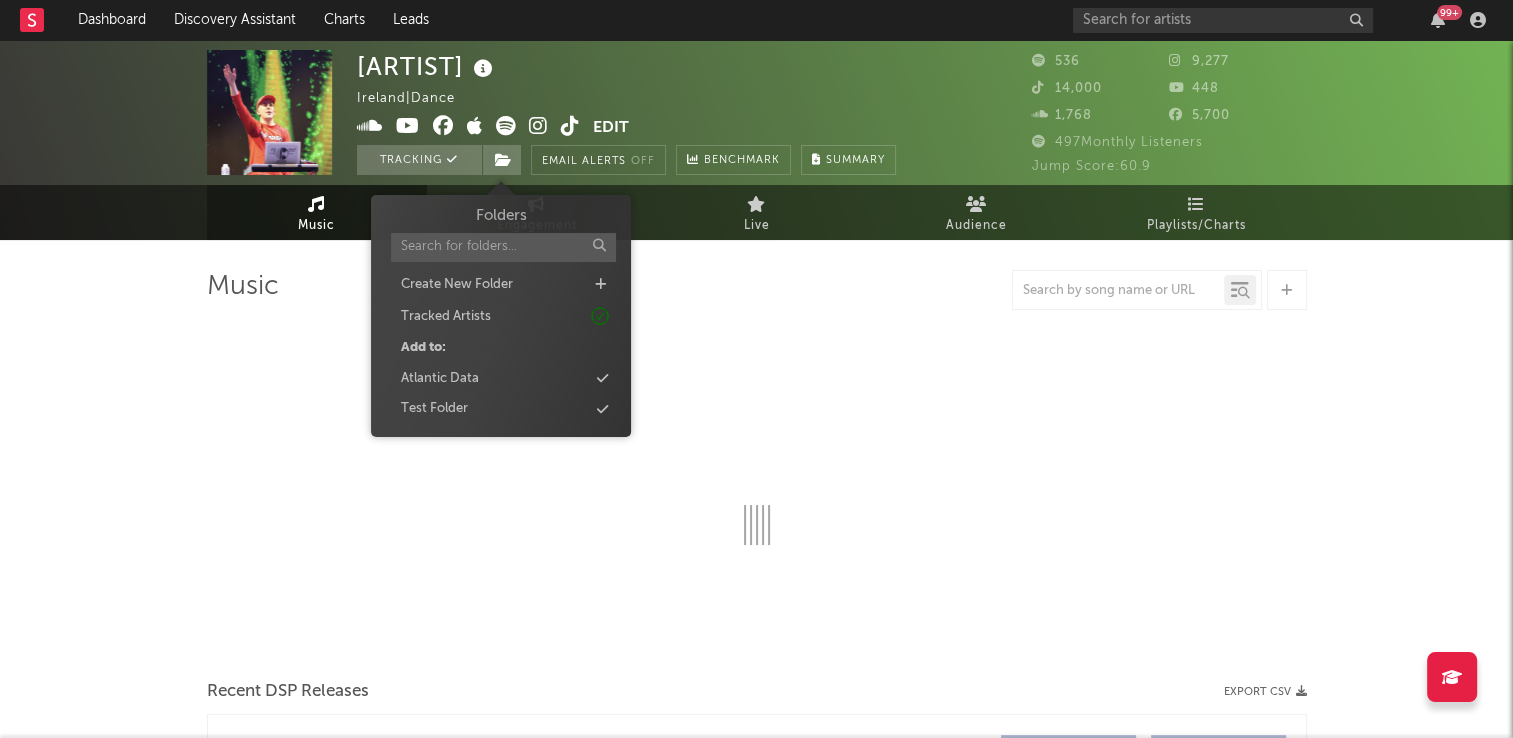 select on "1w" 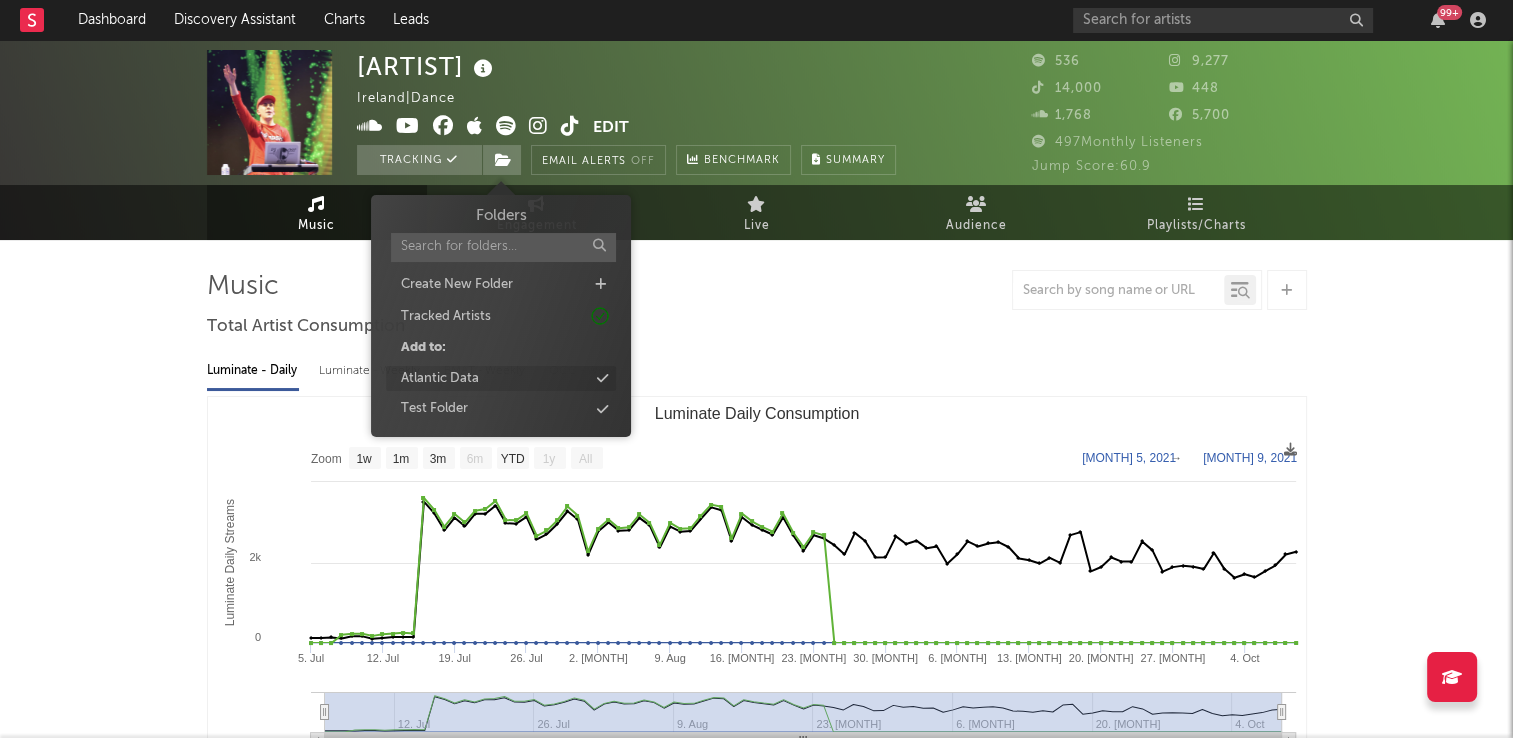 click on "Atlantic Data" at bounding box center [501, 379] 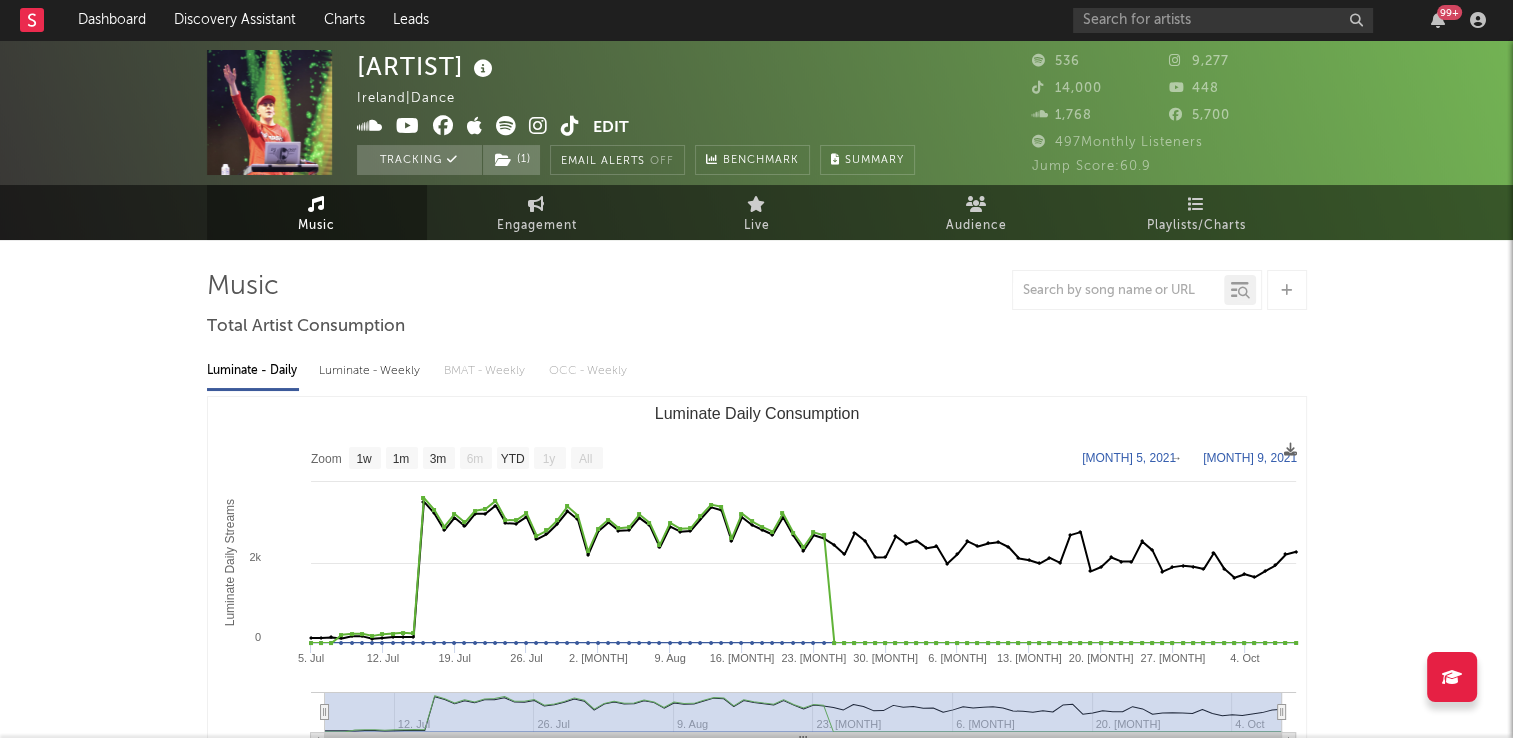 click on "Ois Bosh Ireland  |  Dance Edit Tracking ( 1 ) Email Alerts  Off Benchmark Summary" at bounding box center [636, 112] 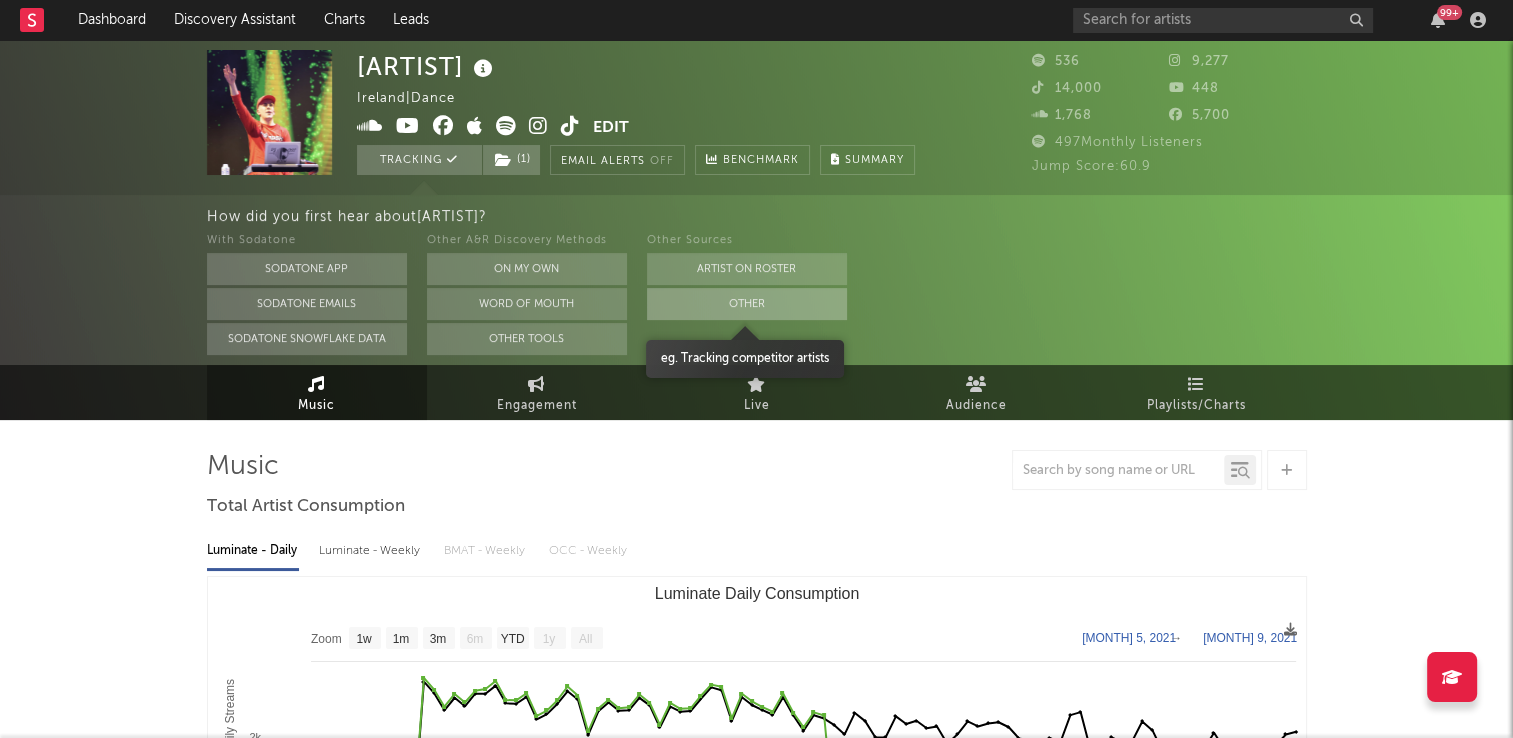 click on "Other" at bounding box center (747, 304) 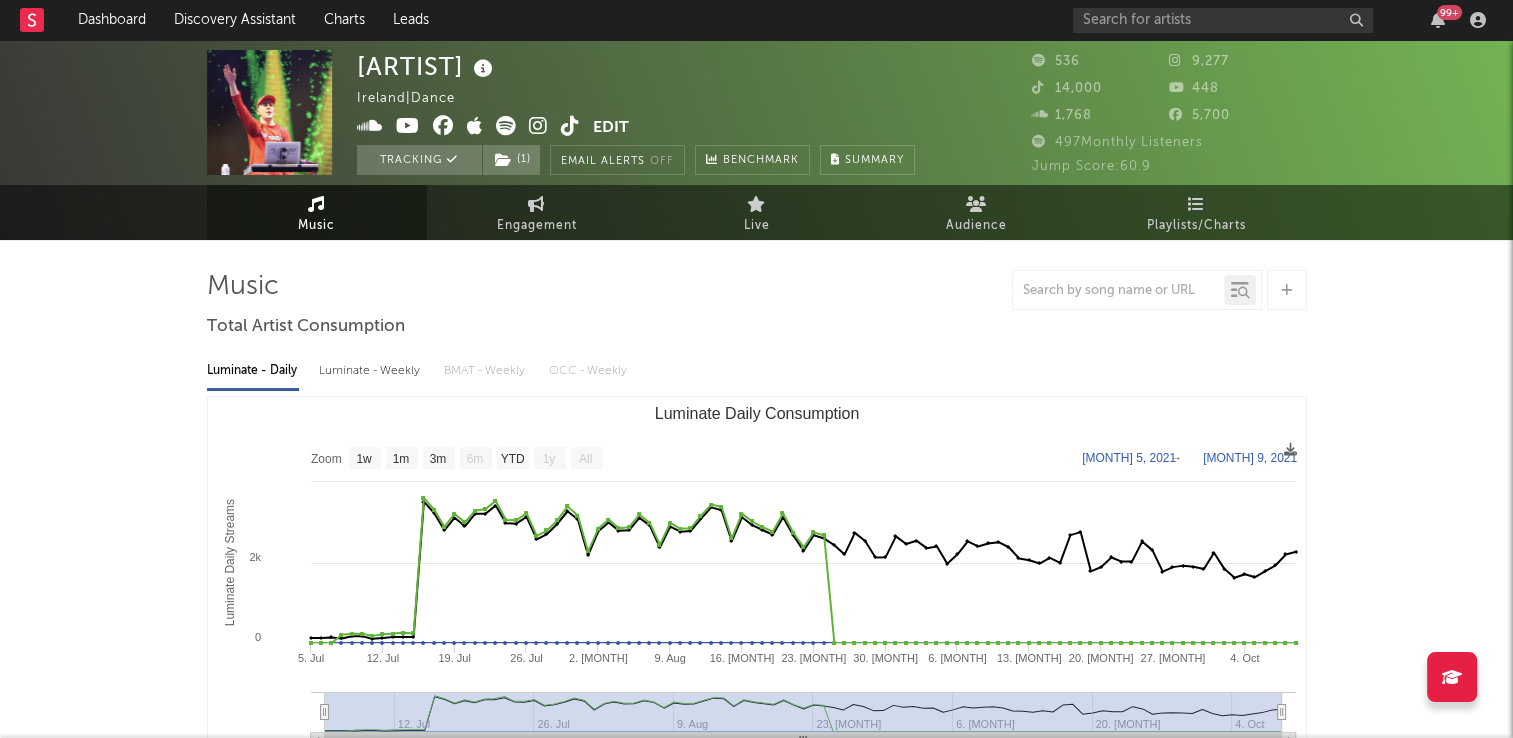 click at bounding box center (483, 69) 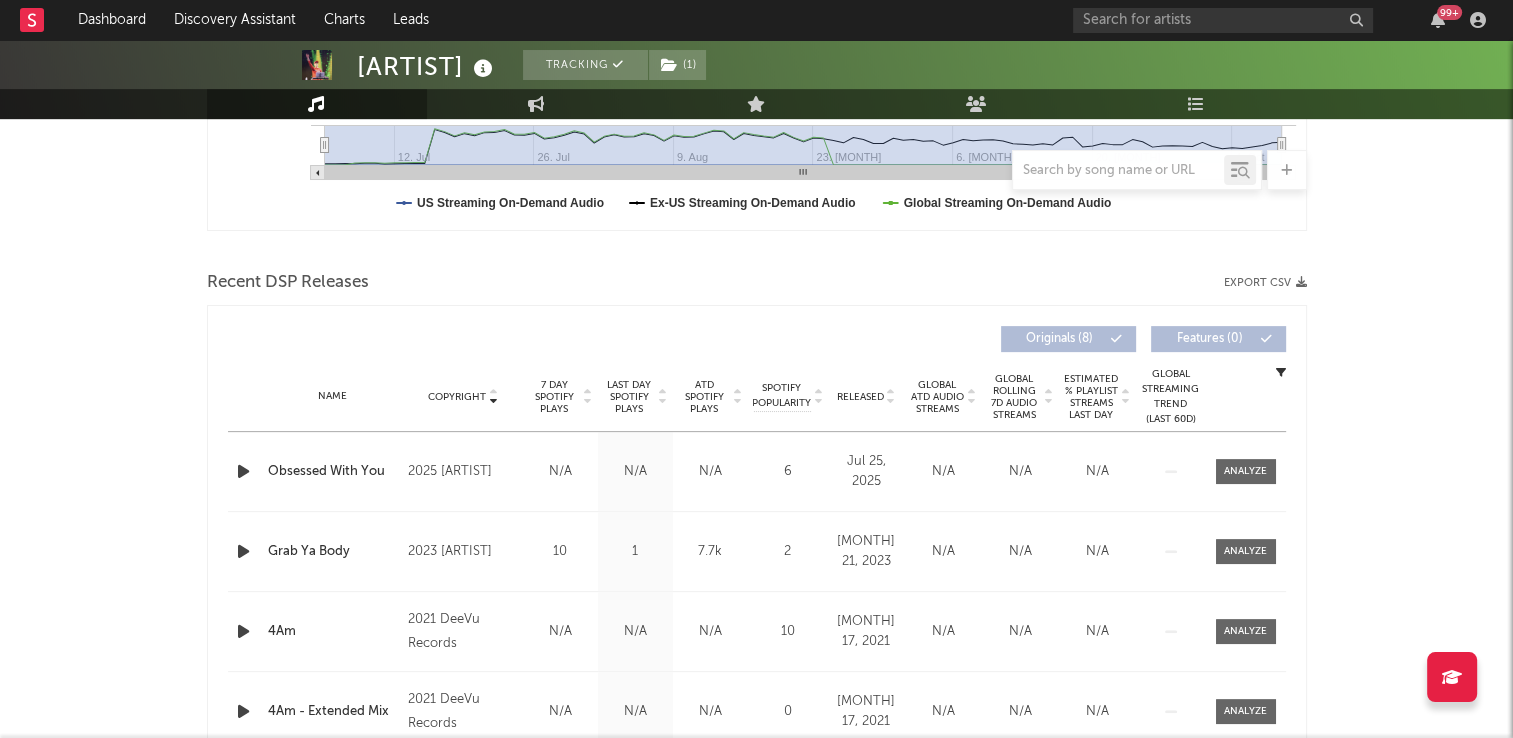 scroll, scrollTop: 600, scrollLeft: 0, axis: vertical 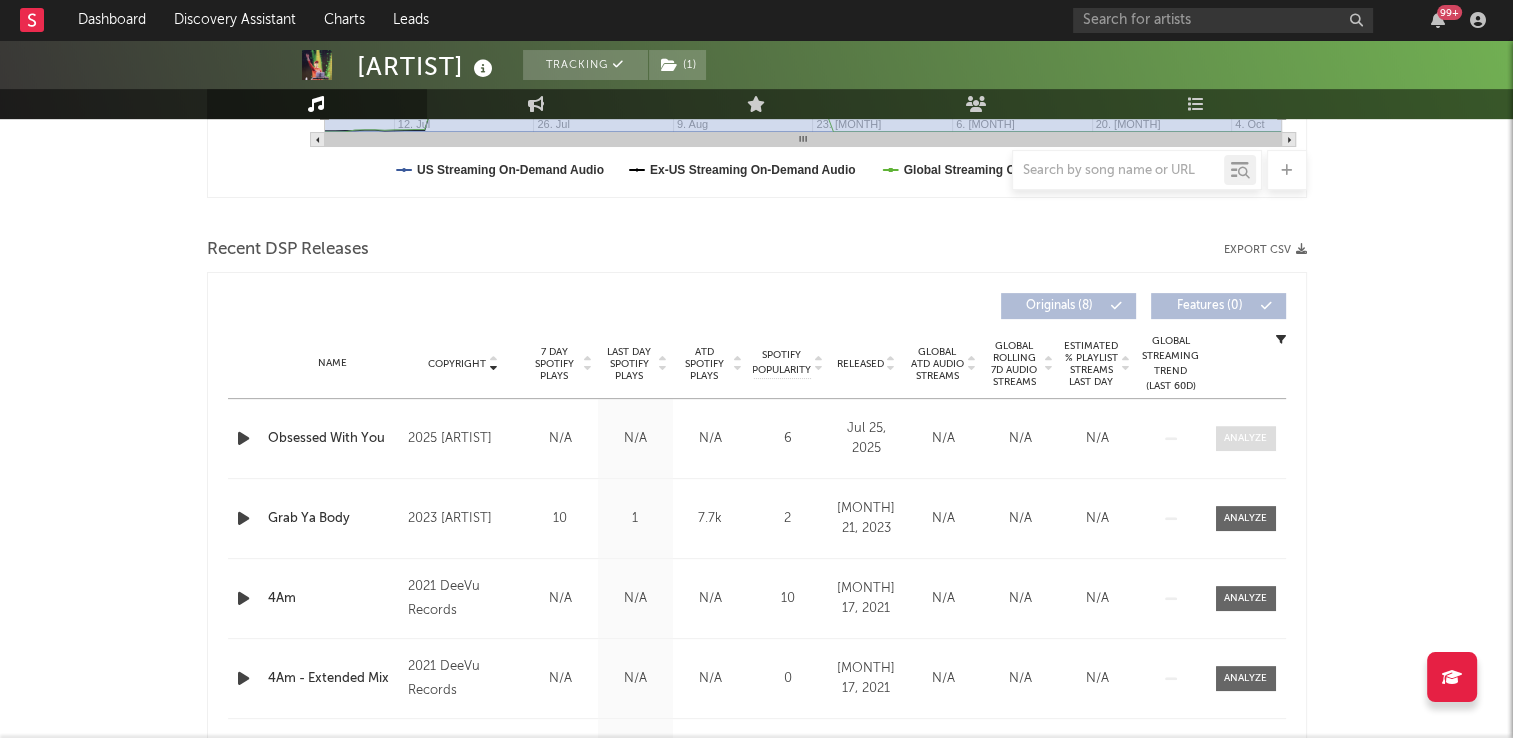 click at bounding box center [1245, 438] 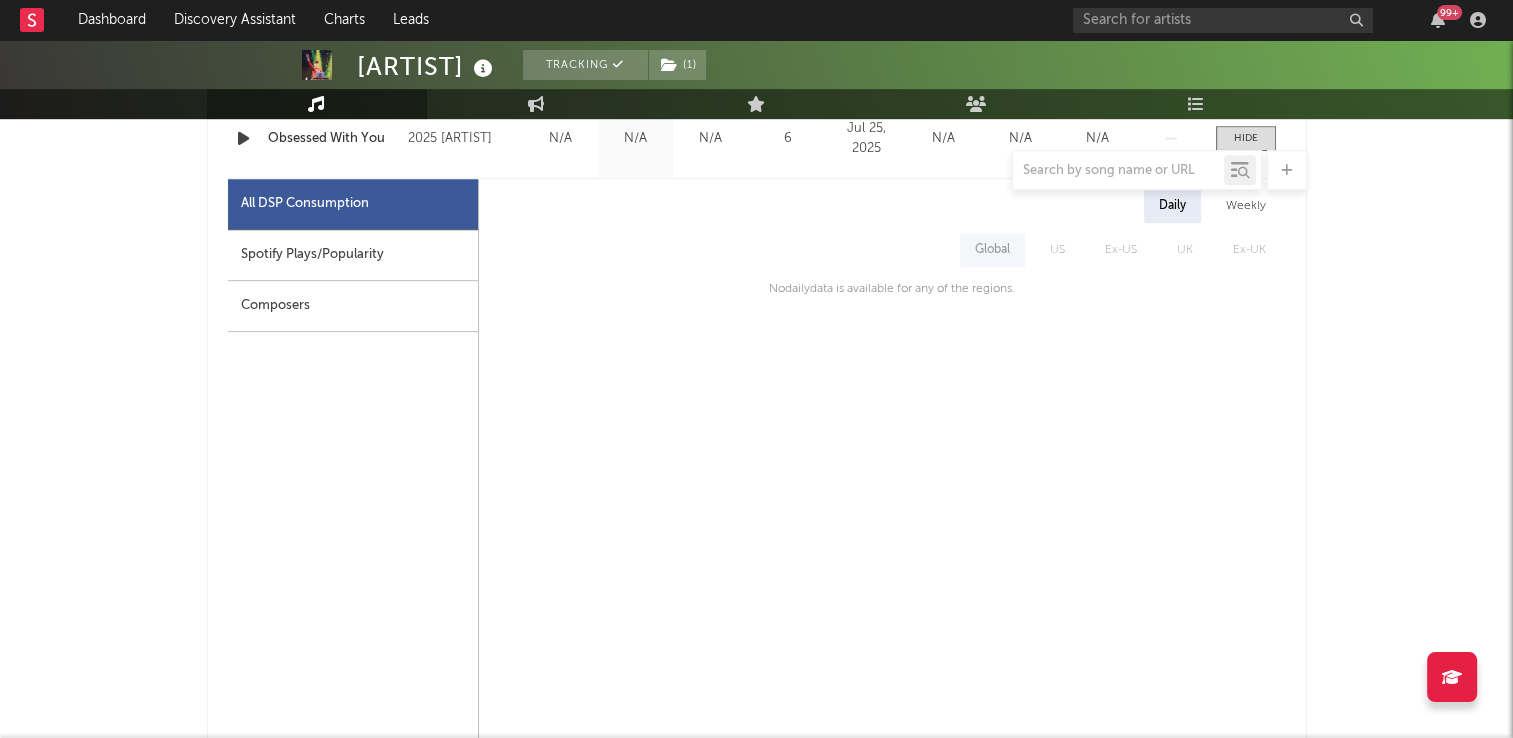 scroll, scrollTop: 600, scrollLeft: 0, axis: vertical 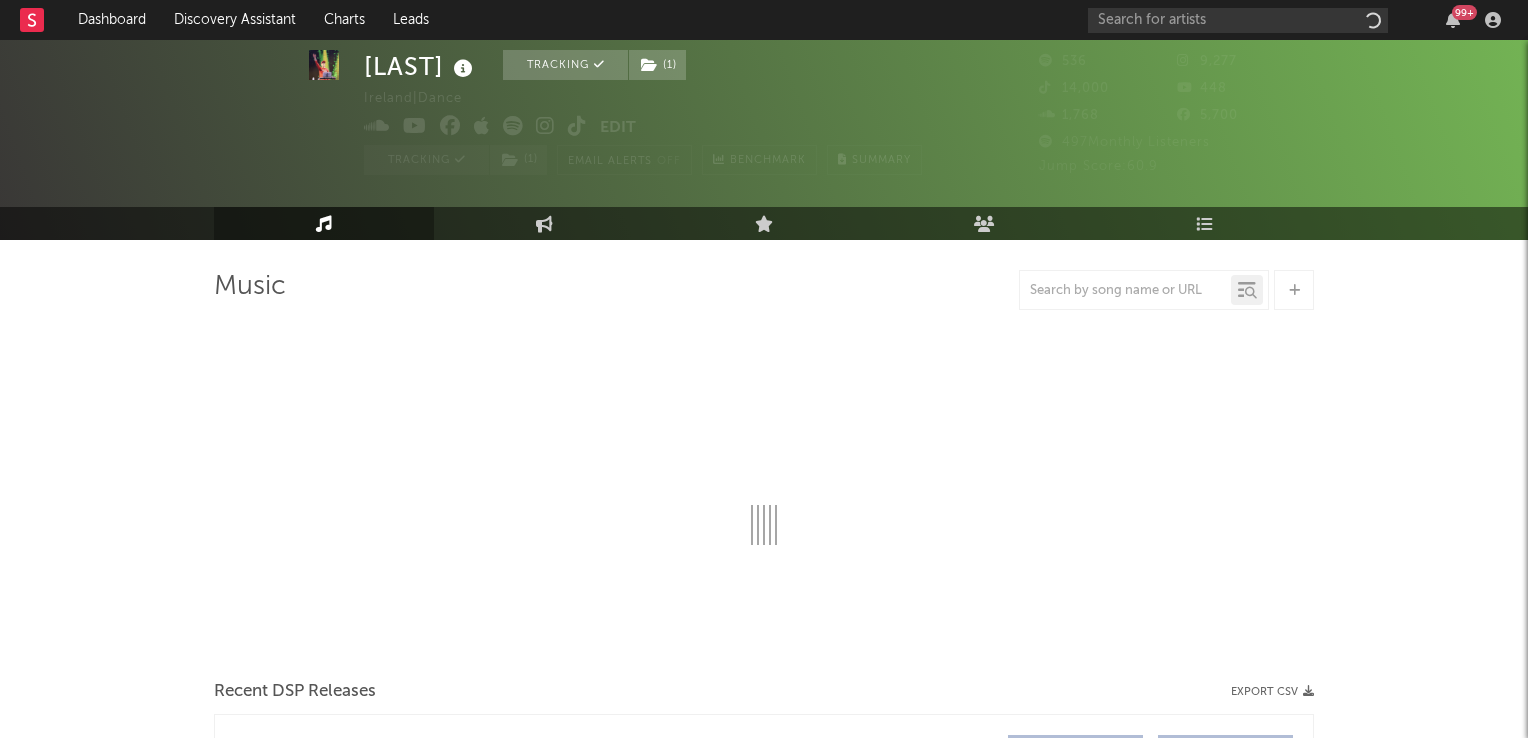 select on "1w" 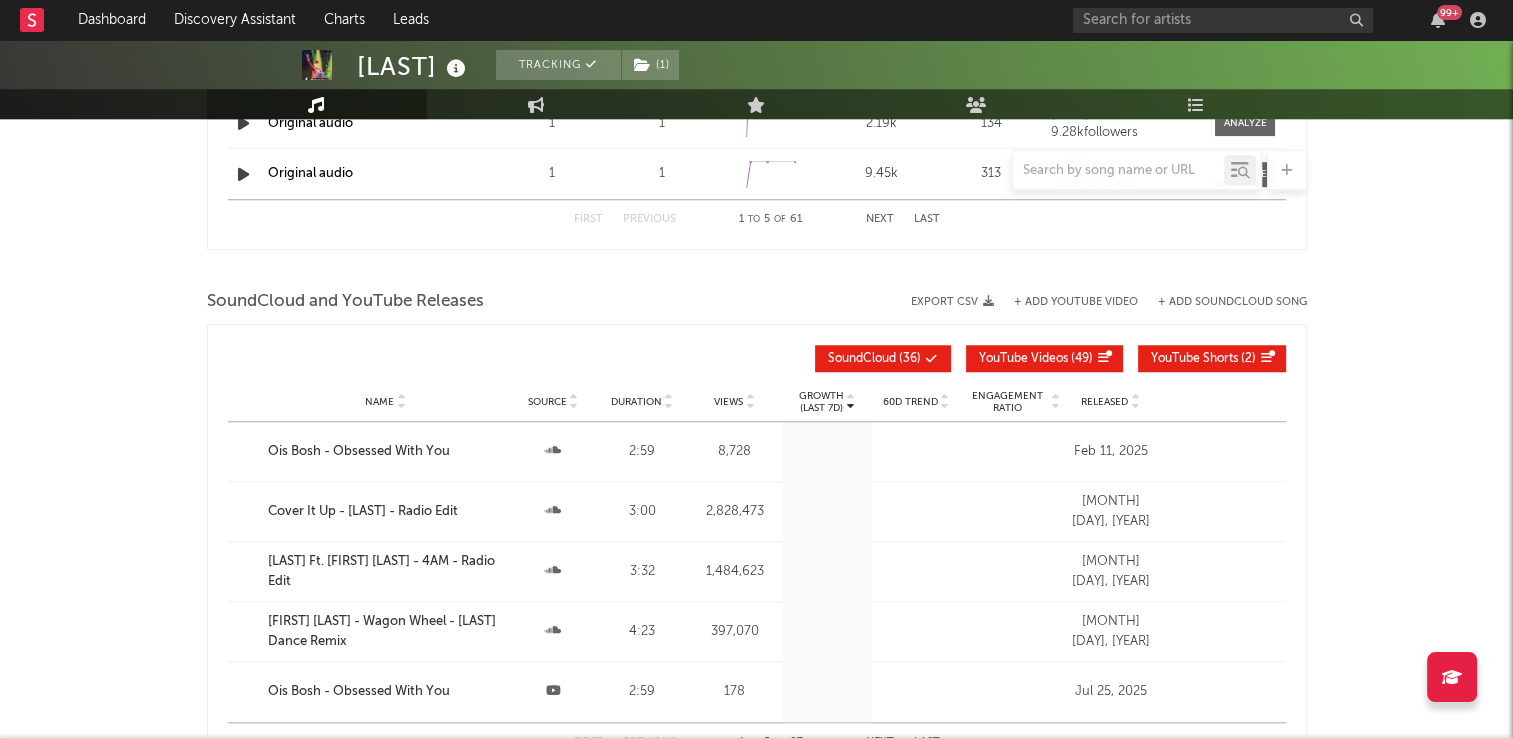 scroll, scrollTop: 1700, scrollLeft: 0, axis: vertical 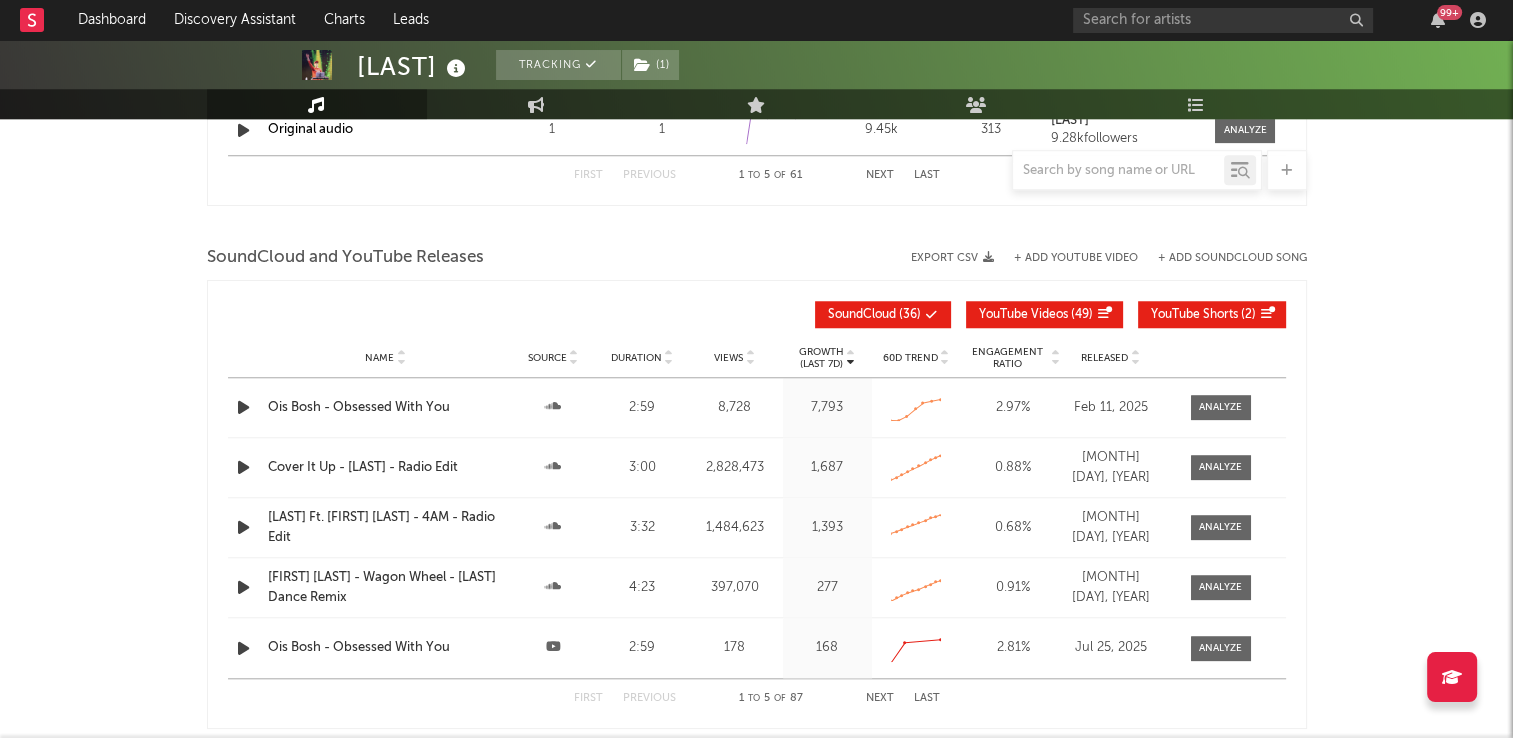 drag, startPoint x: 1218, startPoint y: 408, endPoint x: 1368, endPoint y: 306, distance: 181.39459 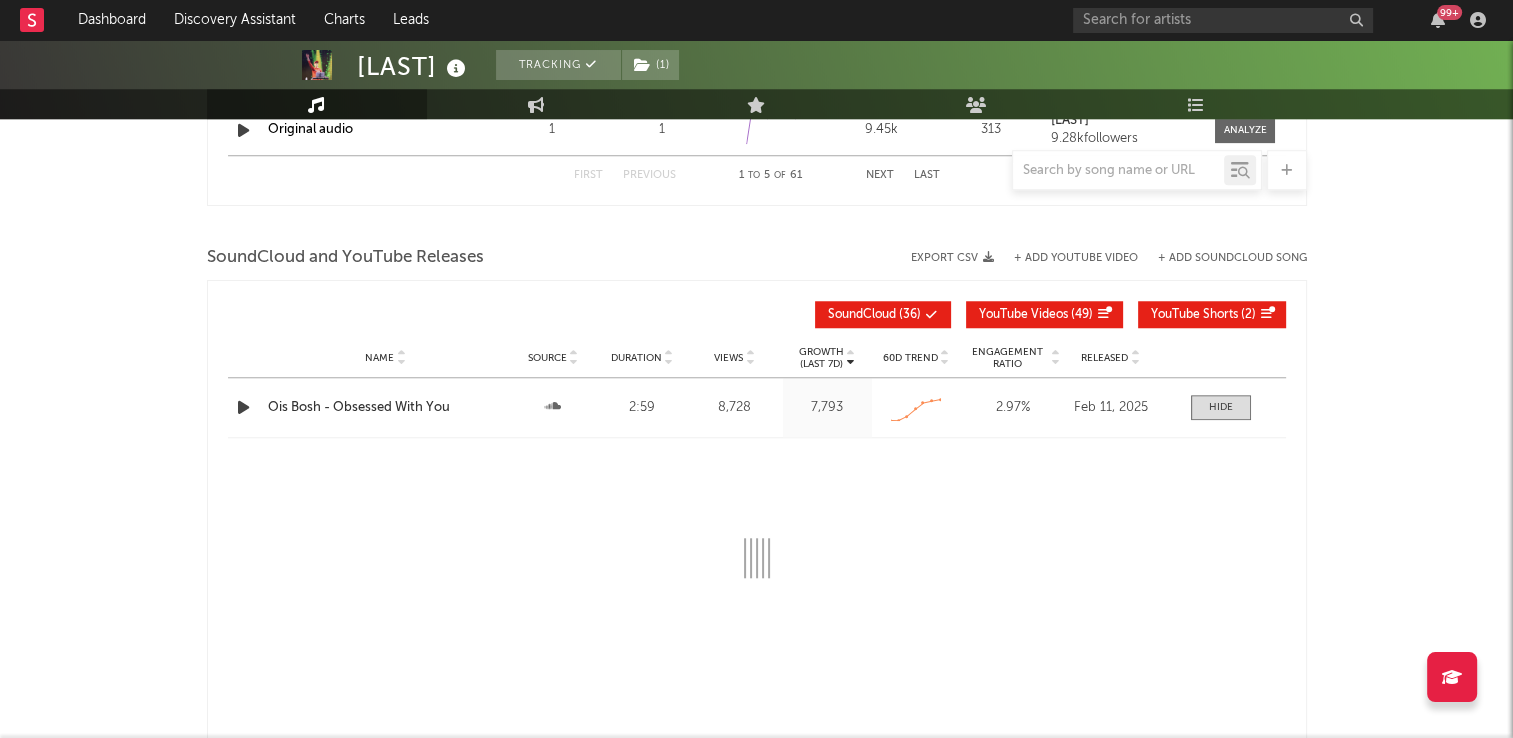 select on "All" 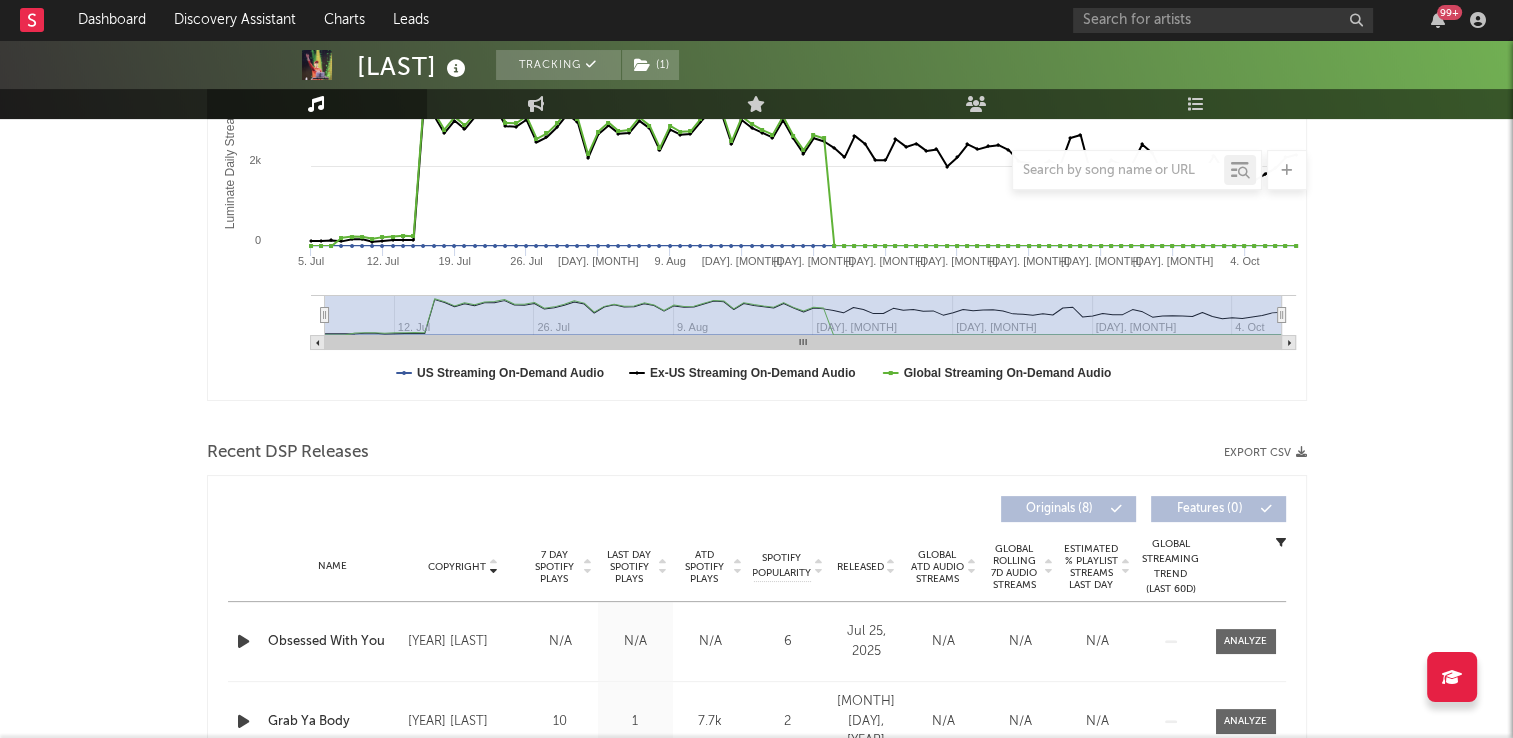 scroll, scrollTop: 400, scrollLeft: 0, axis: vertical 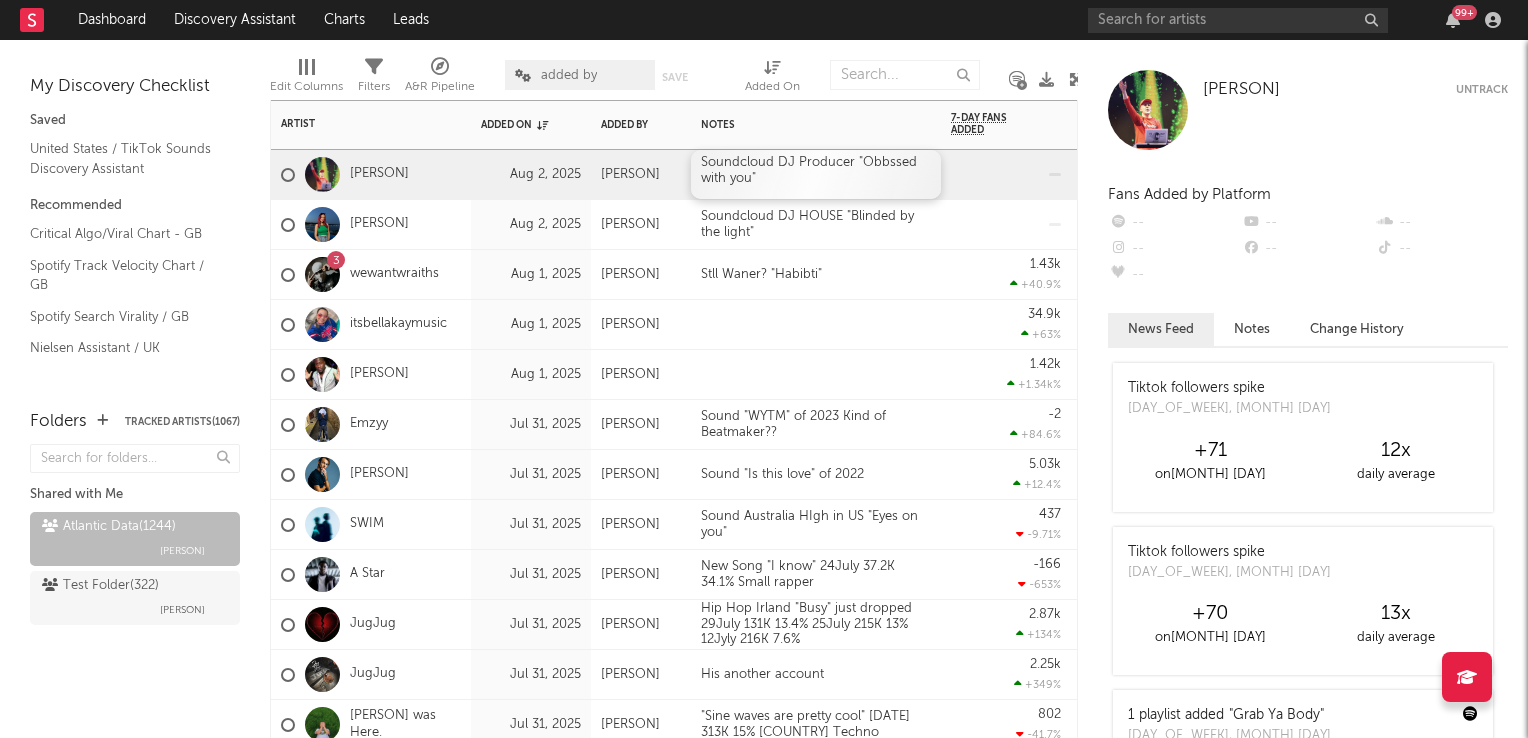 click on "Soundcloud DJ Producer "Obbssed with you"" at bounding box center (816, 174) 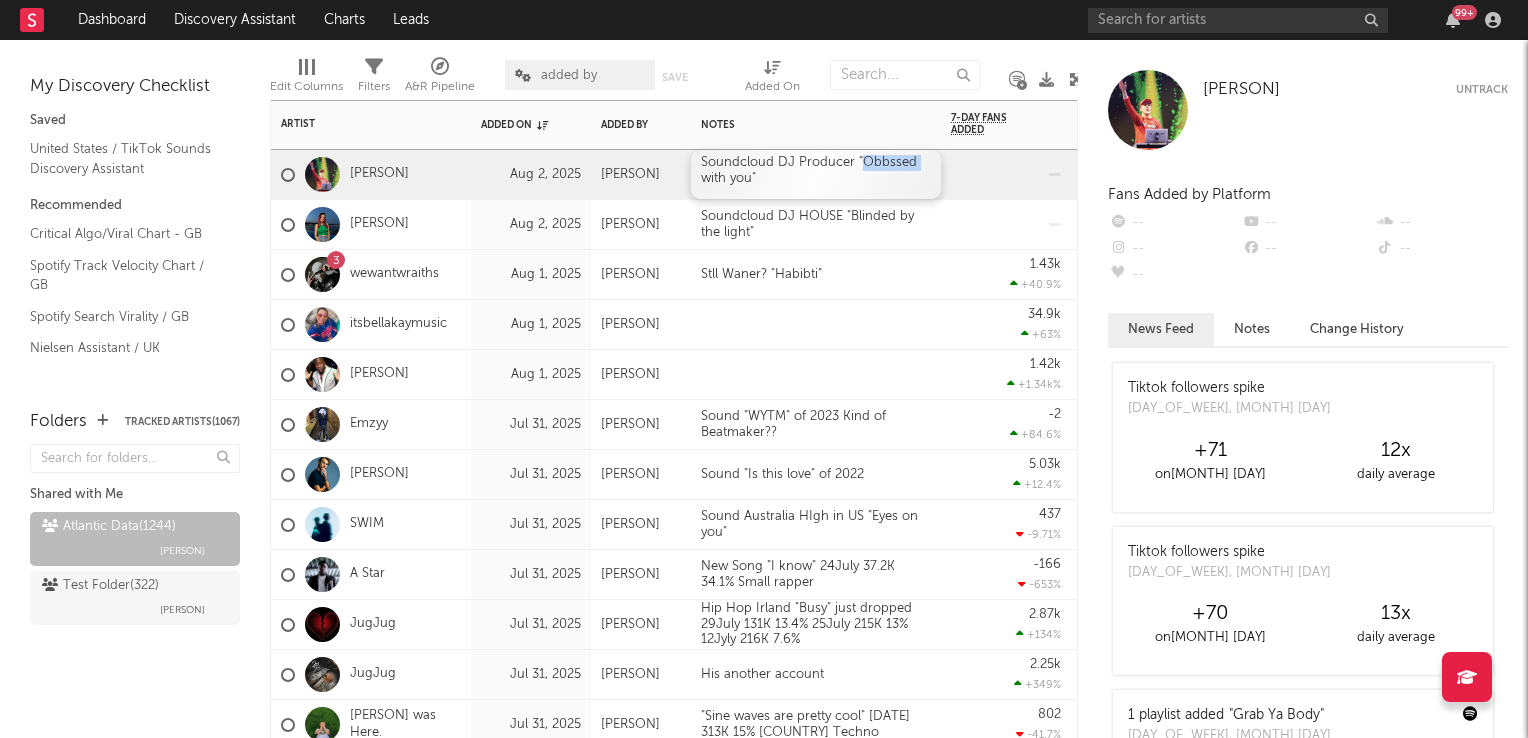 click on "Soundcloud DJ Producer "Obbssed with you"" at bounding box center (816, 174) 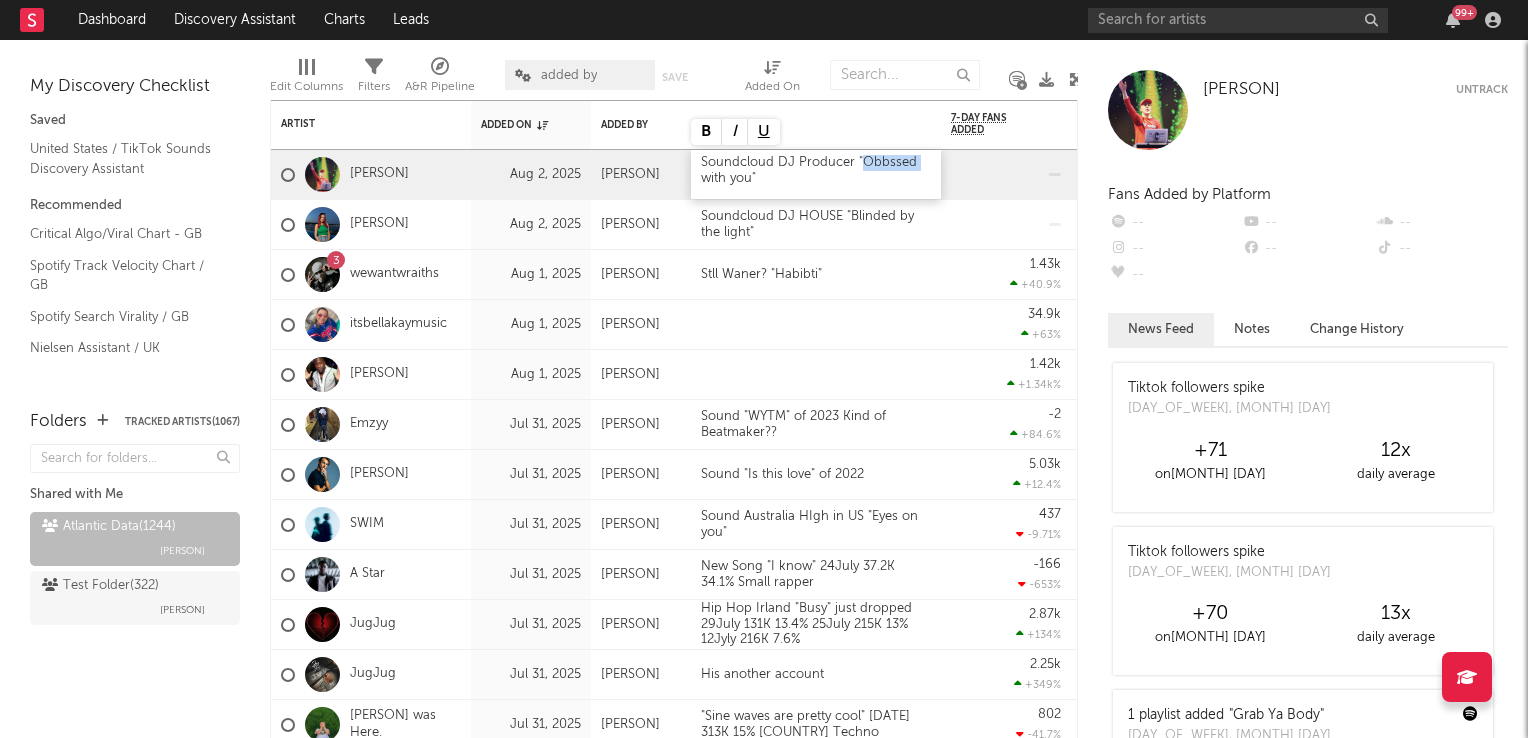 type 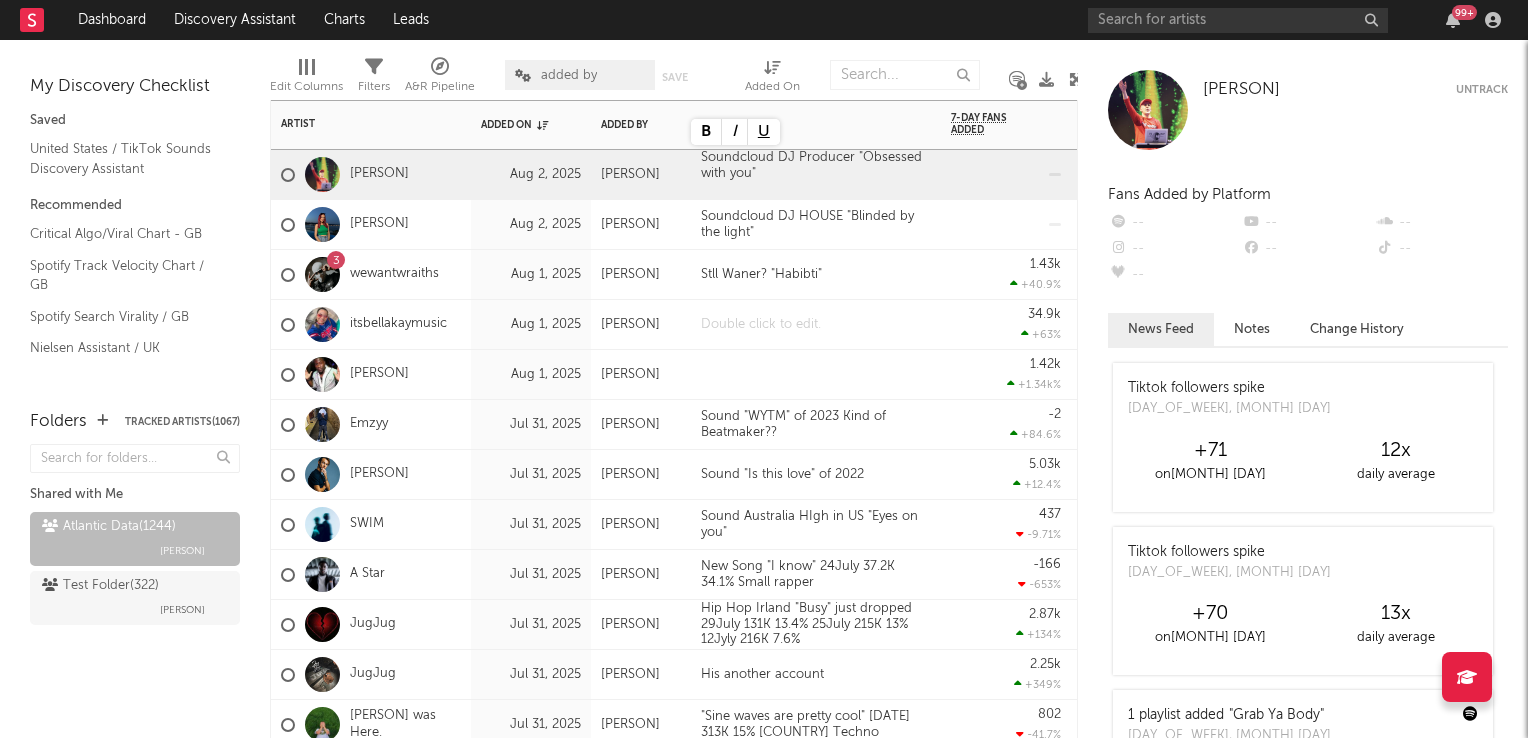 click at bounding box center (816, 324) 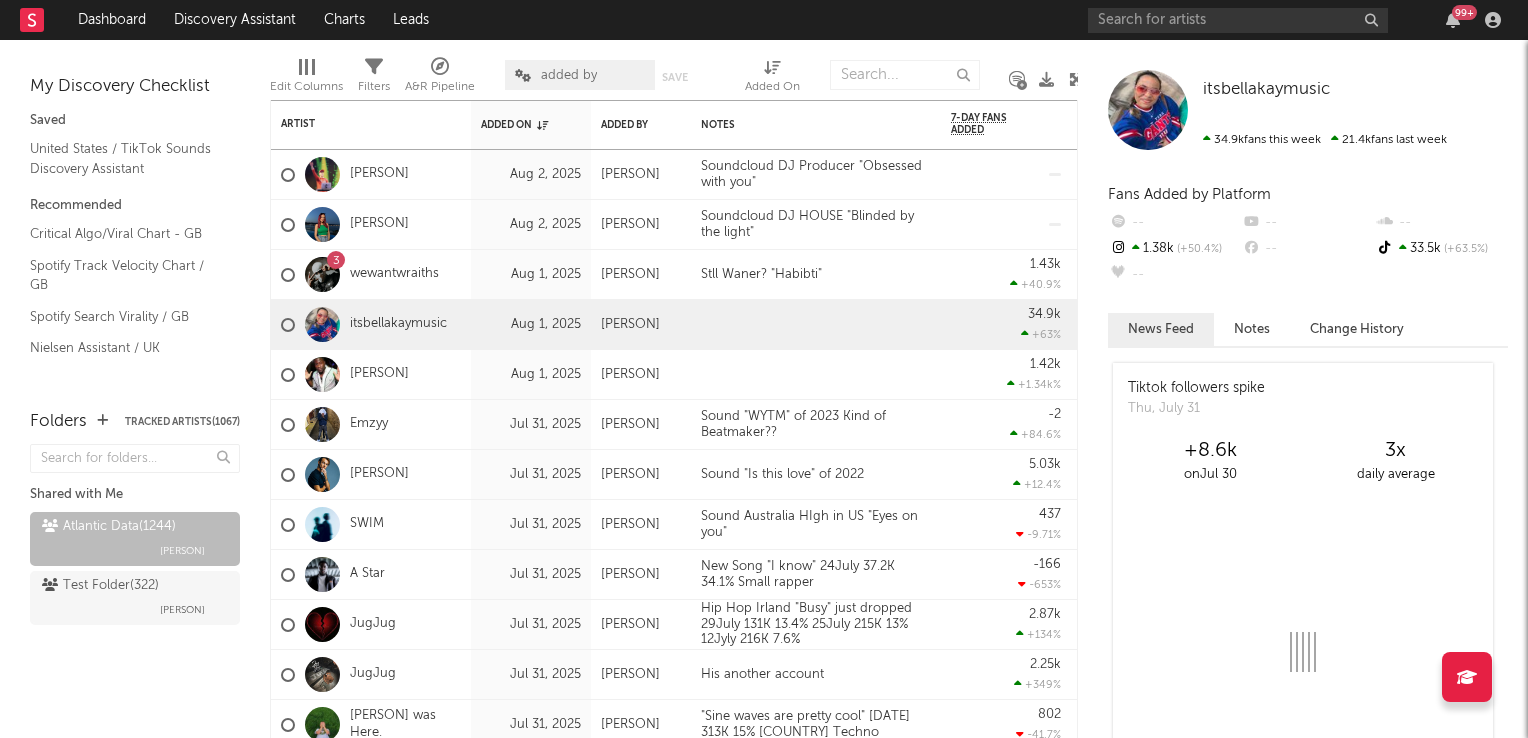 click at bounding box center [1076, 79] 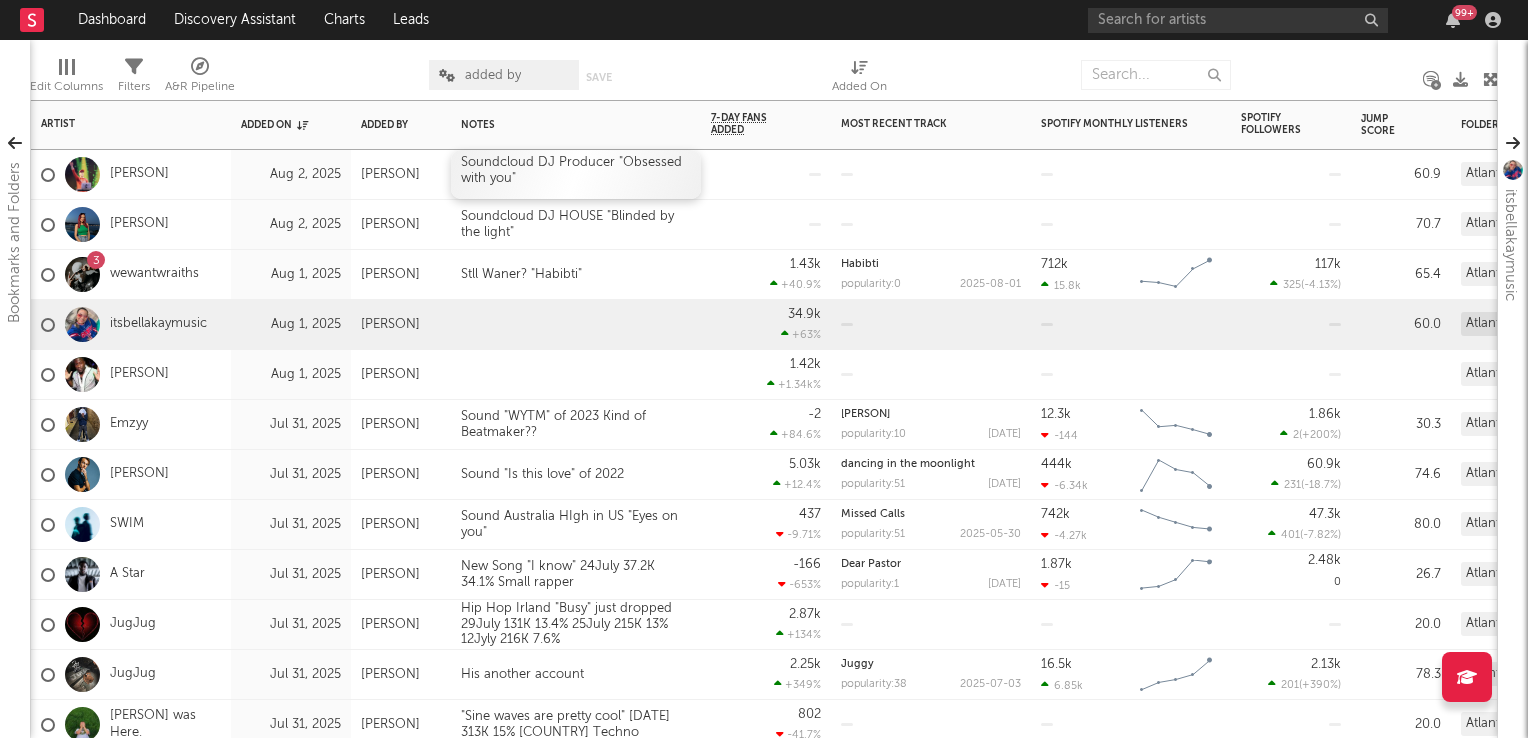 click on "Soundcloud DJ Producer "Obsessed with you"" at bounding box center (576, 174) 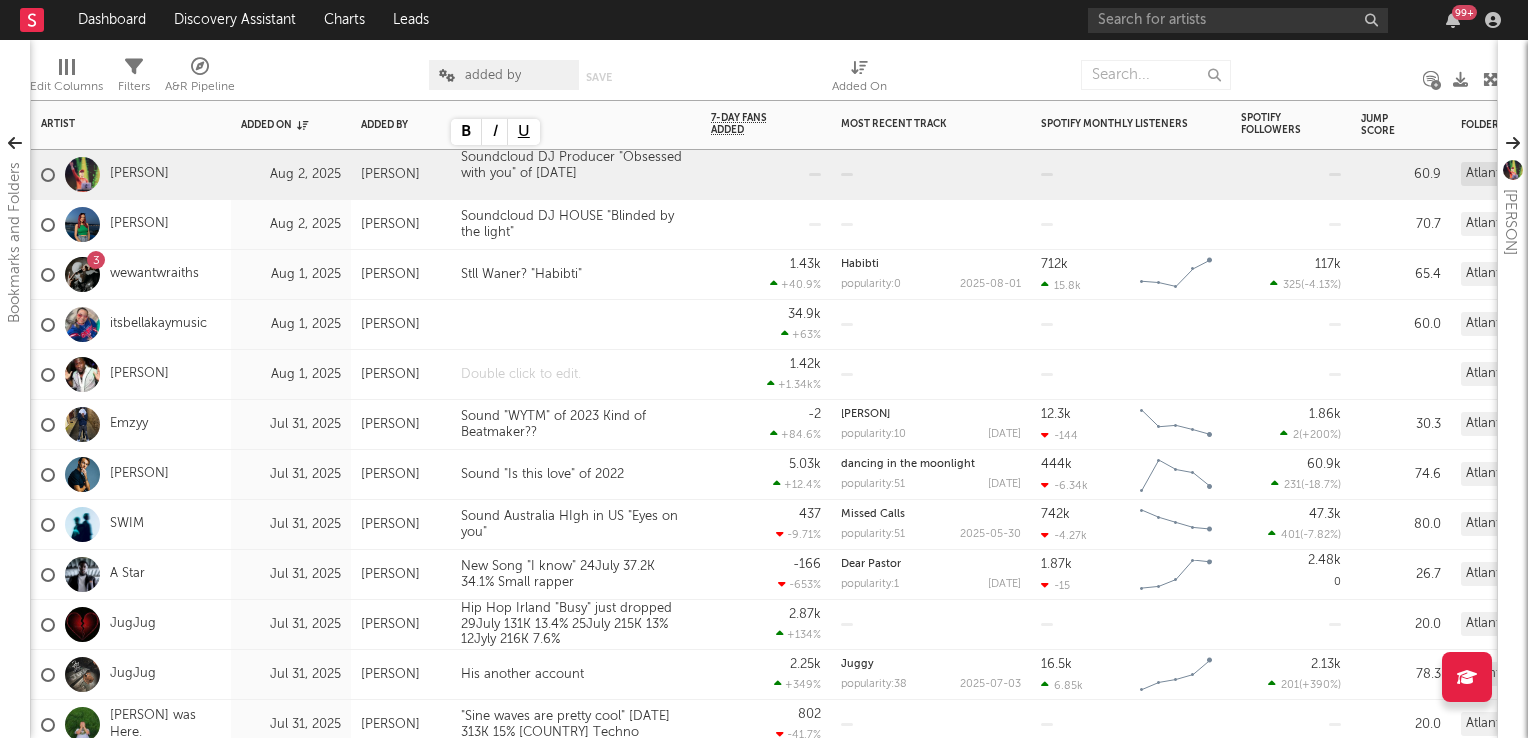 click at bounding box center [576, 374] 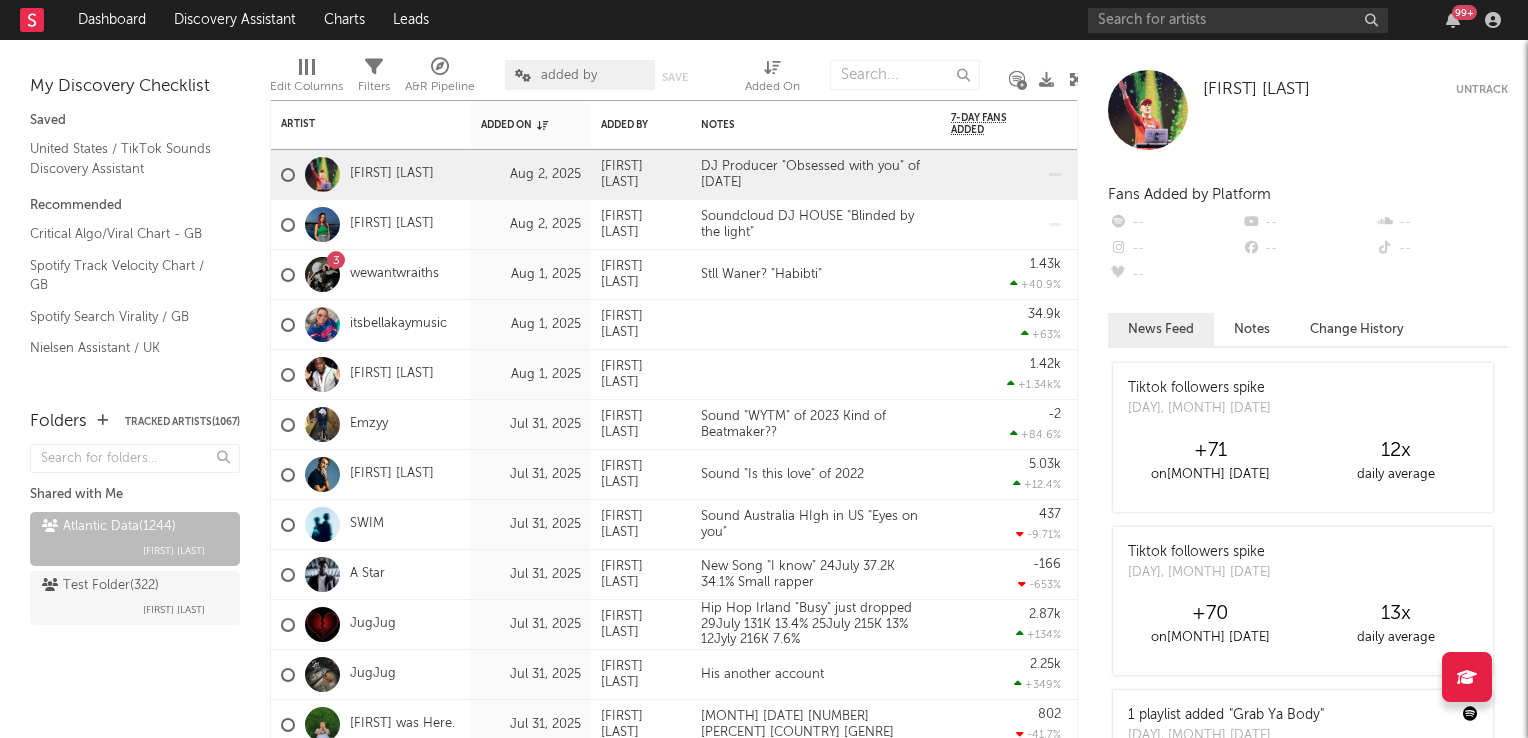 scroll, scrollTop: 0, scrollLeft: 0, axis: both 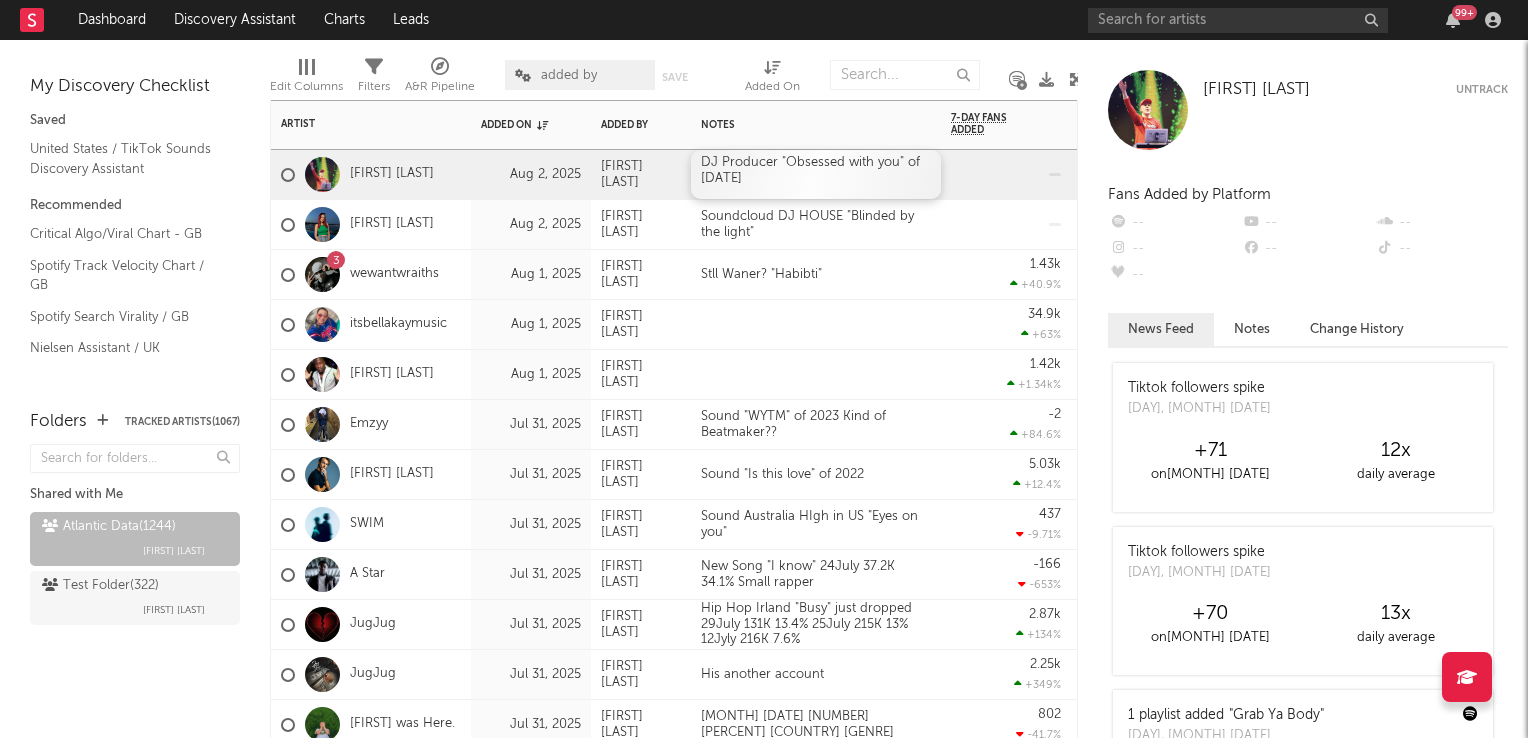 click on "DJ Producer "Obsessed with you" of [DATE]" at bounding box center [816, 174] 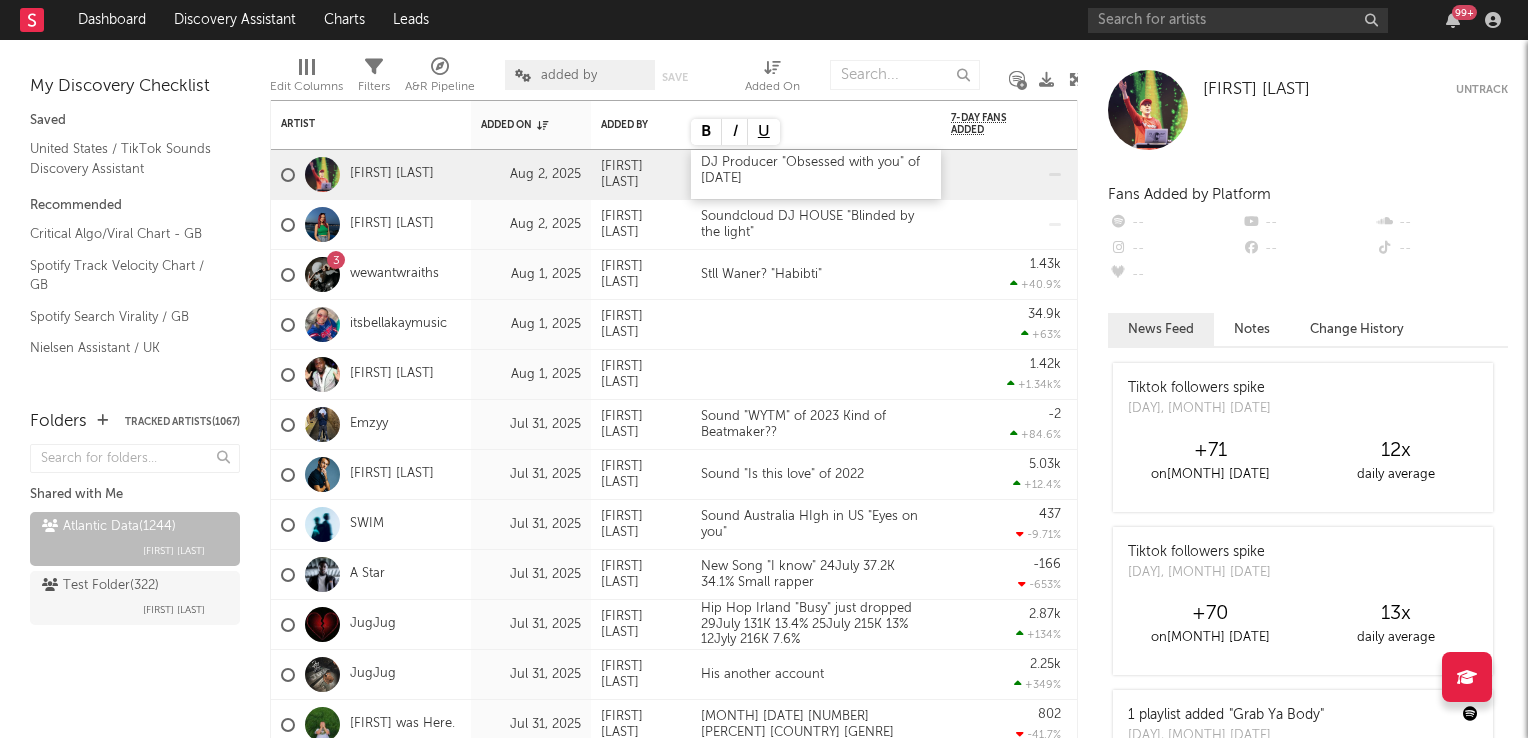 click on "DJ Producer "Obsessed with you" of [DATE]" at bounding box center (816, 174) 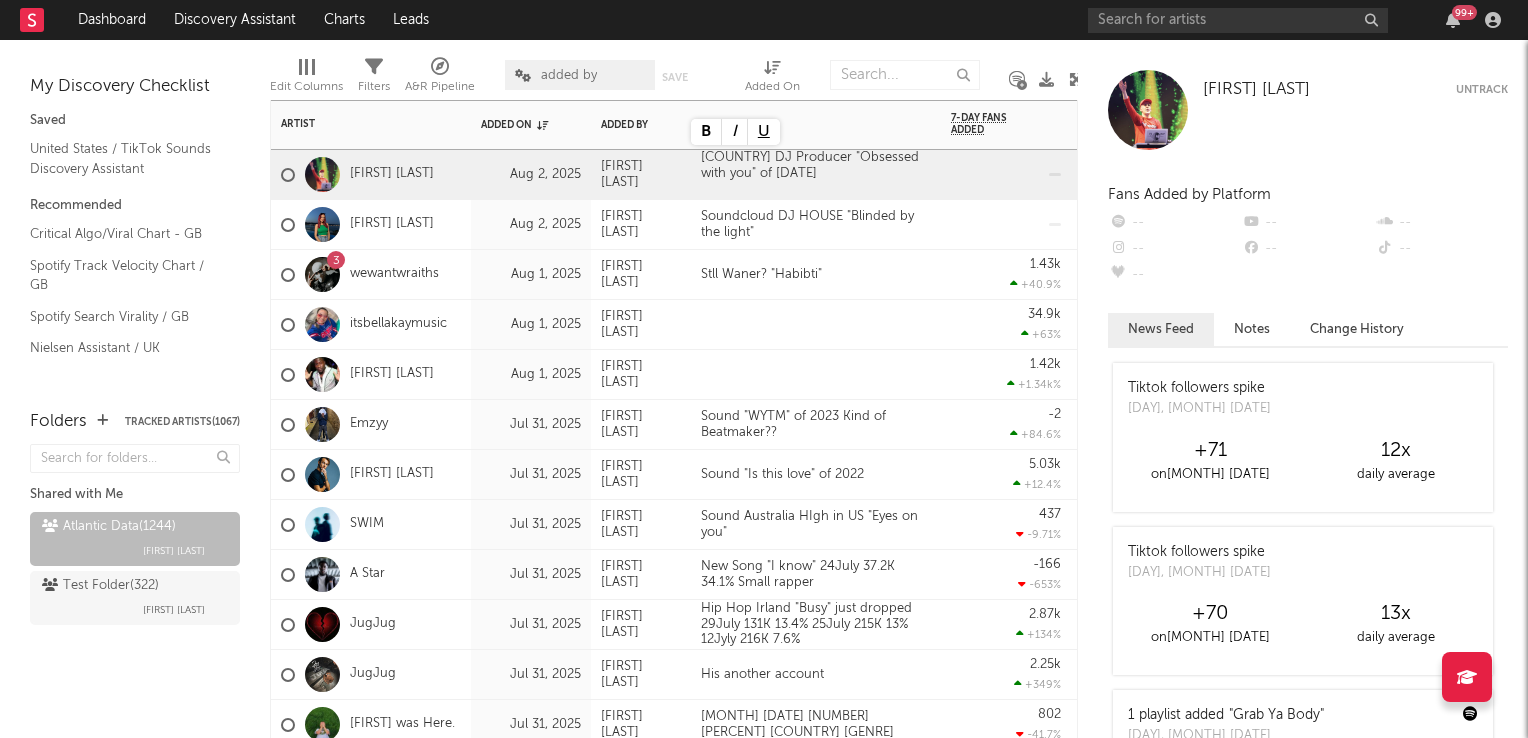 click at bounding box center (761, 325) 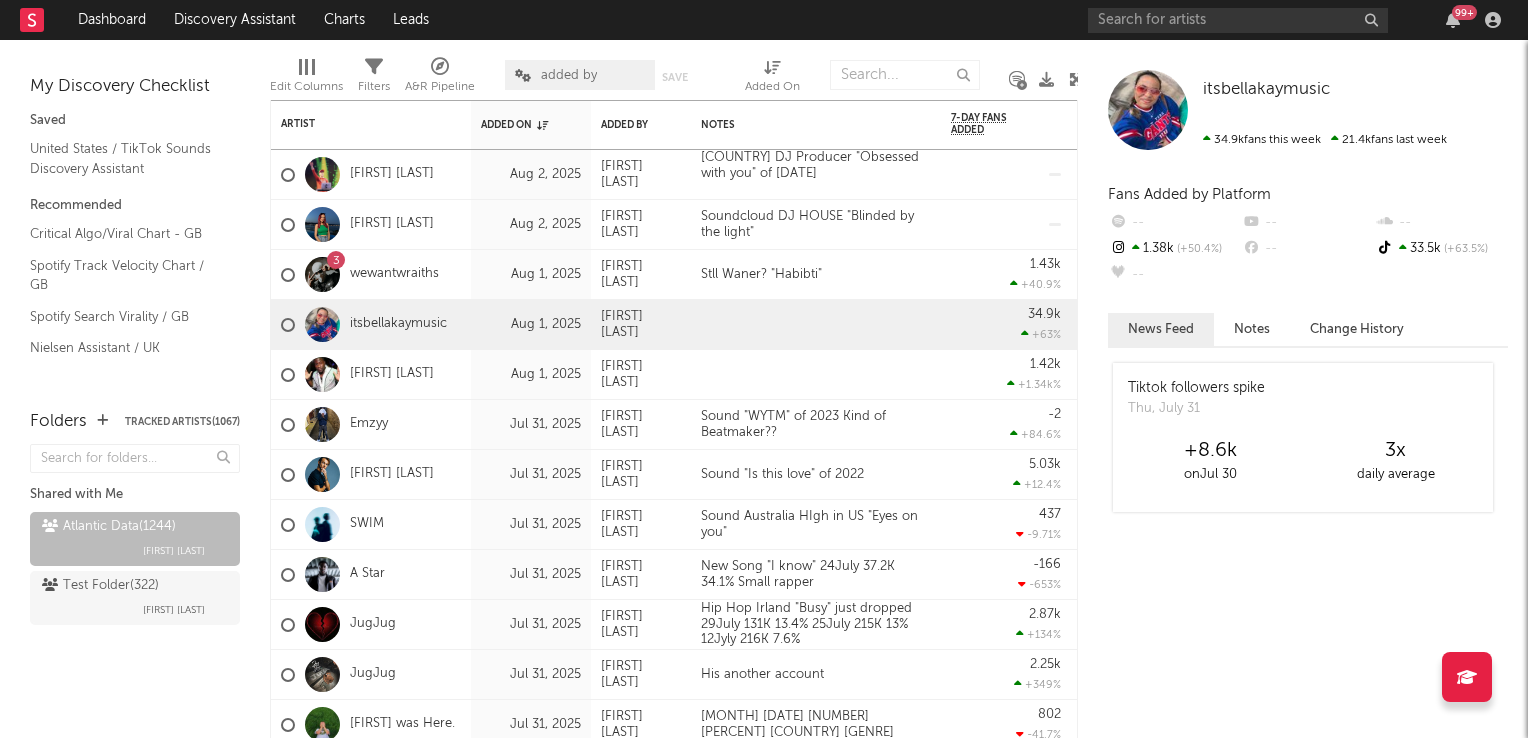 click at bounding box center (1076, 79) 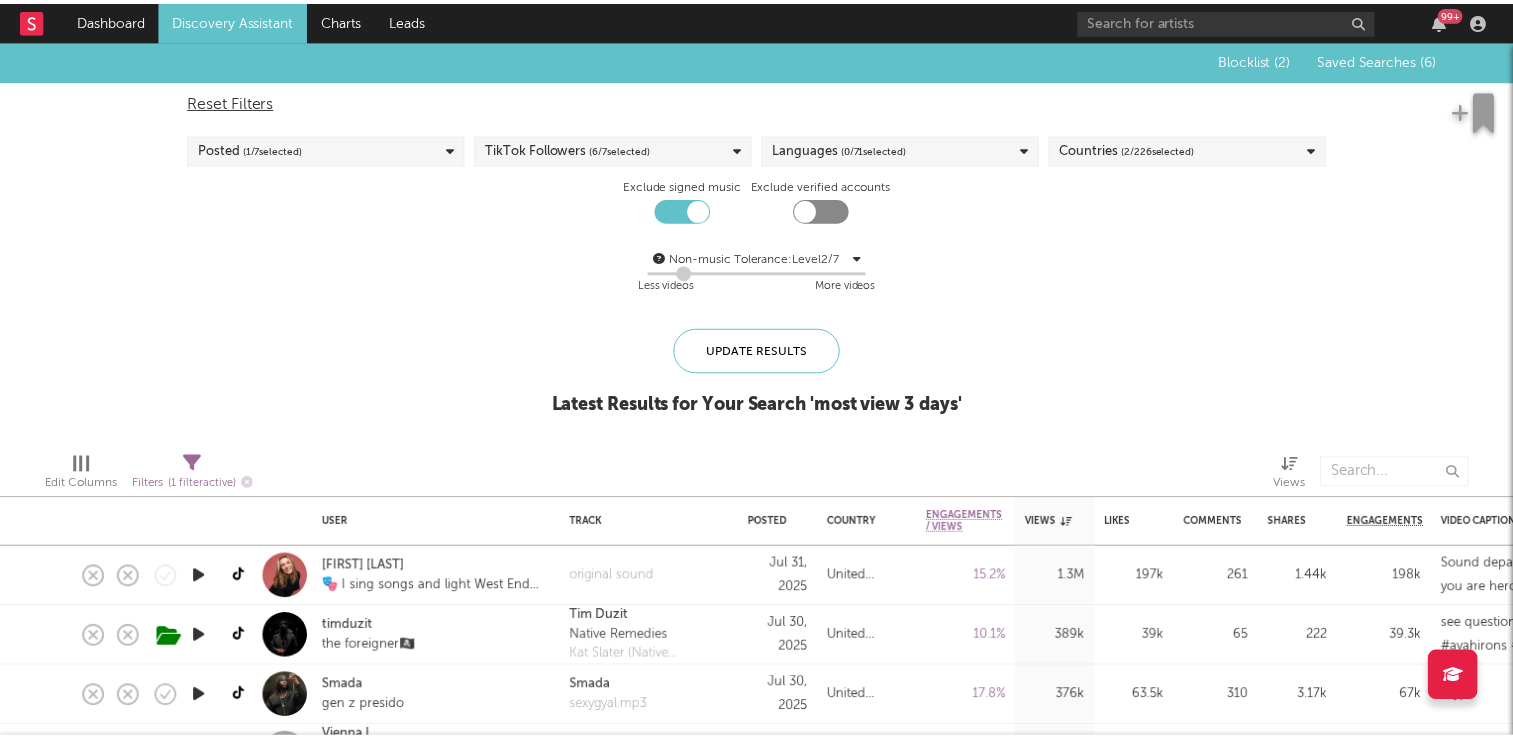 scroll, scrollTop: 0, scrollLeft: 0, axis: both 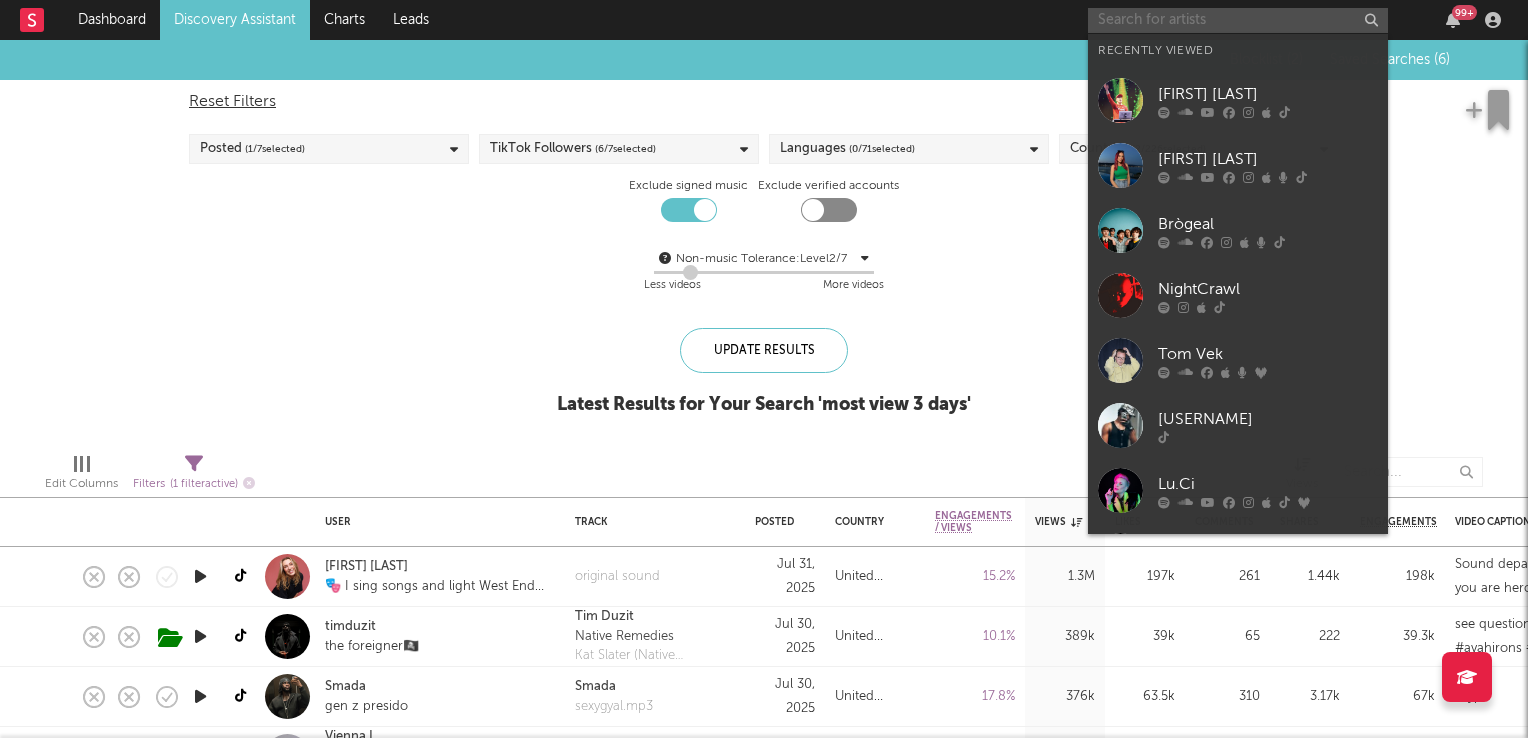 click at bounding box center (1238, 20) 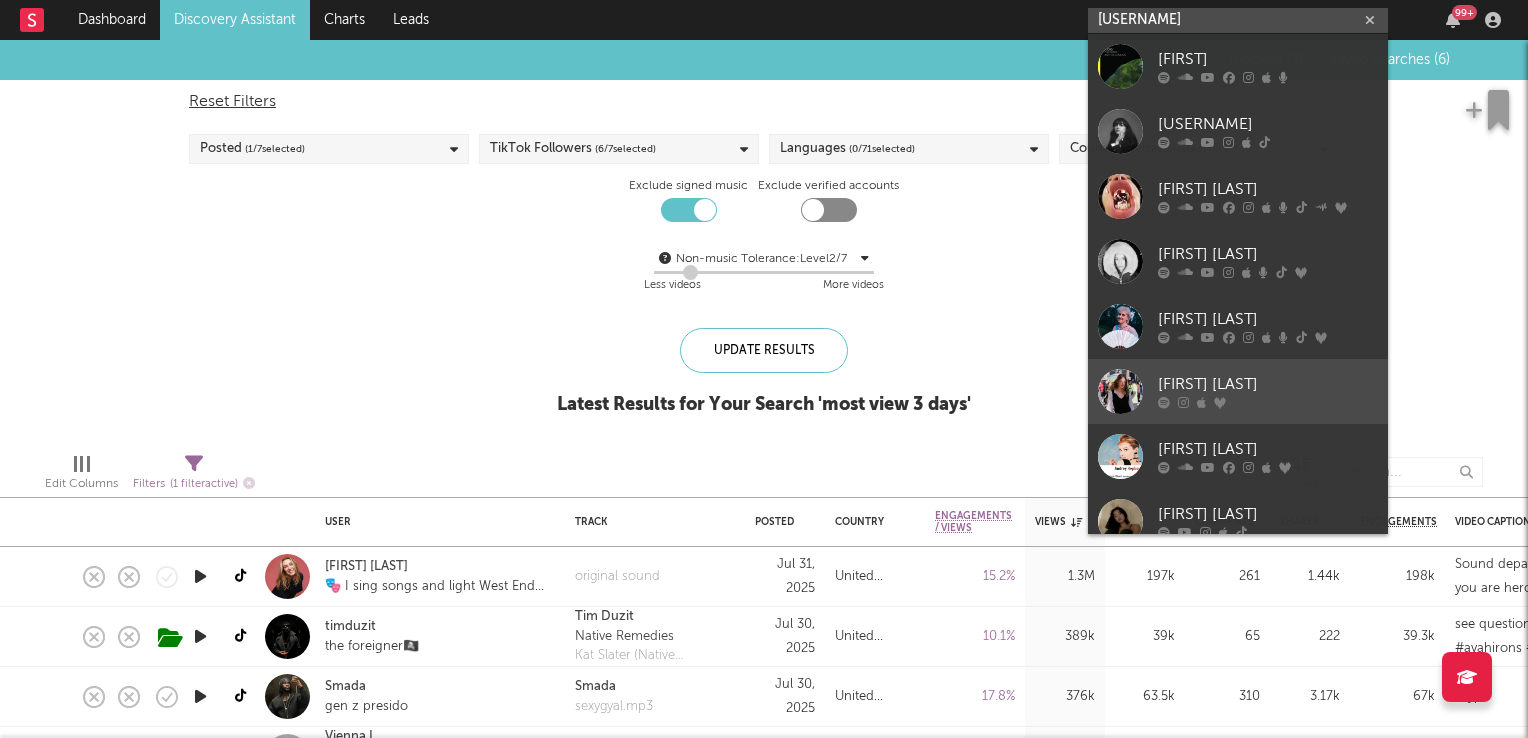 type on "[USERNAME]" 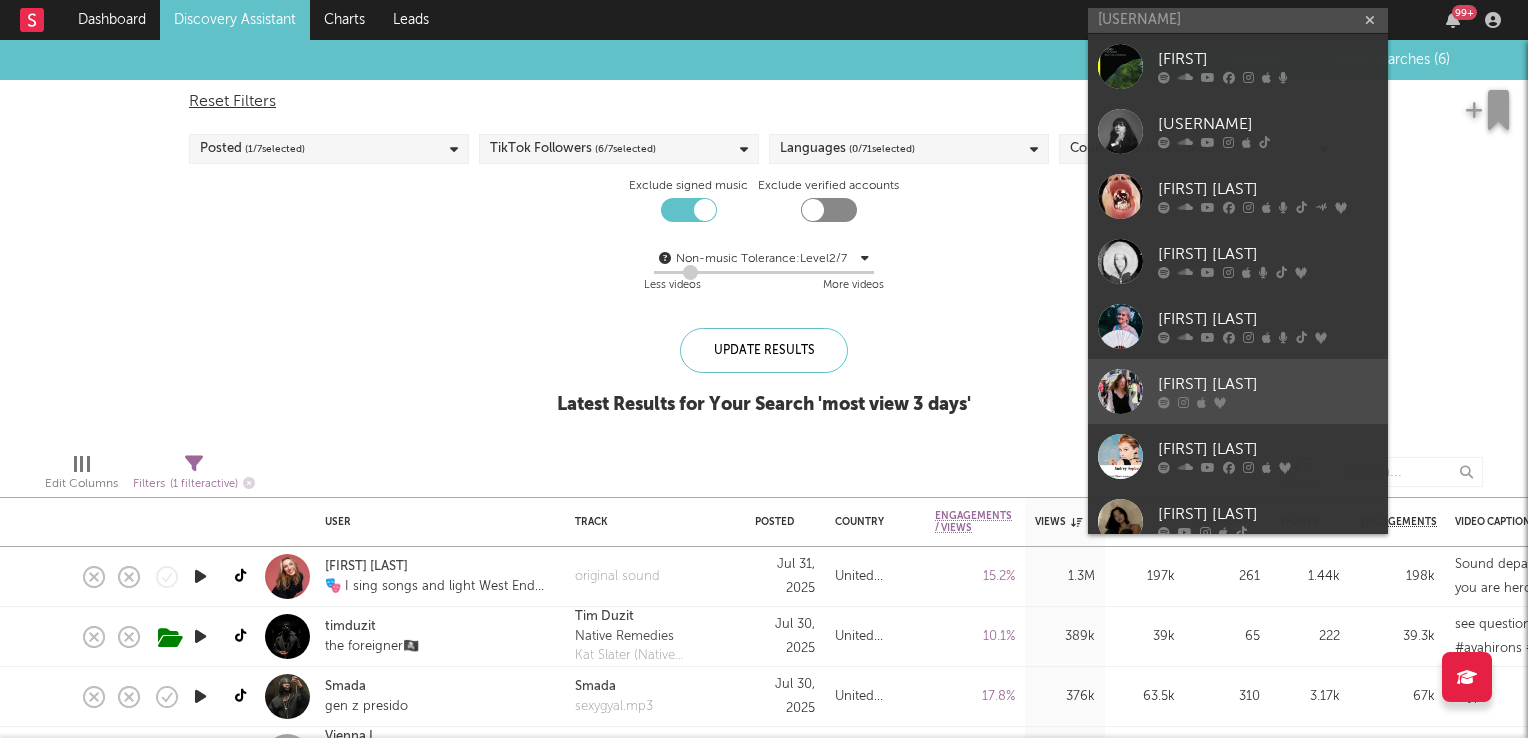click on "[FIRST] [LAST]" at bounding box center (1268, 385) 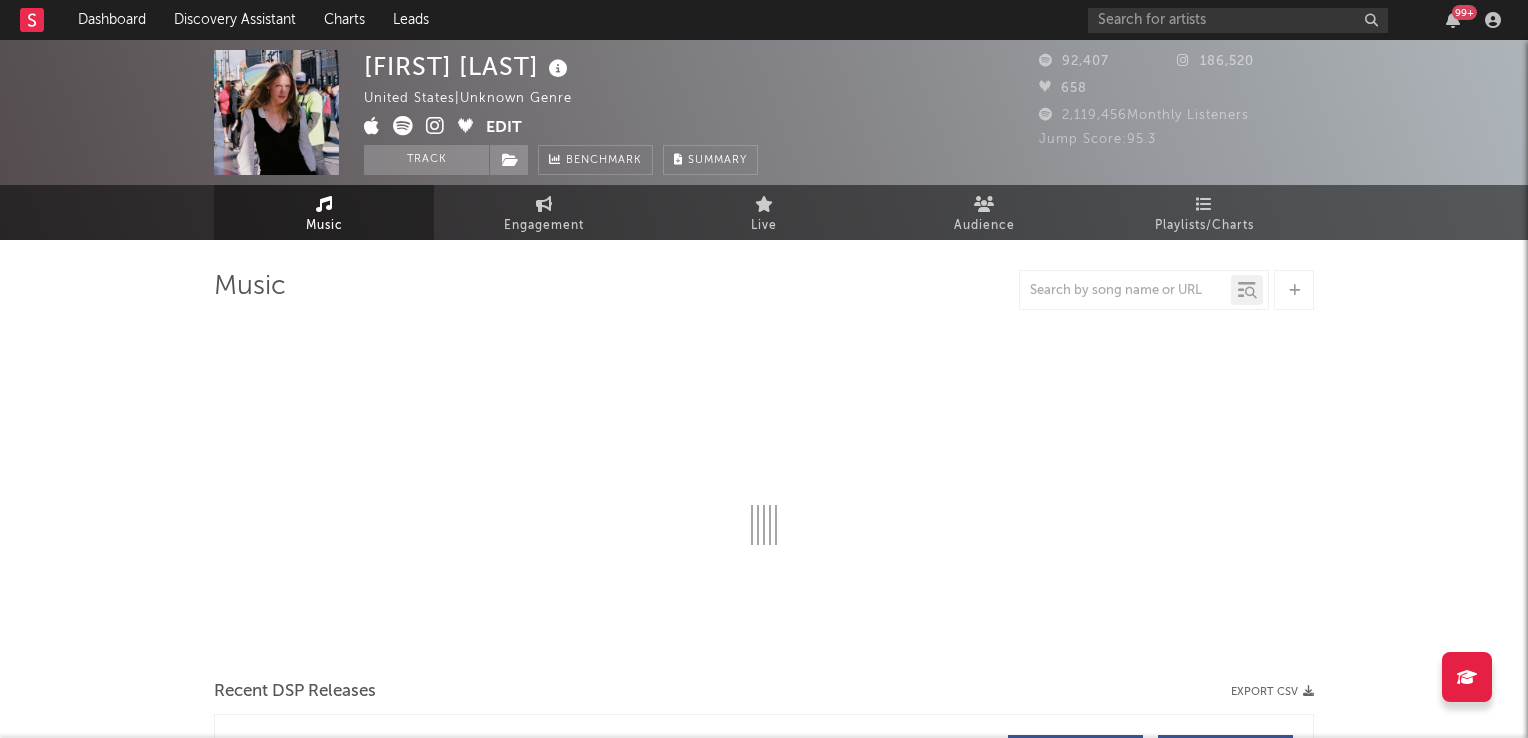 select on "1w" 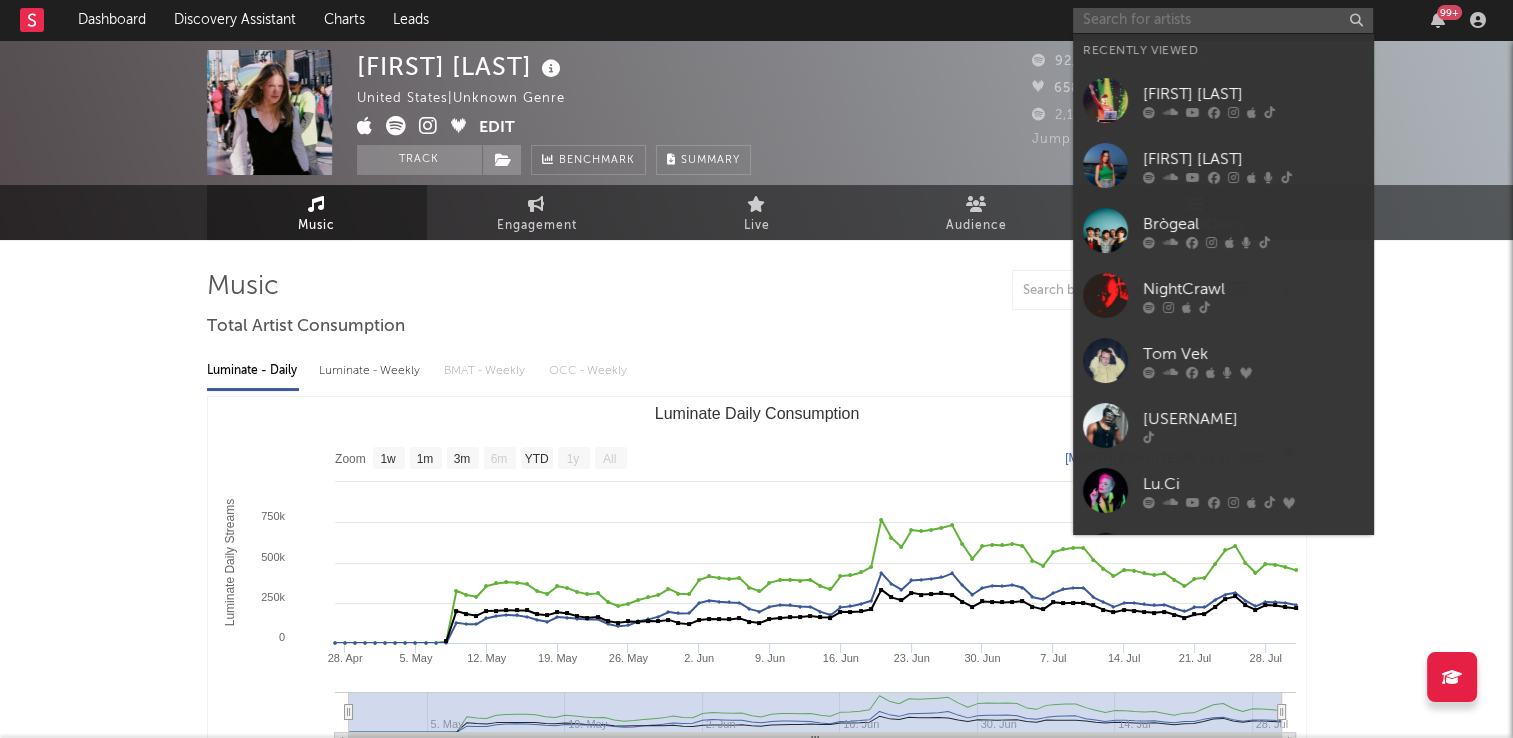 click at bounding box center [1223, 20] 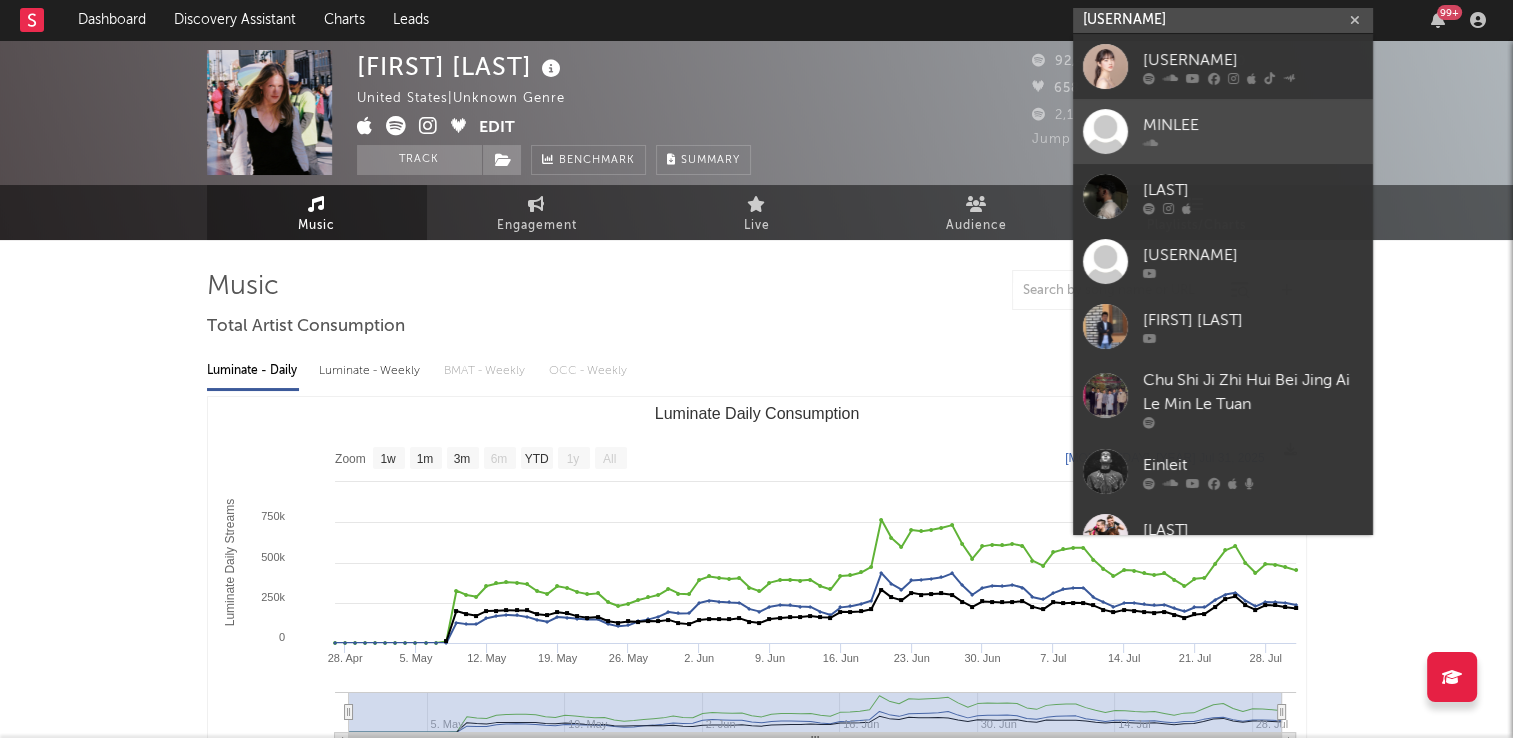 type on "minlee" 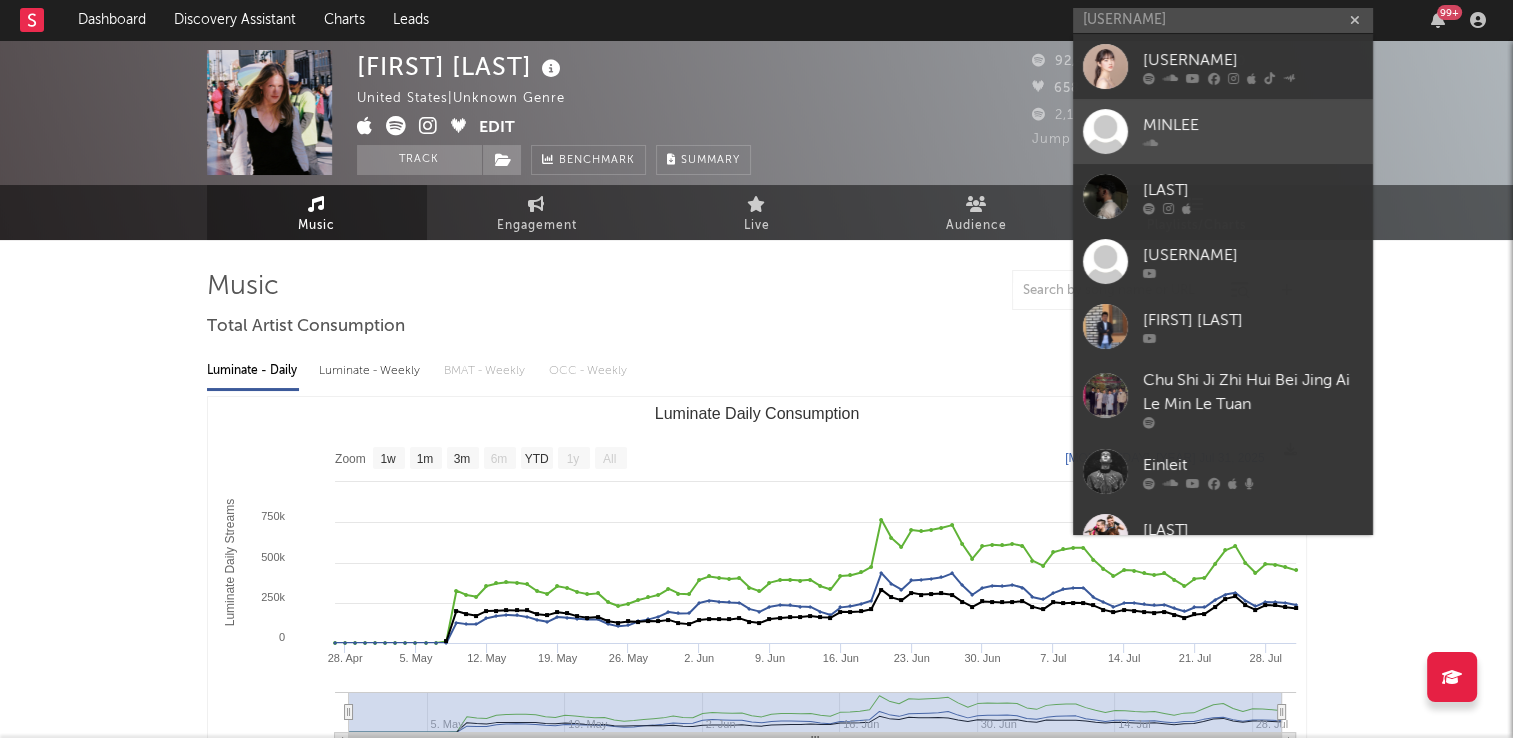 click on "MINLEE" at bounding box center (1253, 125) 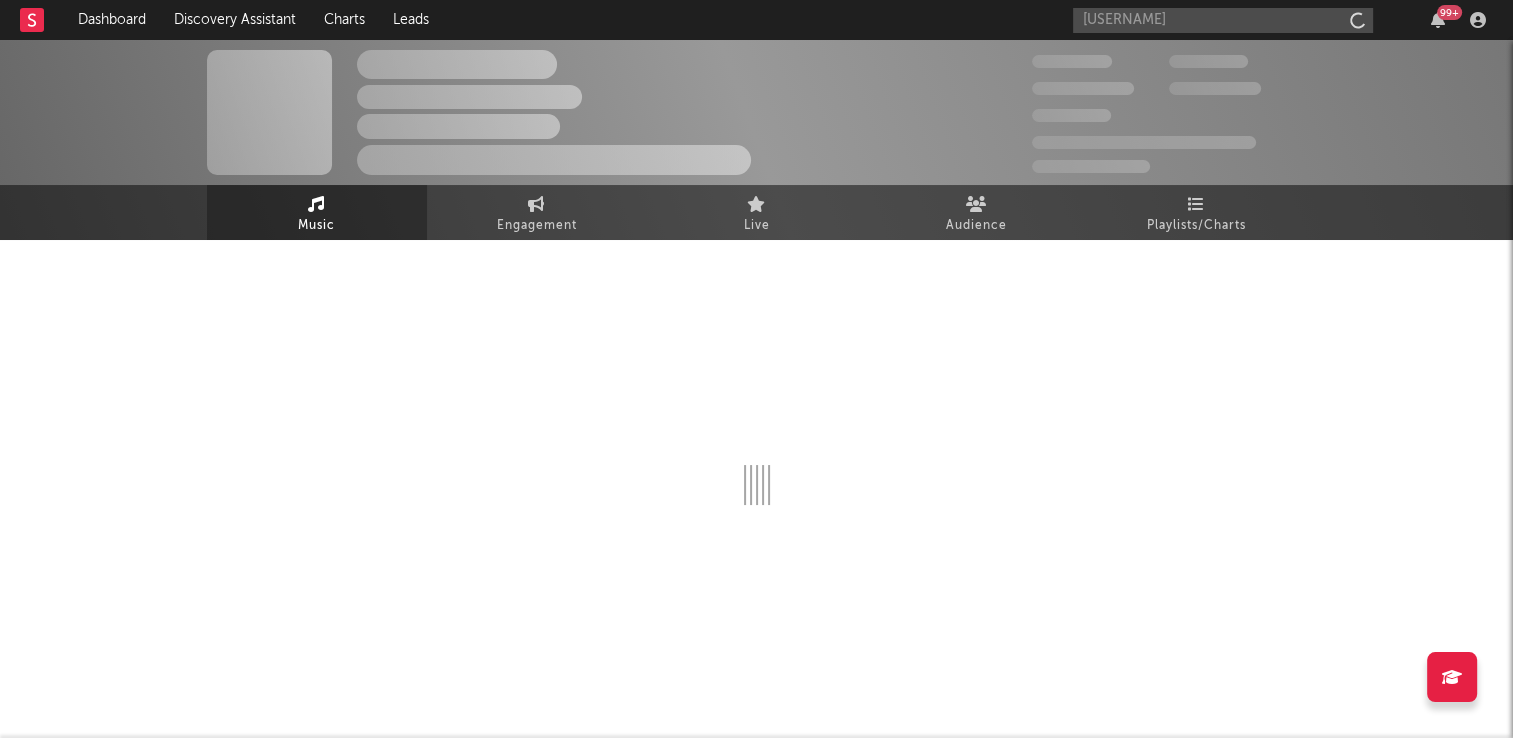 type 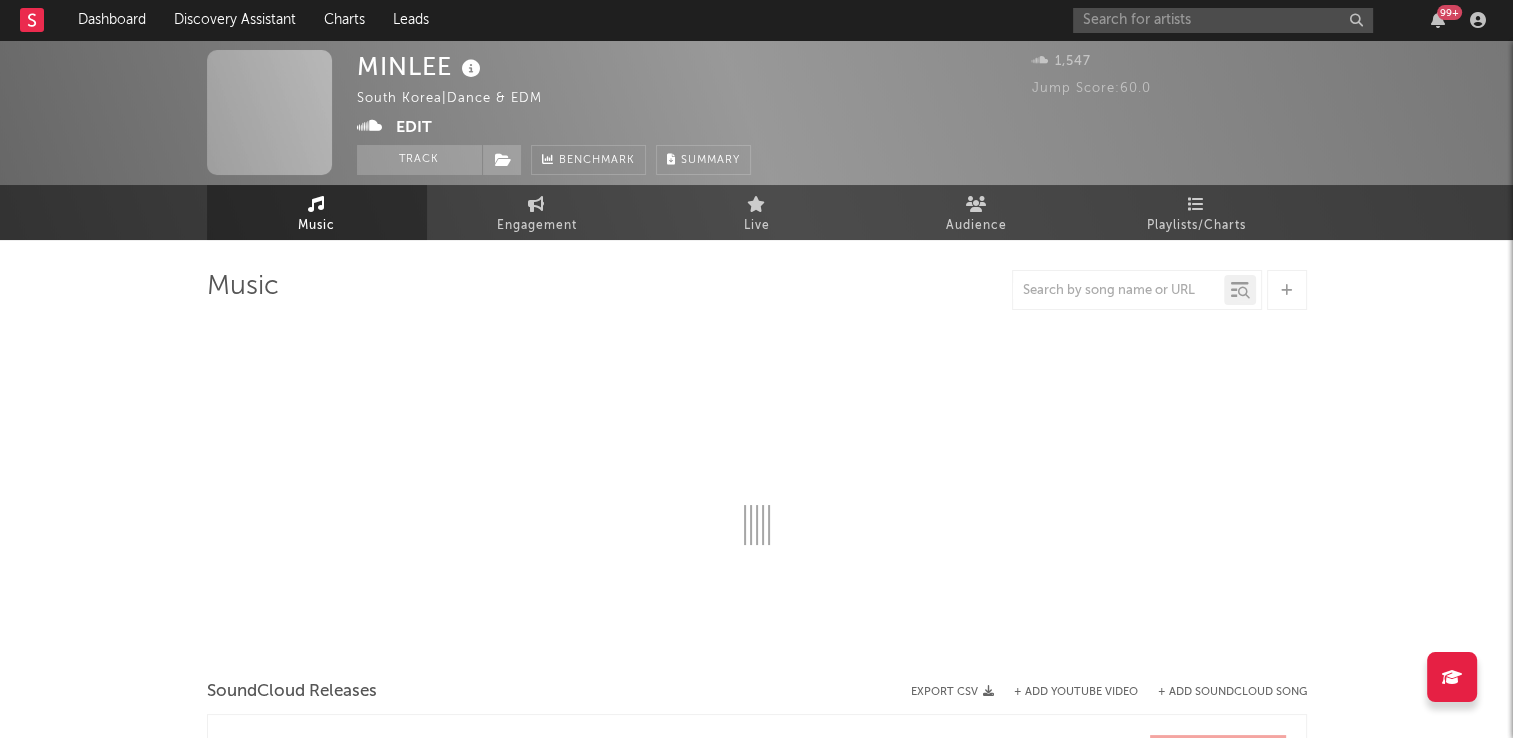 select on "1w" 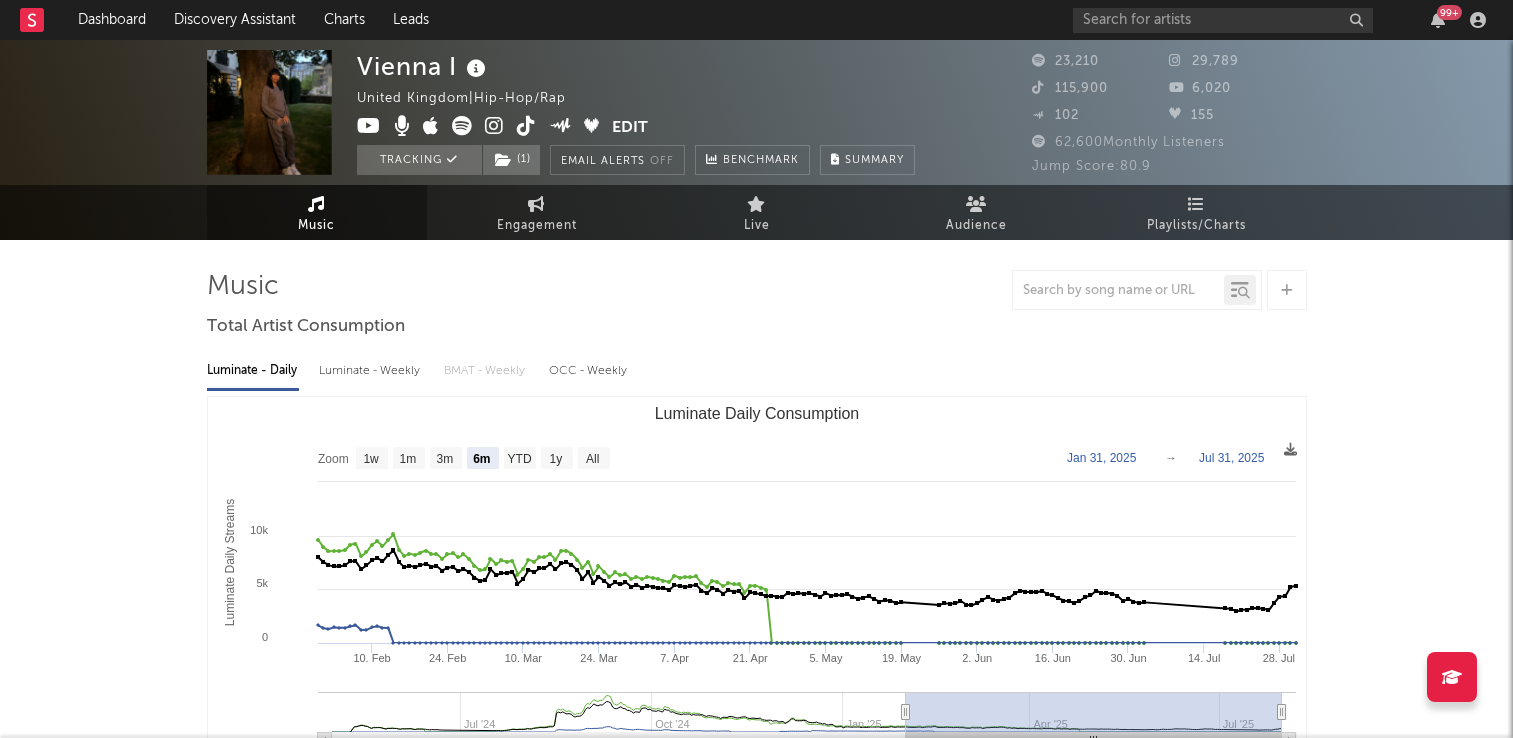 select on "6m" 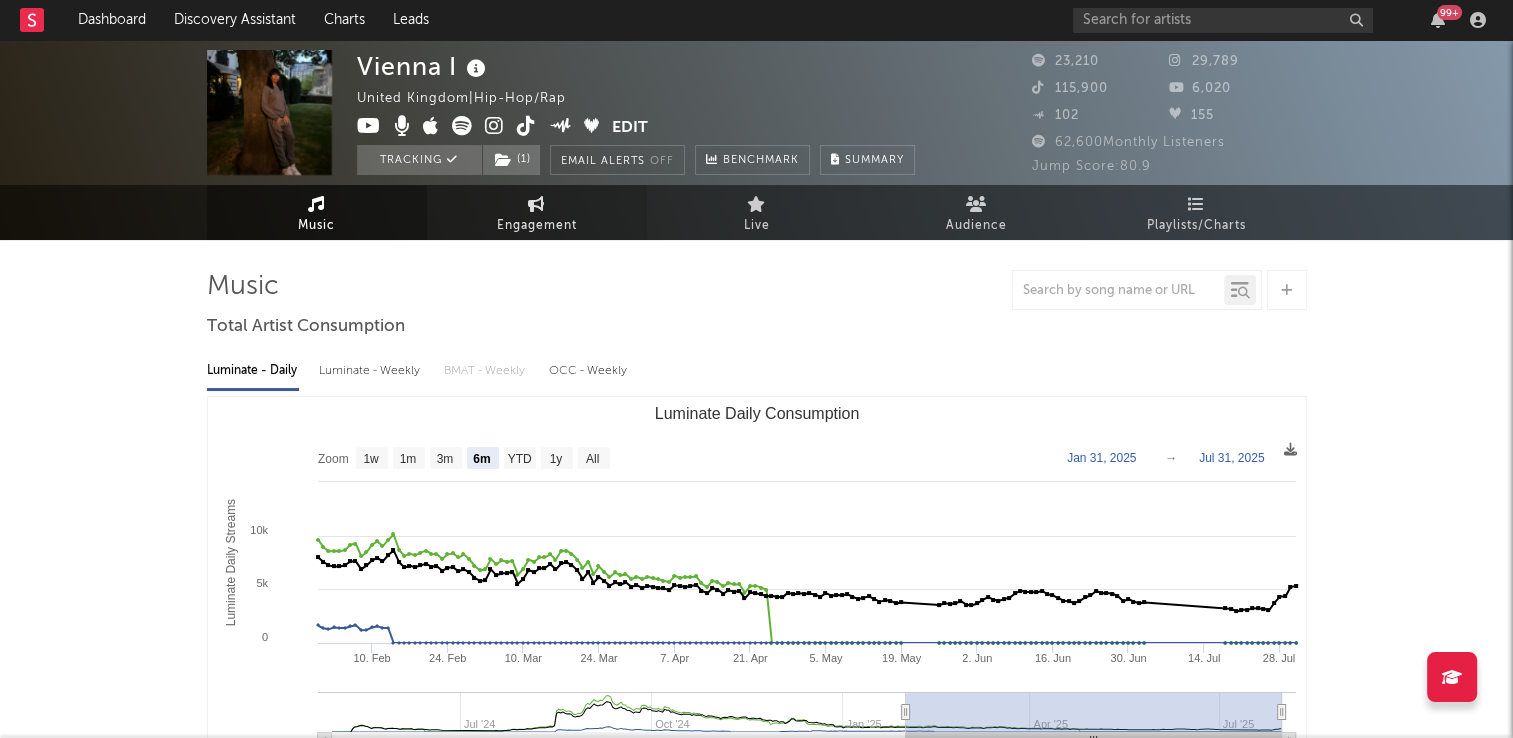 click on "Engagement" at bounding box center (537, 212) 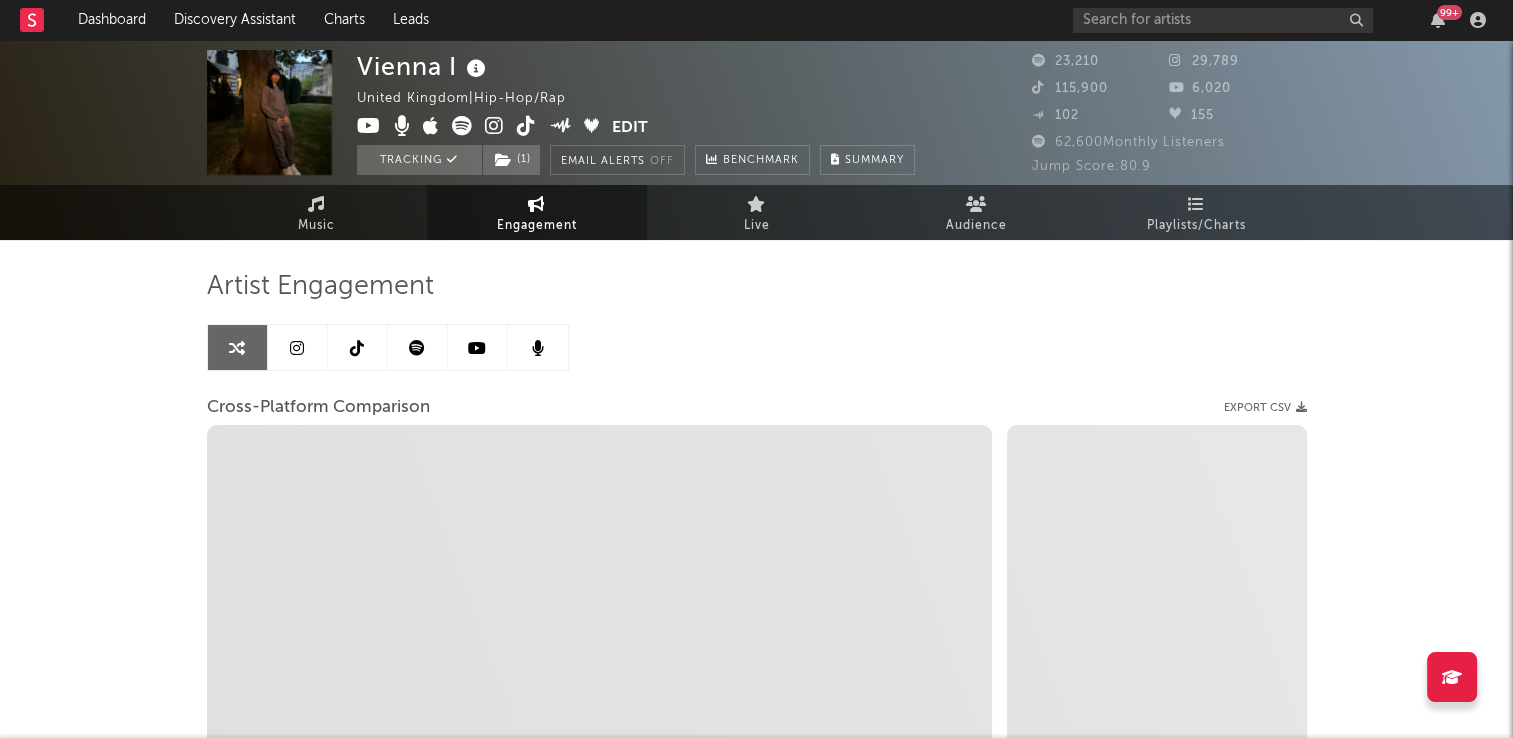 click at bounding box center (357, 348) 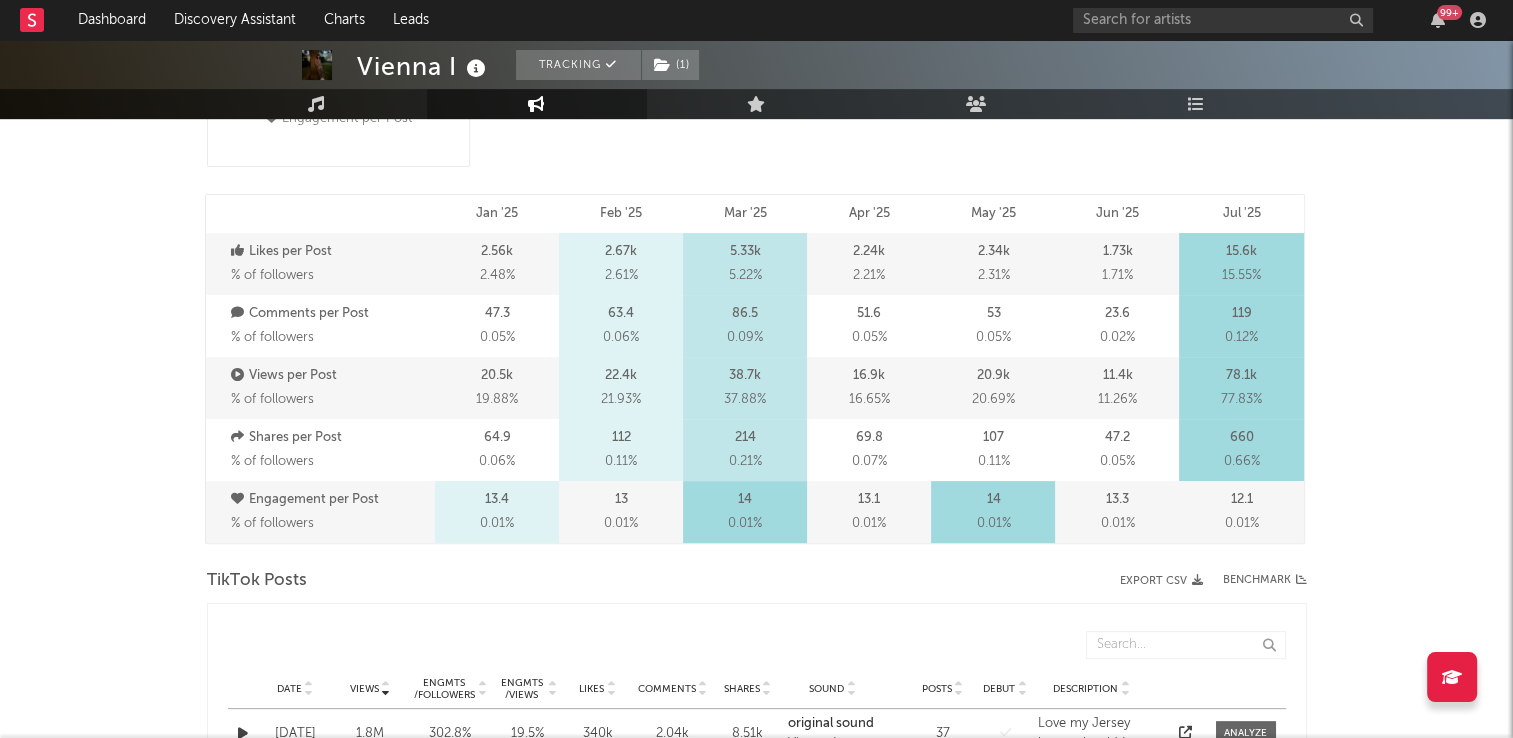 select on "6m" 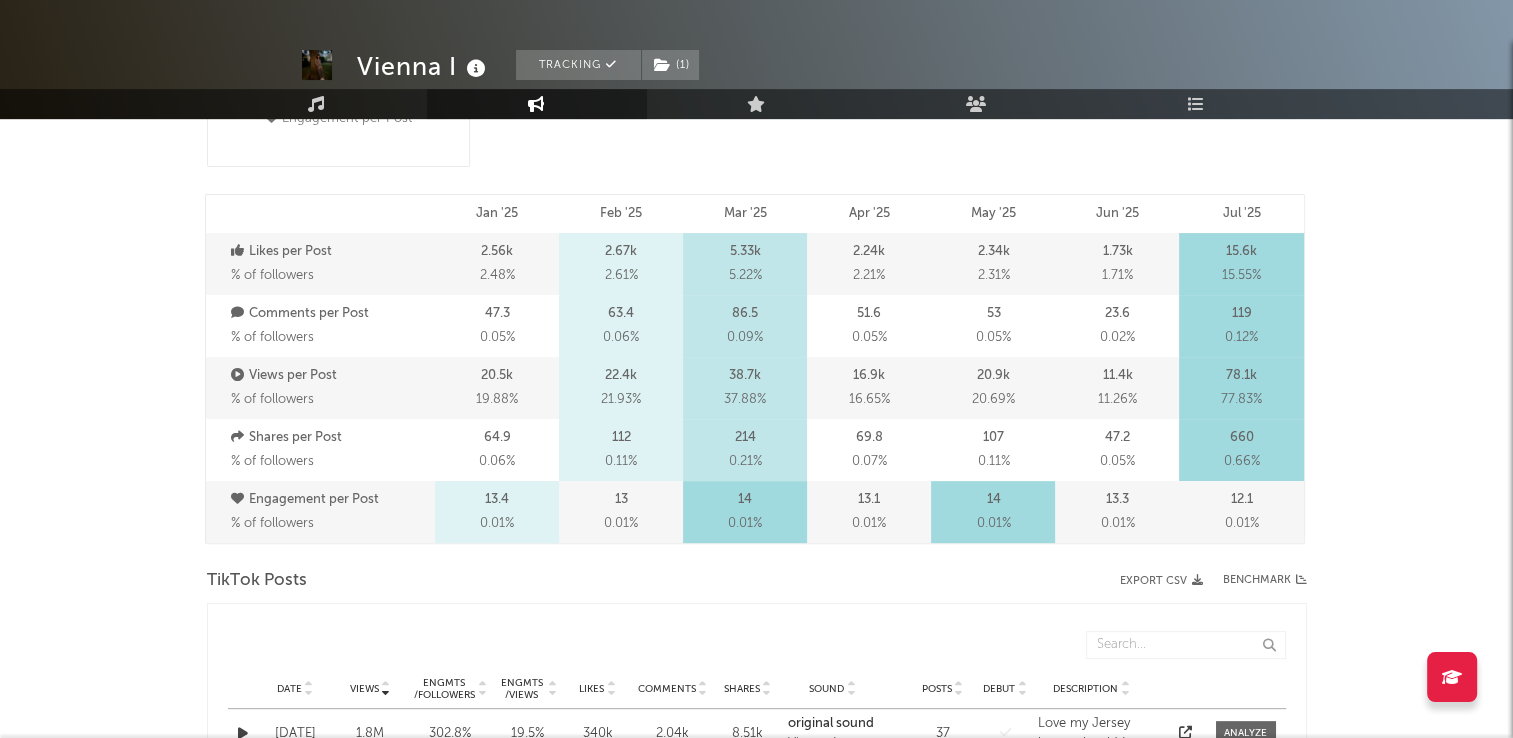 scroll, scrollTop: 900, scrollLeft: 0, axis: vertical 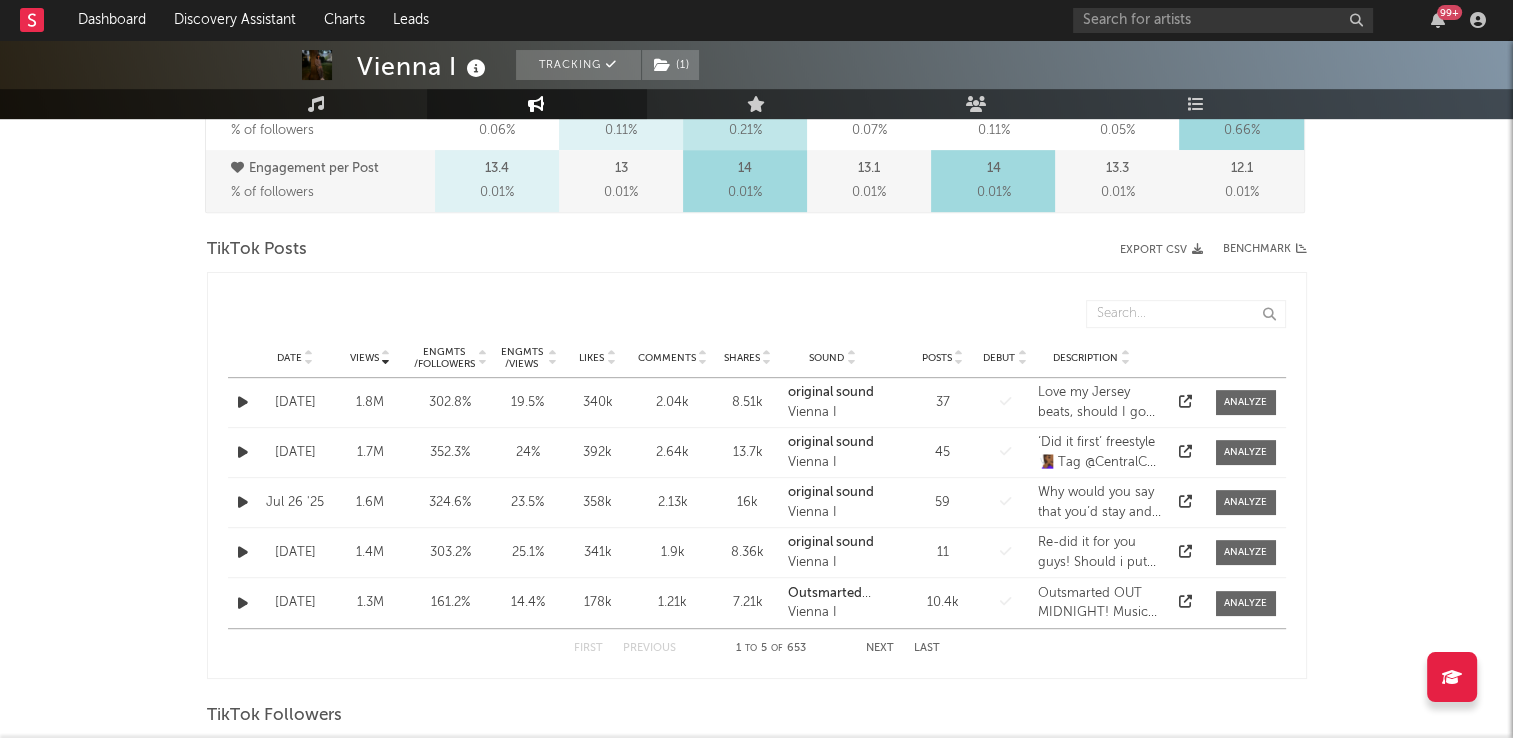 click at bounding box center (309, 354) 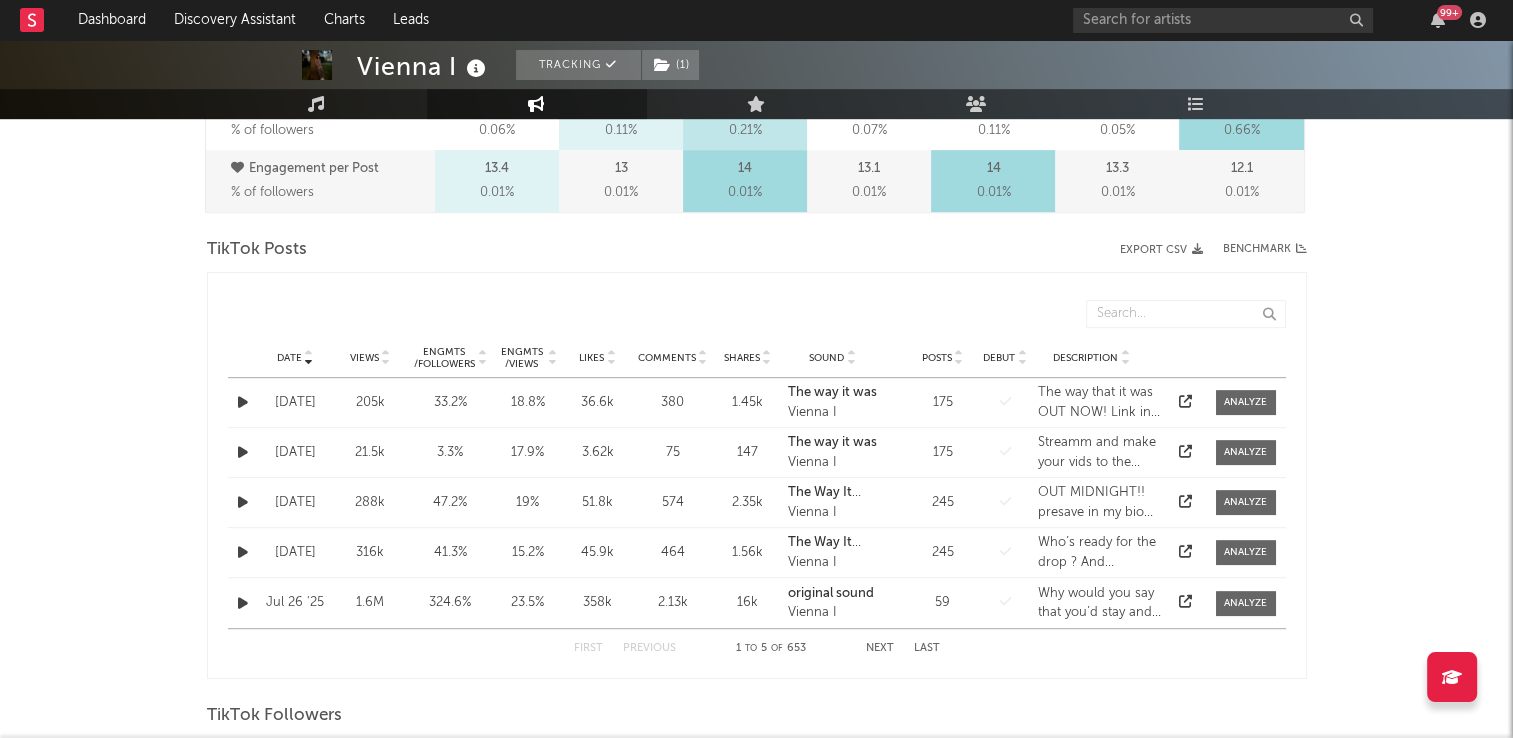 click at bounding box center (243, 603) 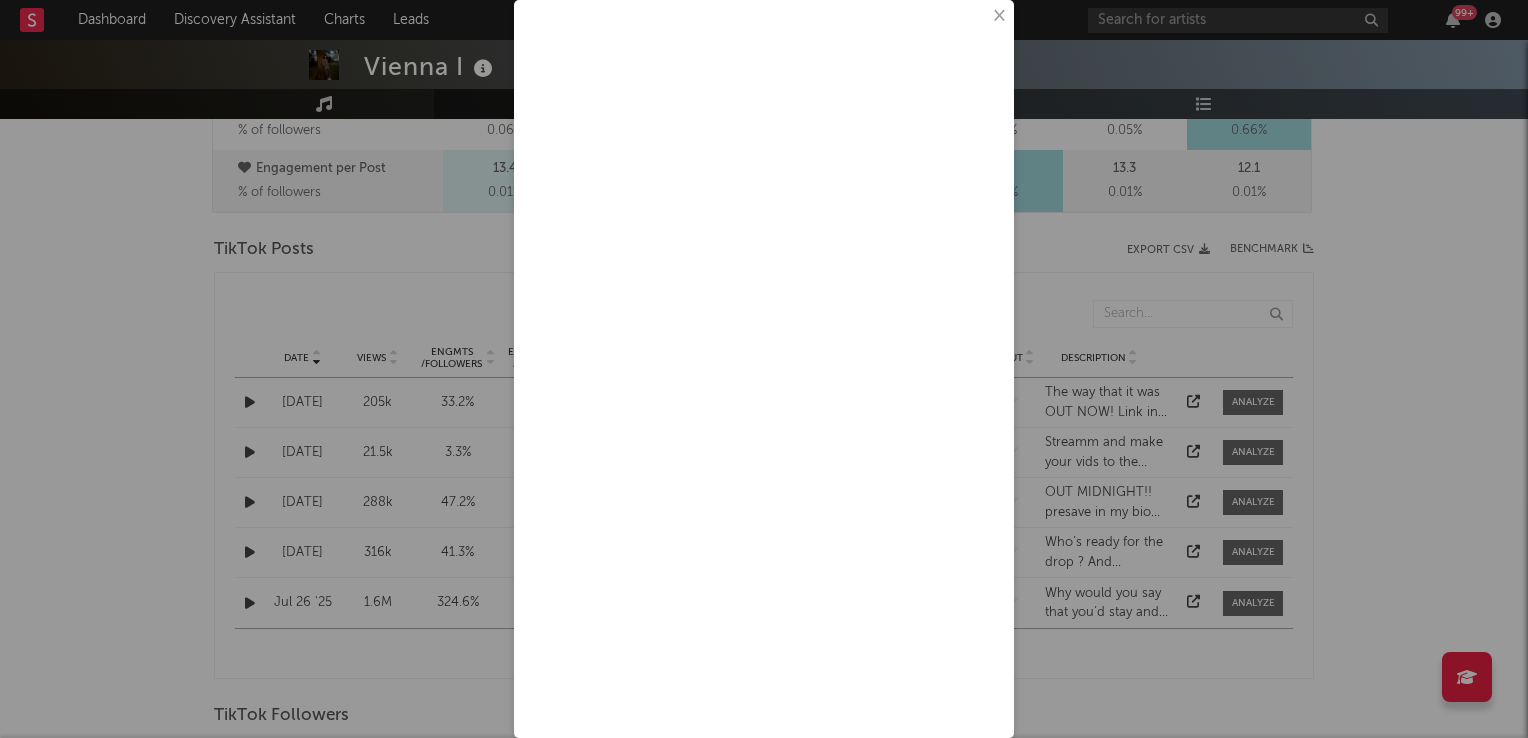 click on "×" at bounding box center [998, 16] 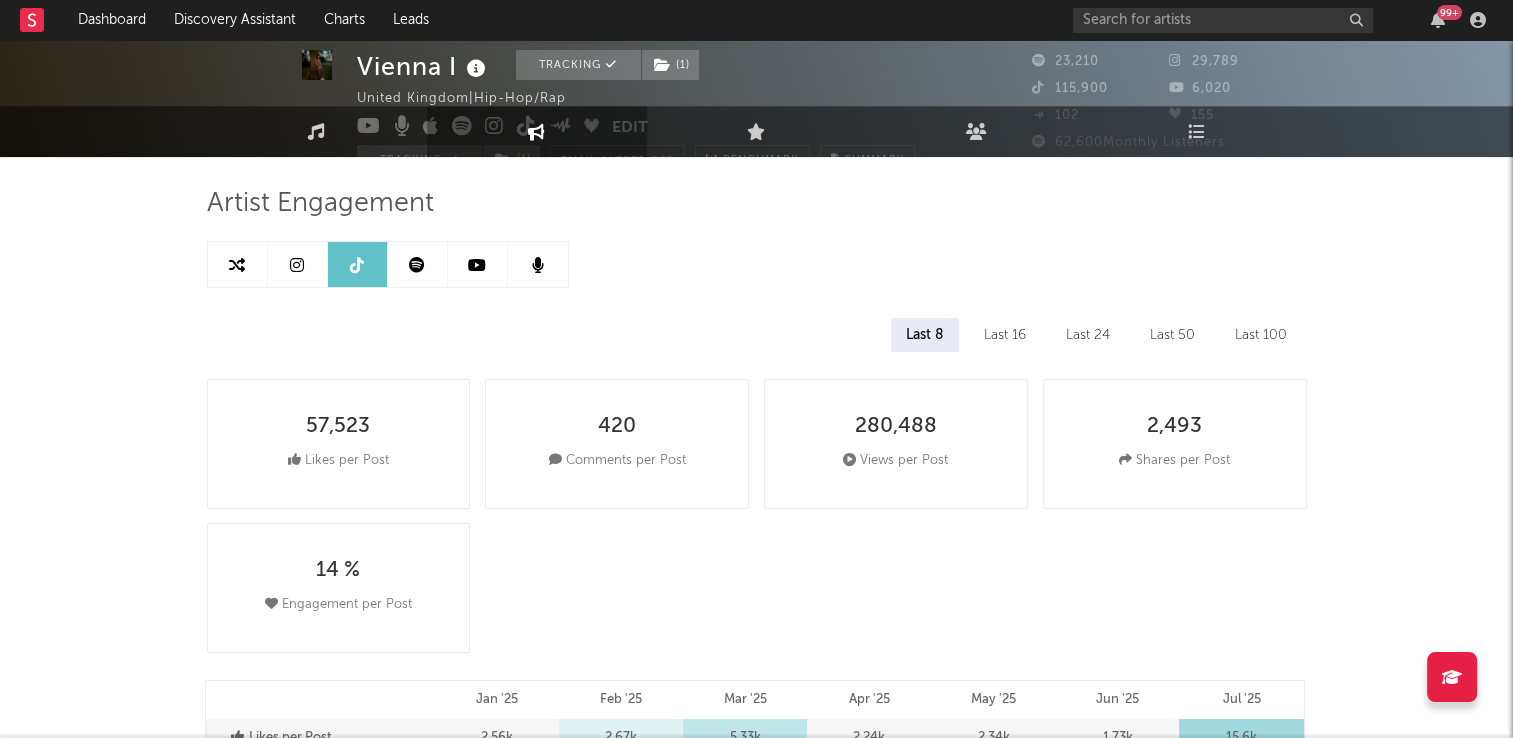 scroll, scrollTop: 0, scrollLeft: 0, axis: both 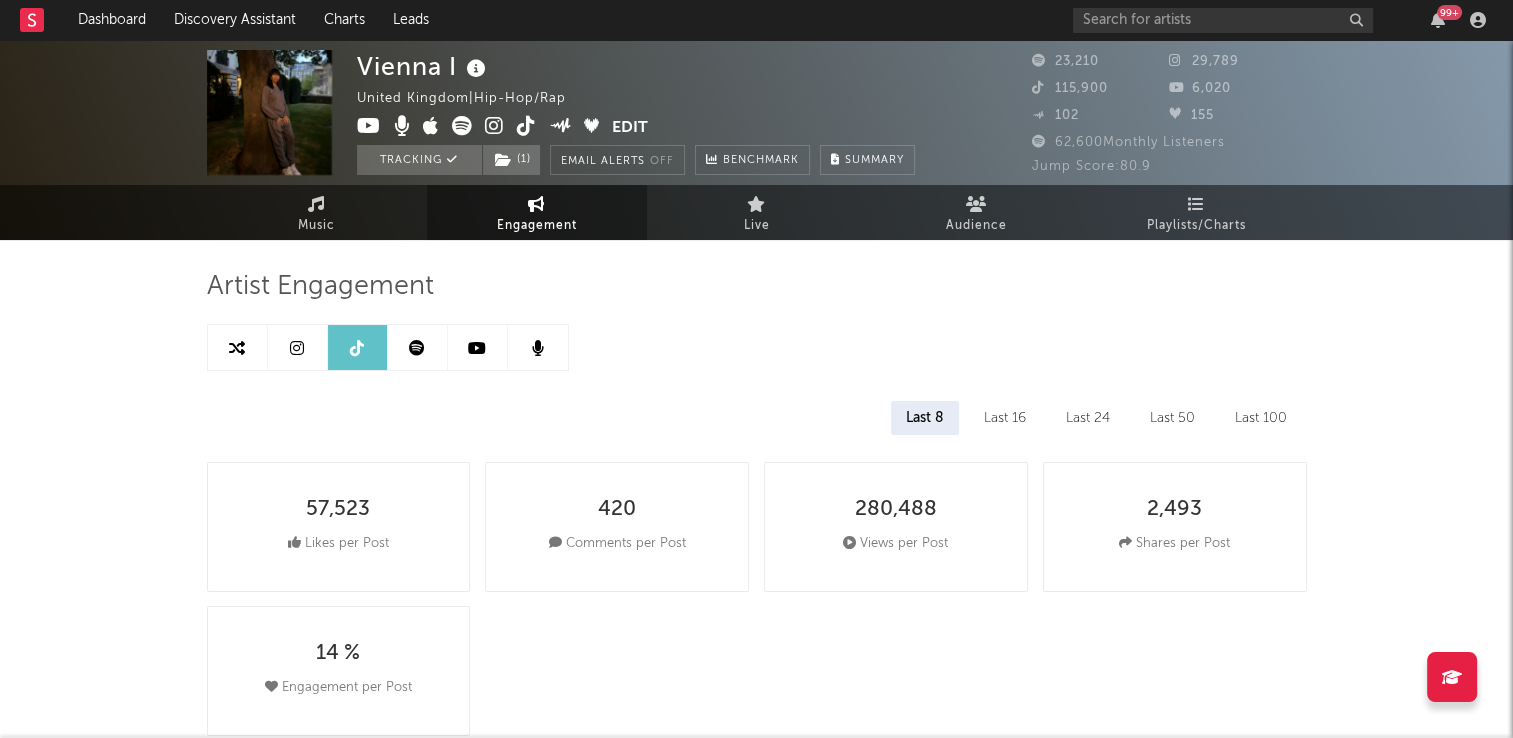 click at bounding box center [526, 126] 